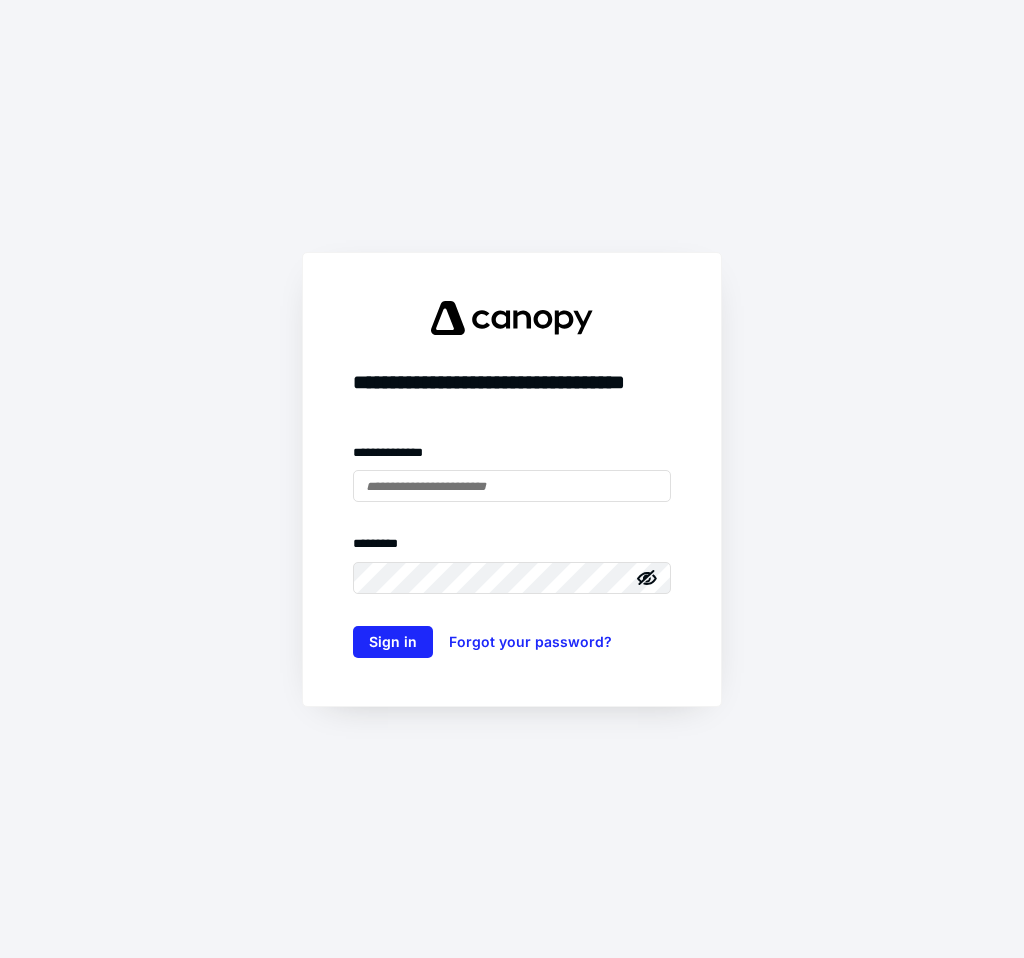 scroll, scrollTop: 0, scrollLeft: 0, axis: both 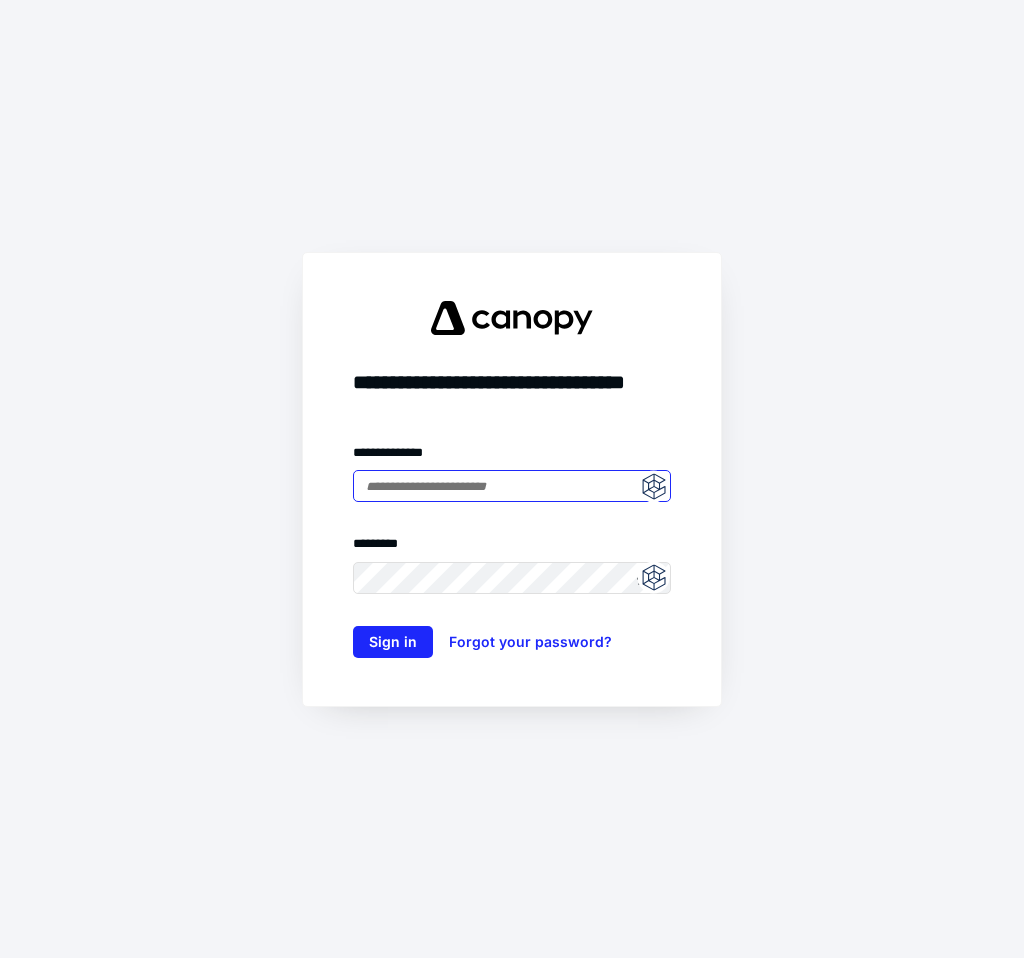 click at bounding box center (512, 486) 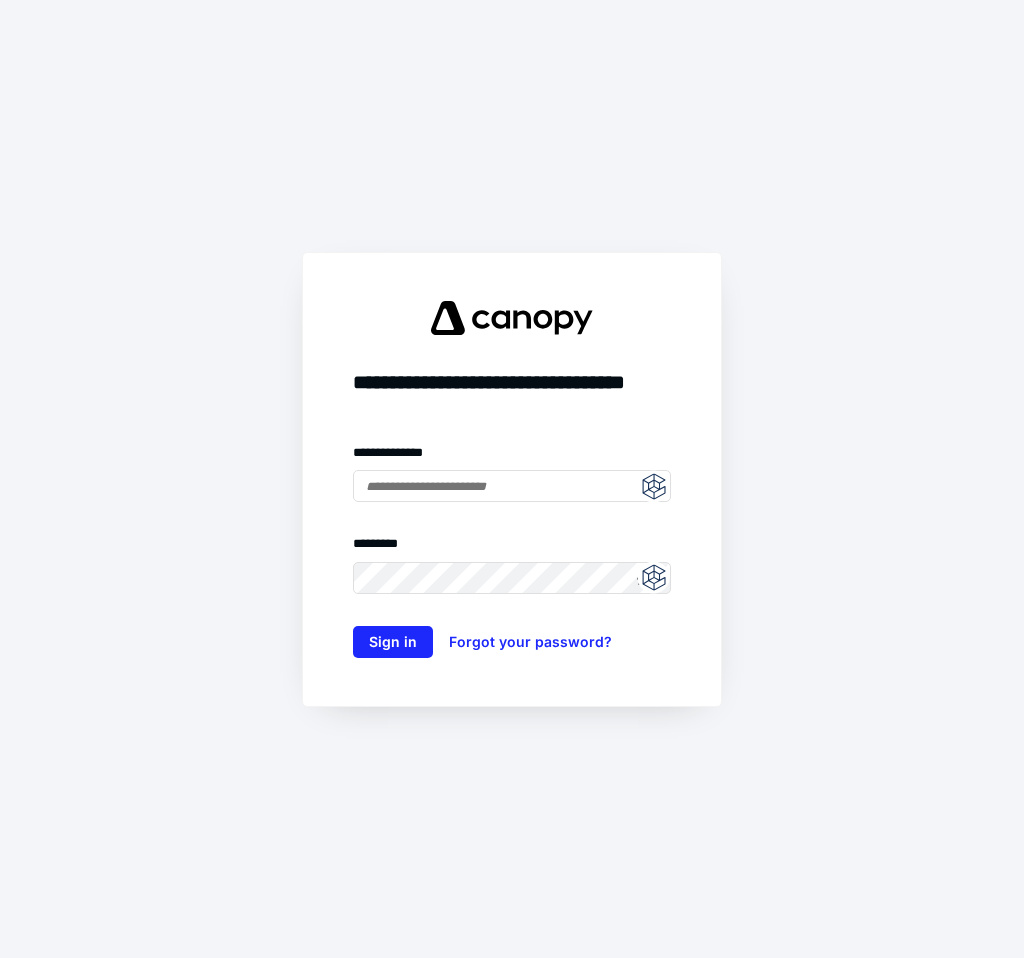 click at bounding box center [653, 486] 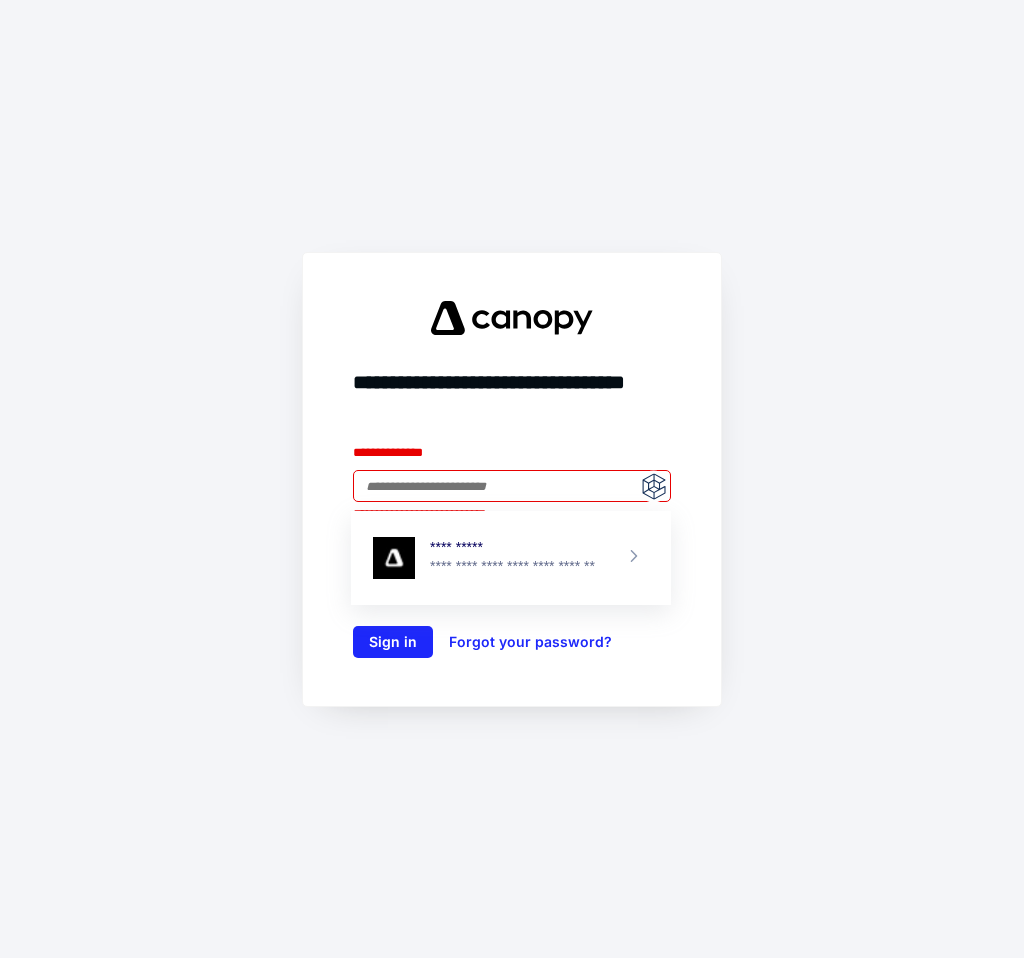 click on "**********" at bounding box center (517, 567) 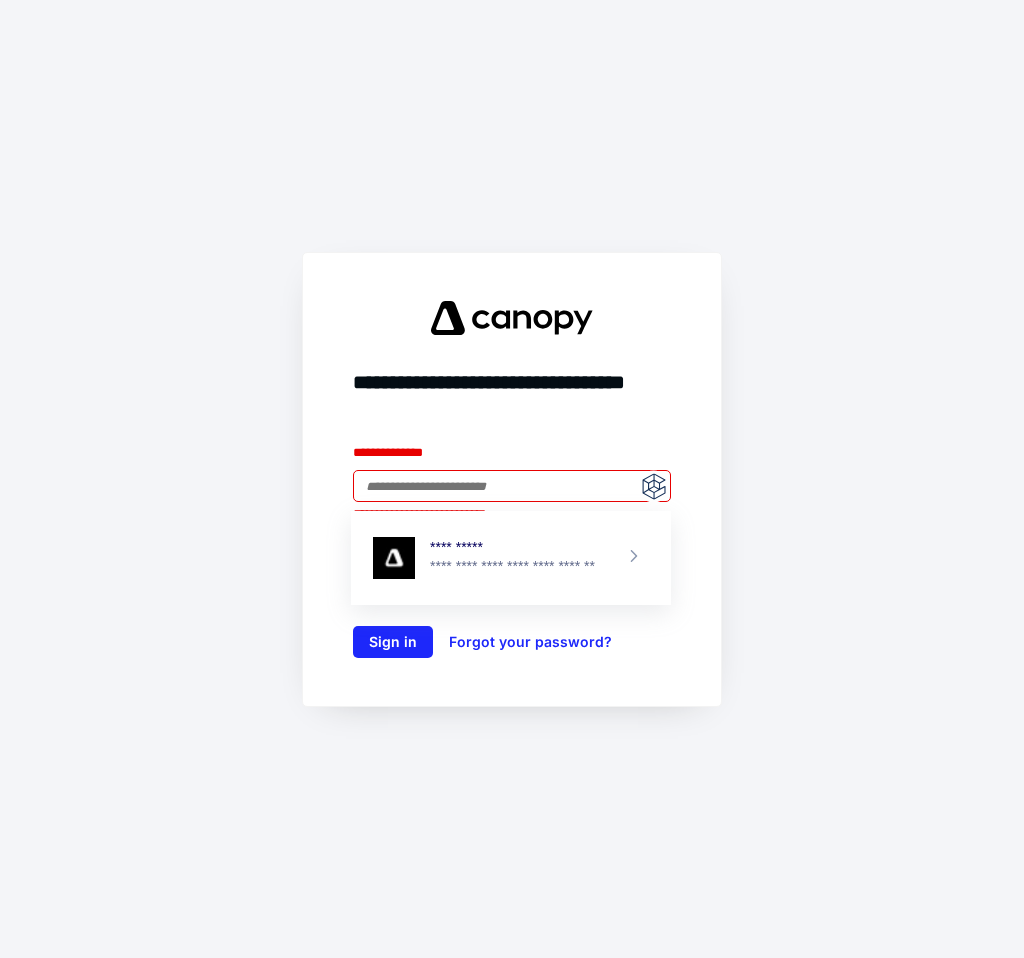 type on "**********" 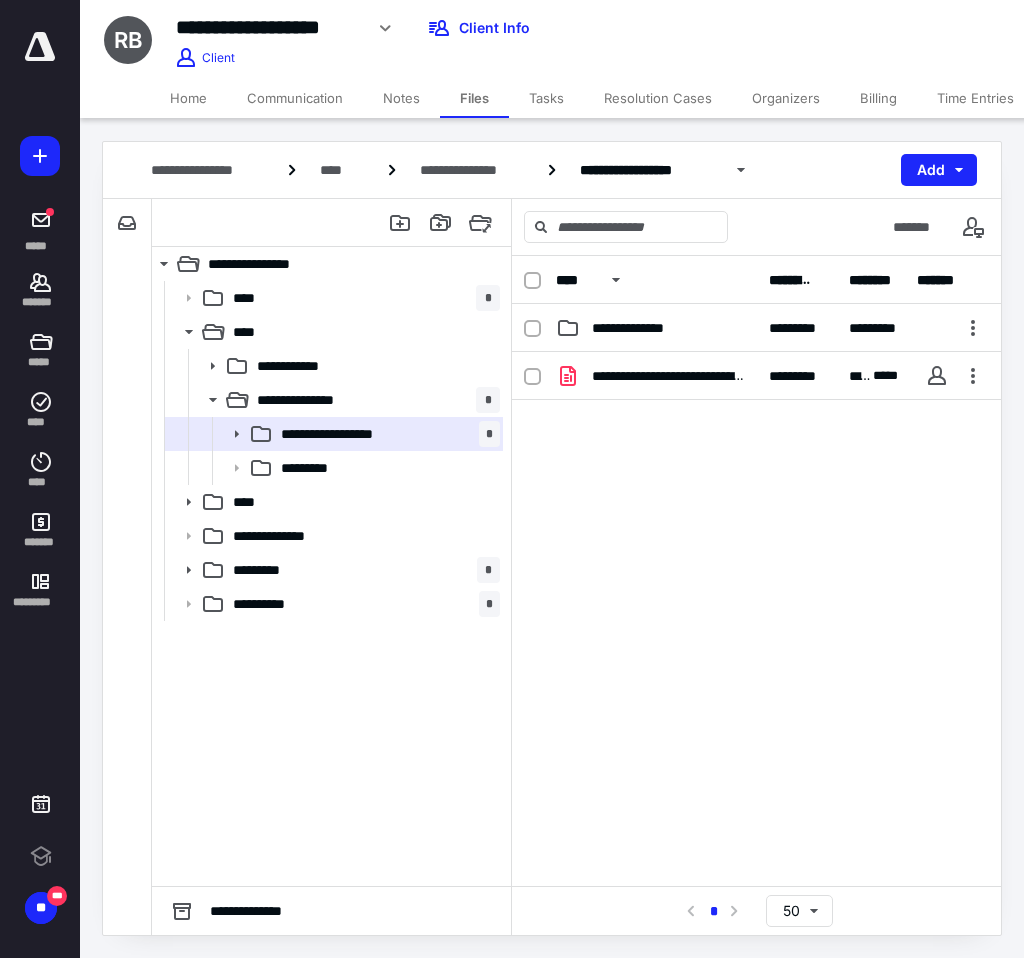 scroll, scrollTop: 0, scrollLeft: 0, axis: both 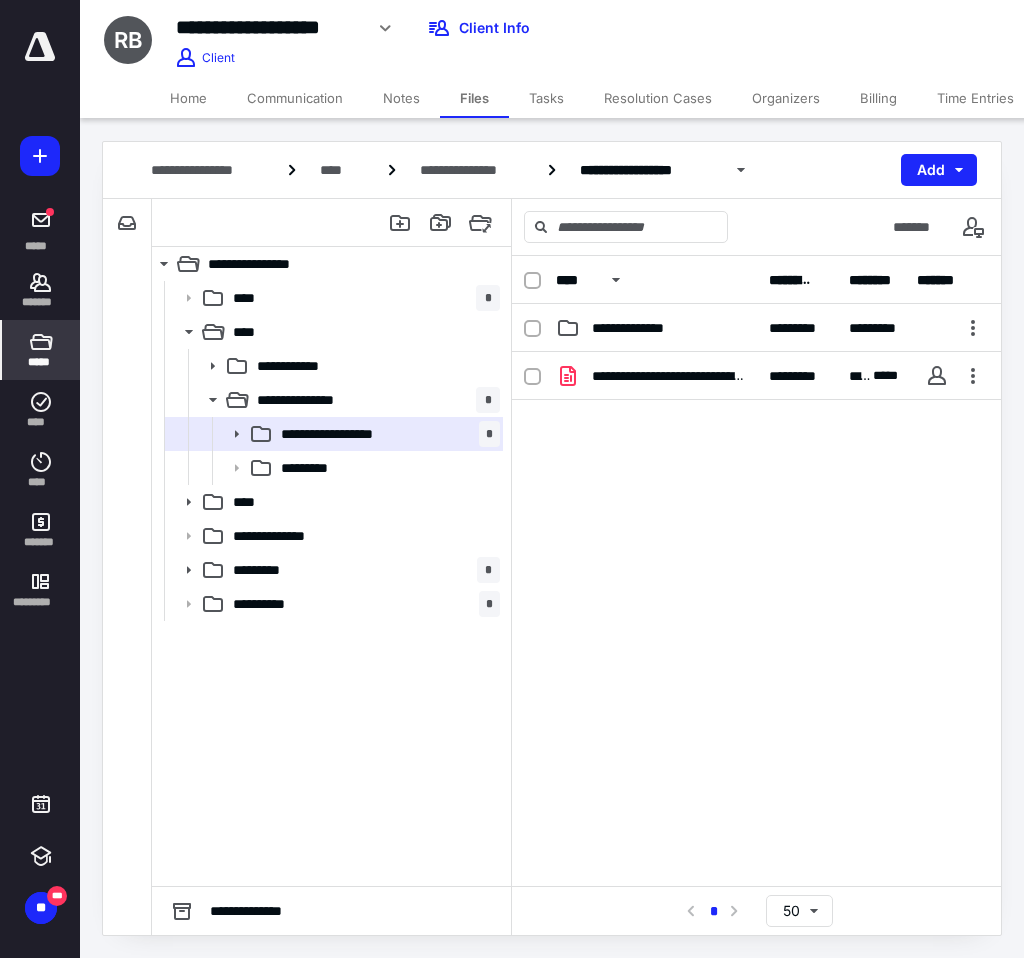 click 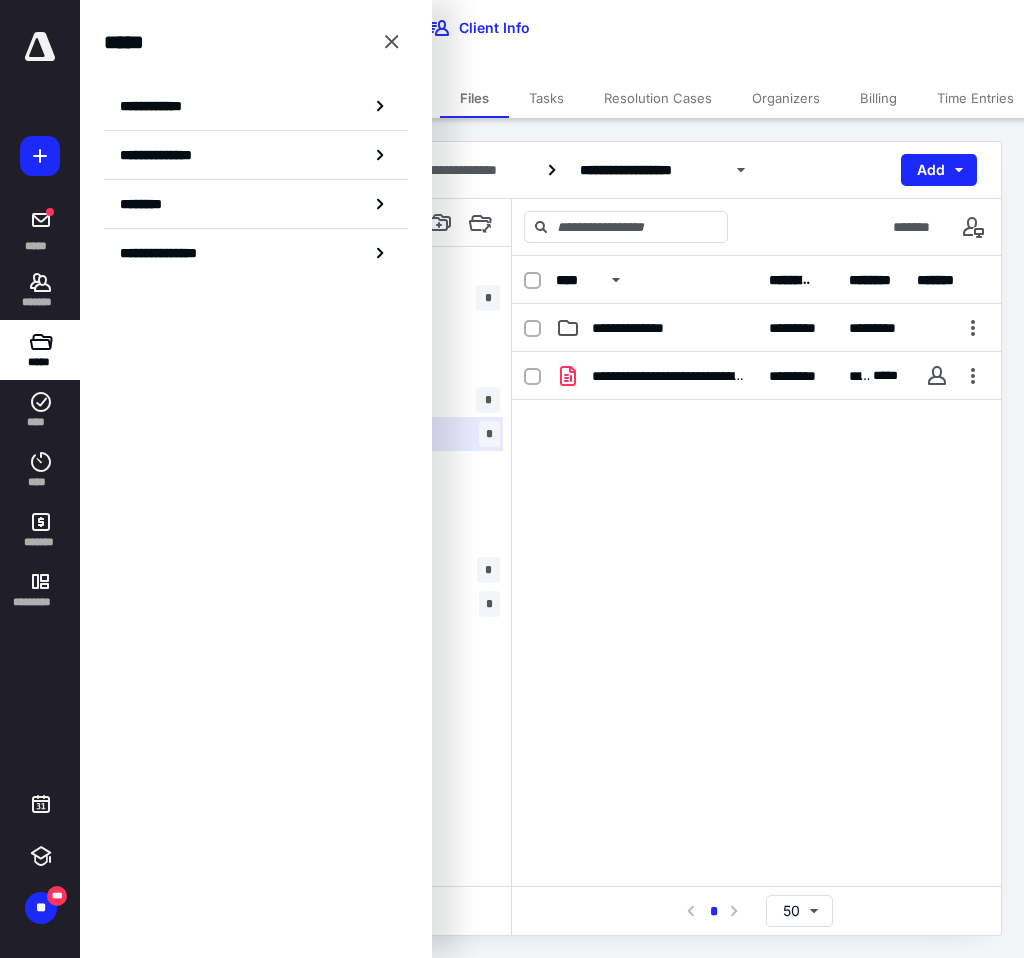 click on "**********" at bounding box center (157, 106) 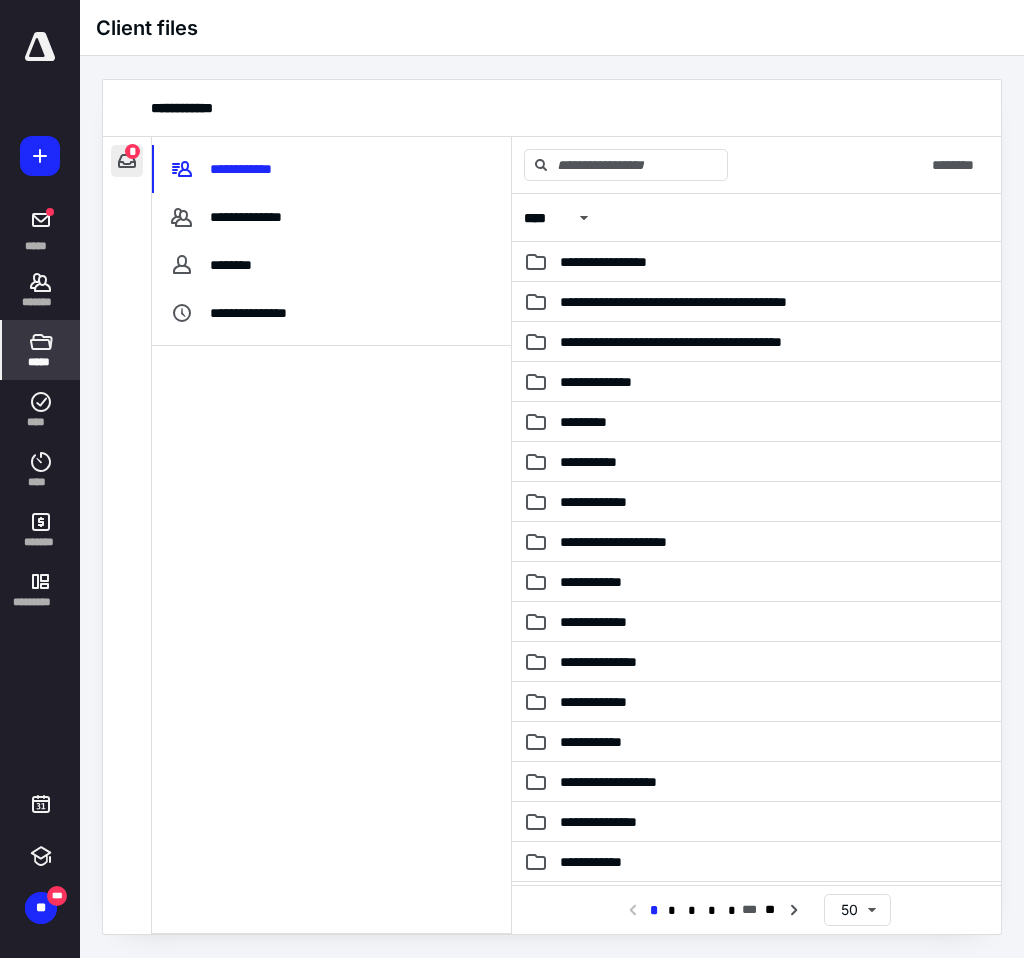 click at bounding box center (127, 161) 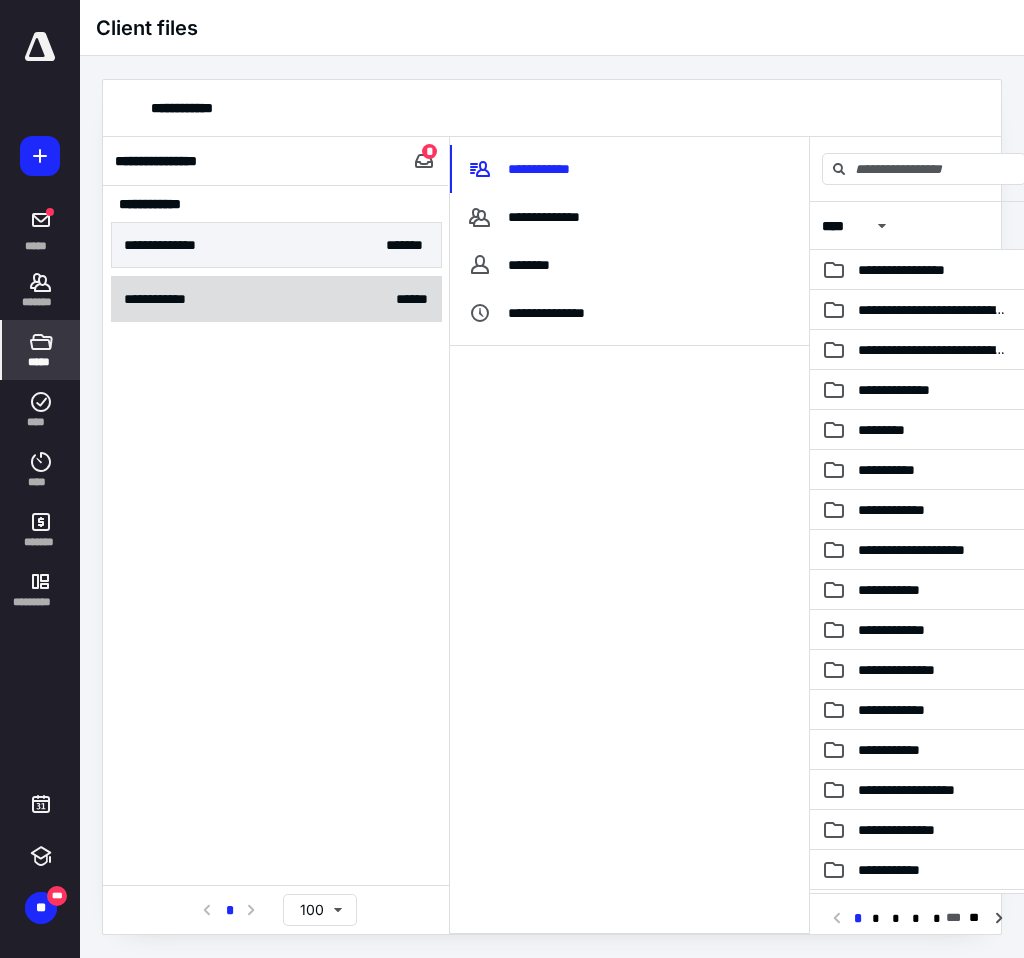 click on "**********" at bounding box center (276, 299) 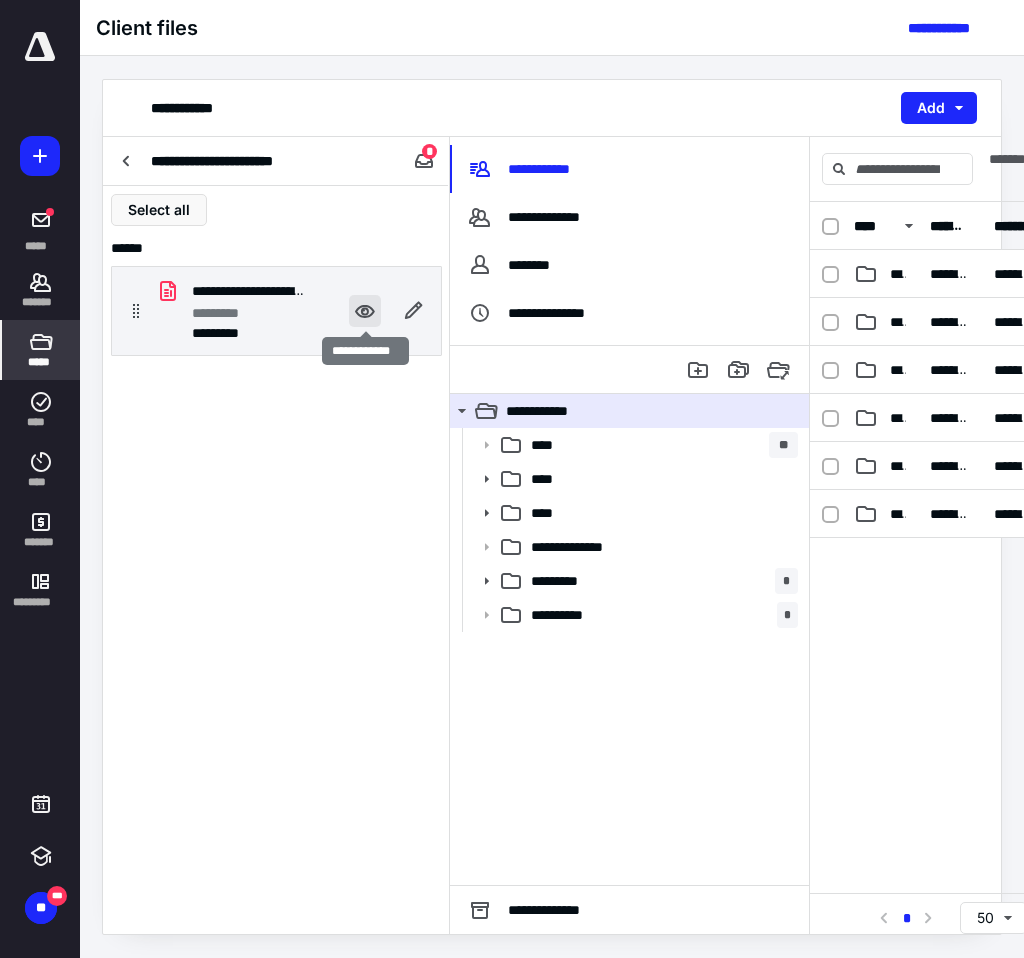 click at bounding box center [365, 311] 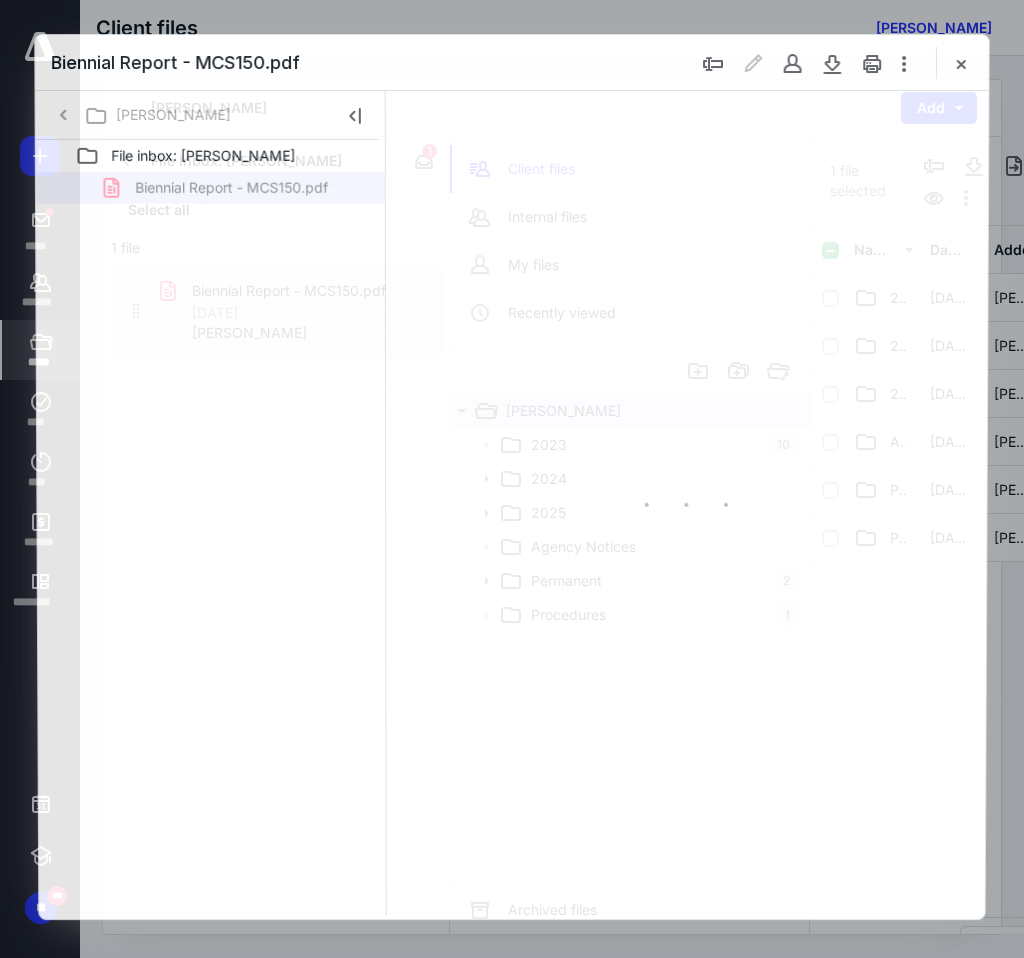 scroll, scrollTop: 0, scrollLeft: 0, axis: both 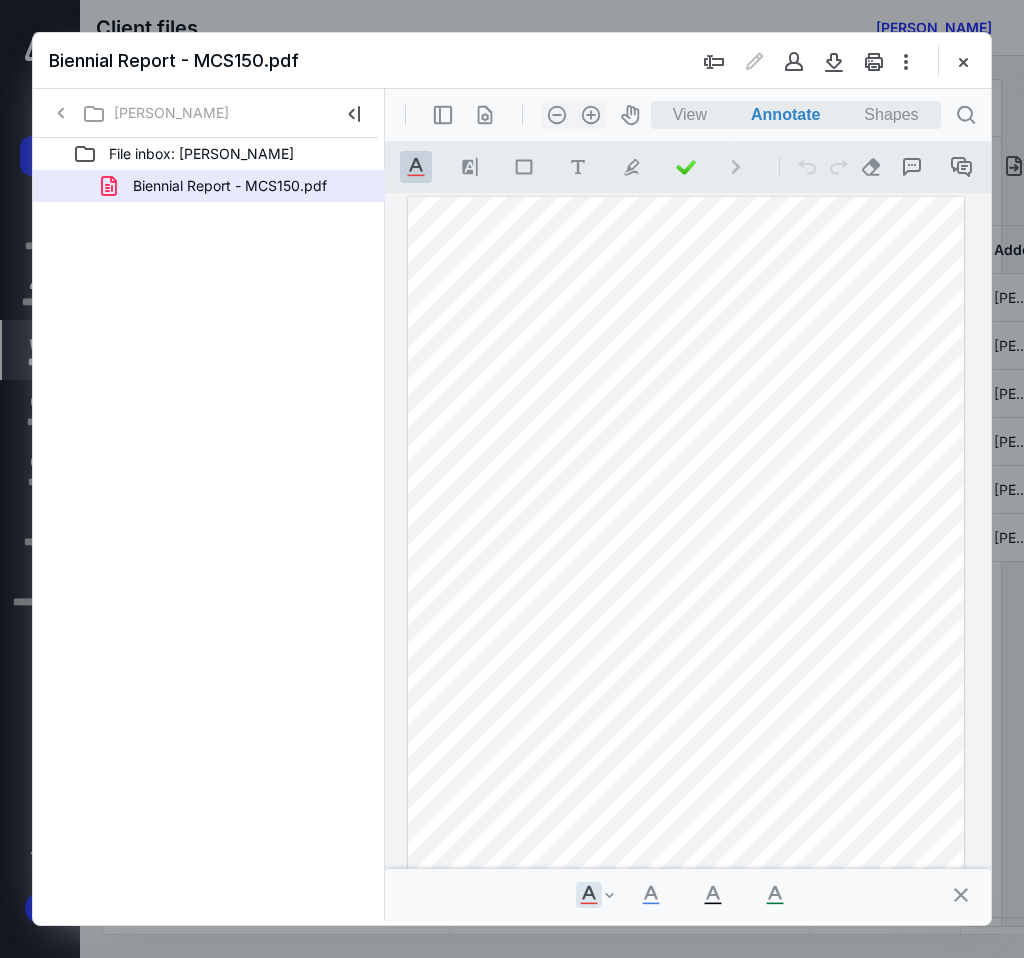 drag, startPoint x: 962, startPoint y: 64, endPoint x: 947, endPoint y: 65, distance: 15.033297 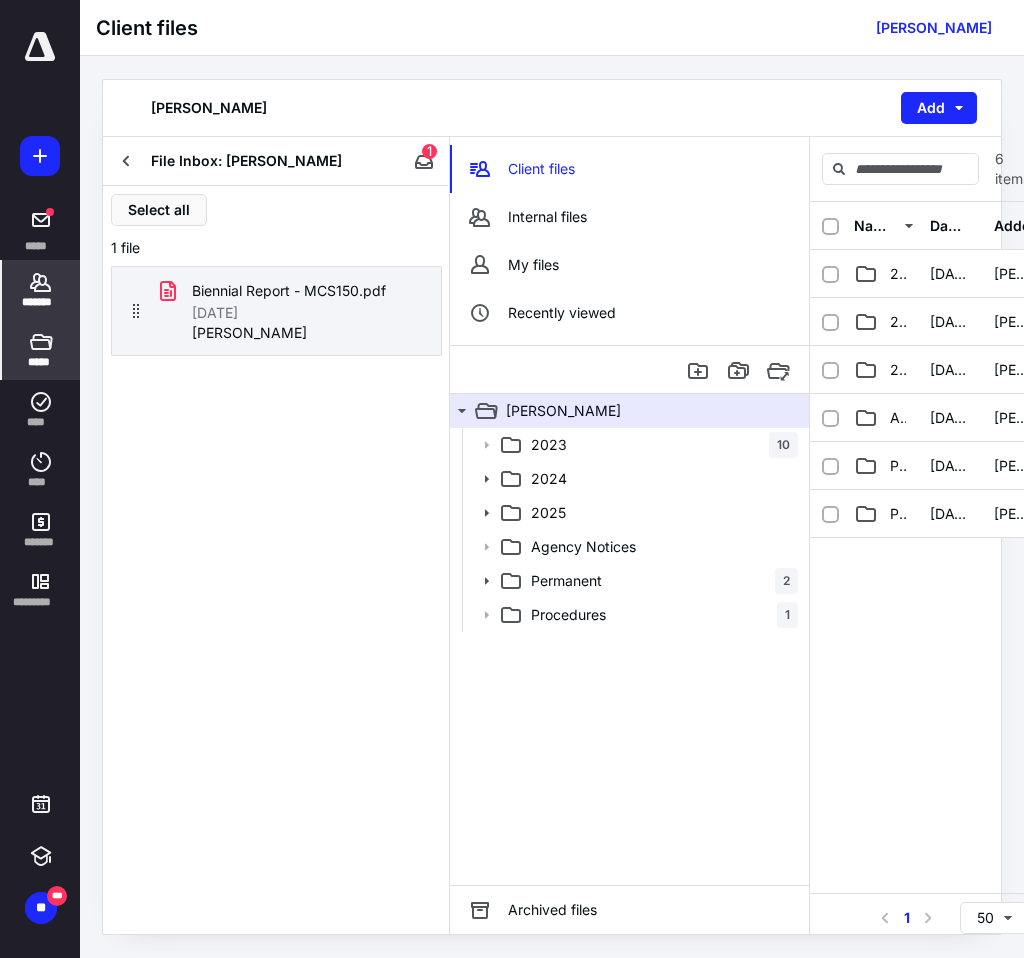 click on "*******" at bounding box center (41, 302) 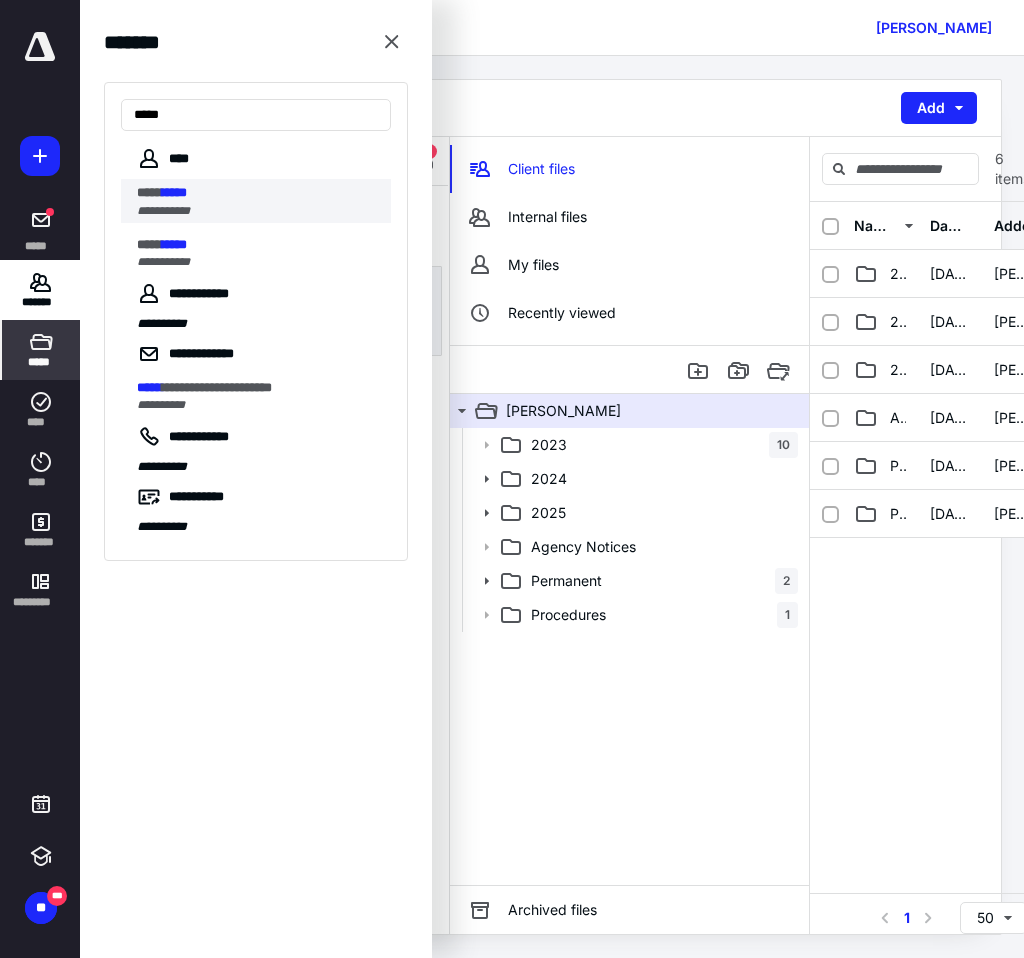 type on "*****" 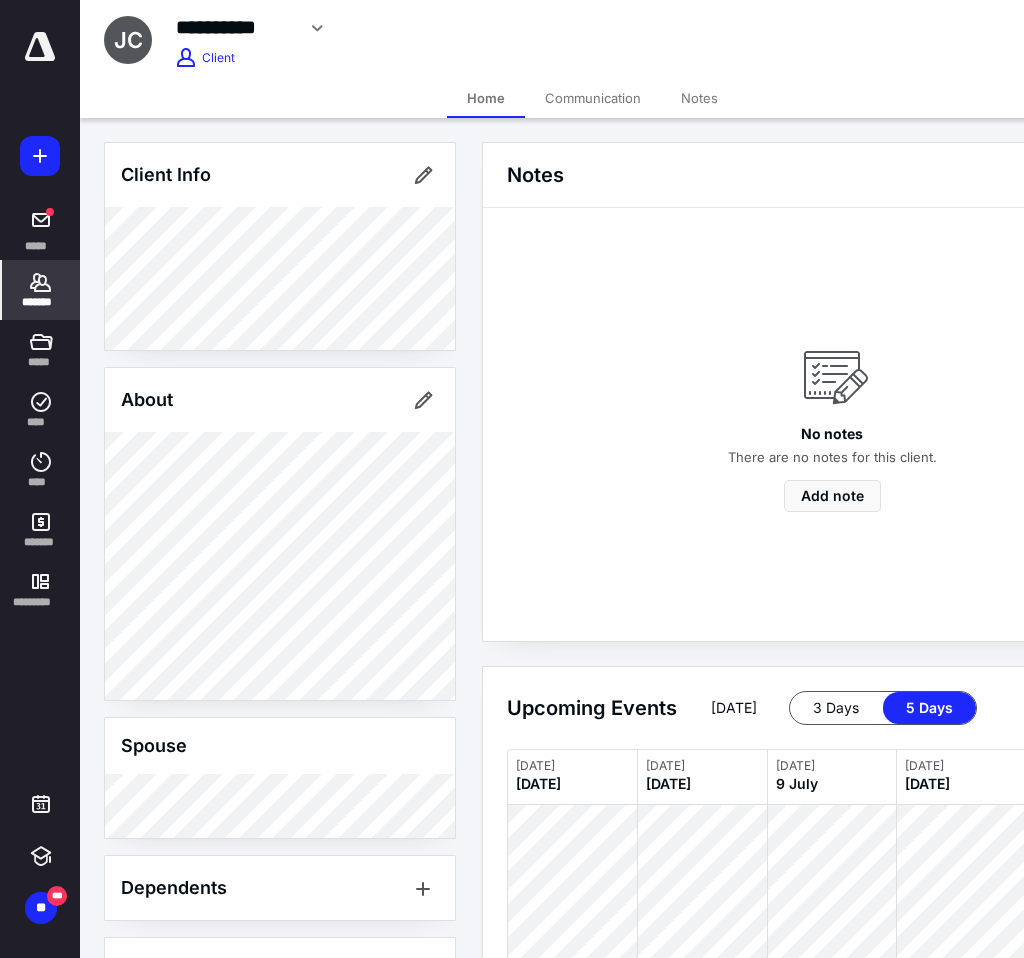scroll, scrollTop: 151, scrollLeft: 0, axis: vertical 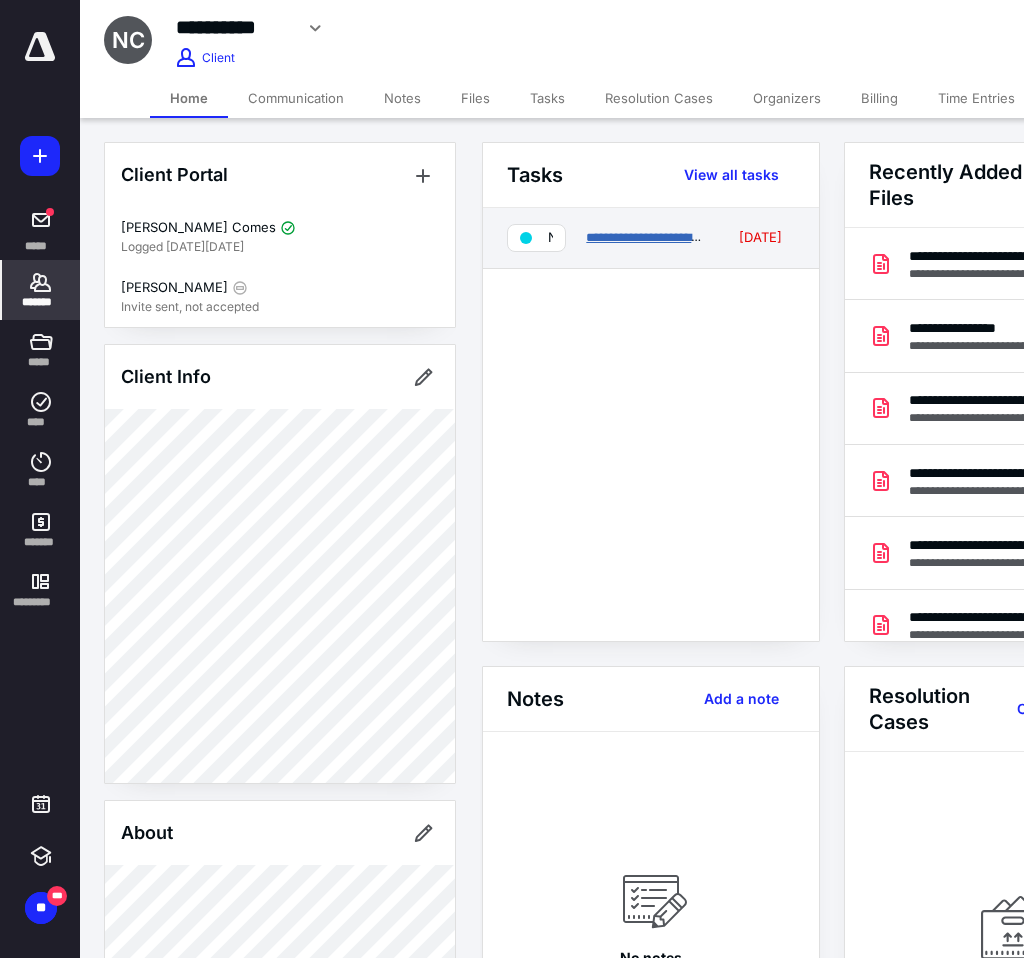click on "**********" at bounding box center (651, 237) 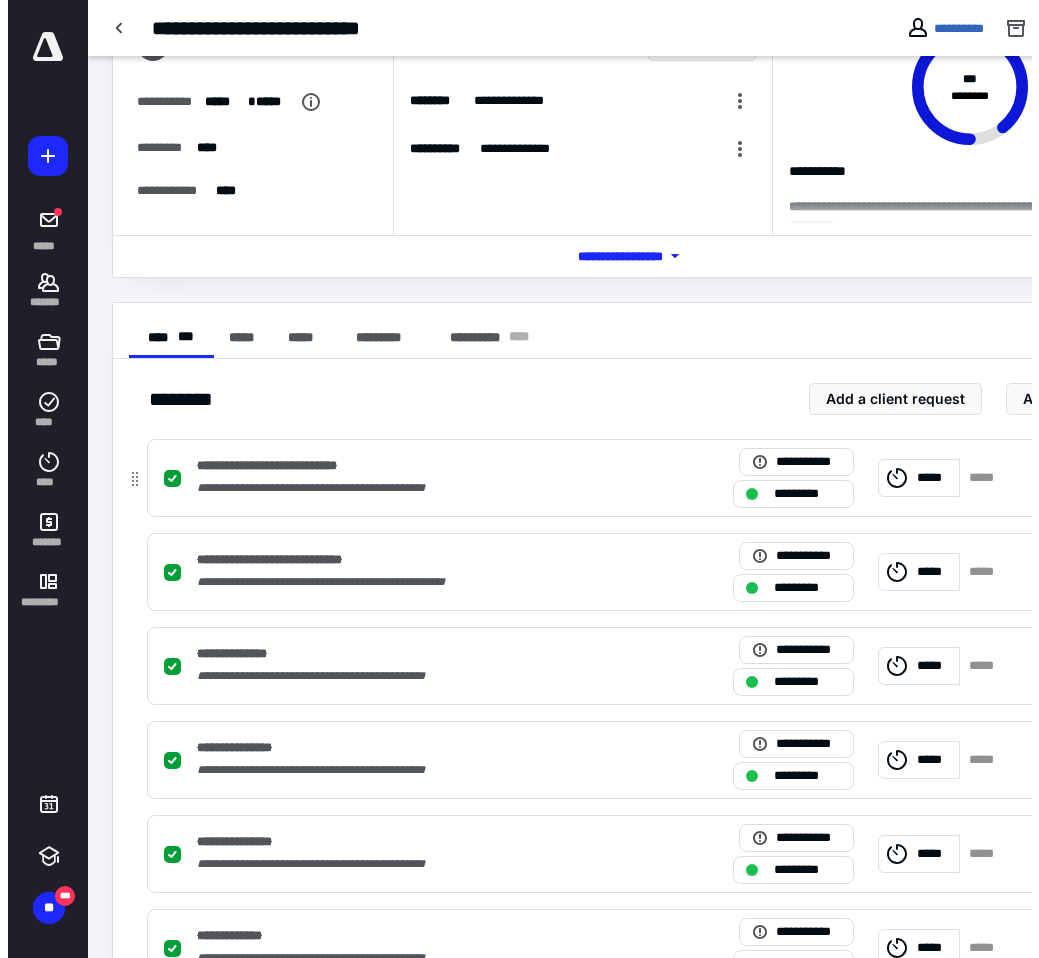 scroll, scrollTop: 0, scrollLeft: 0, axis: both 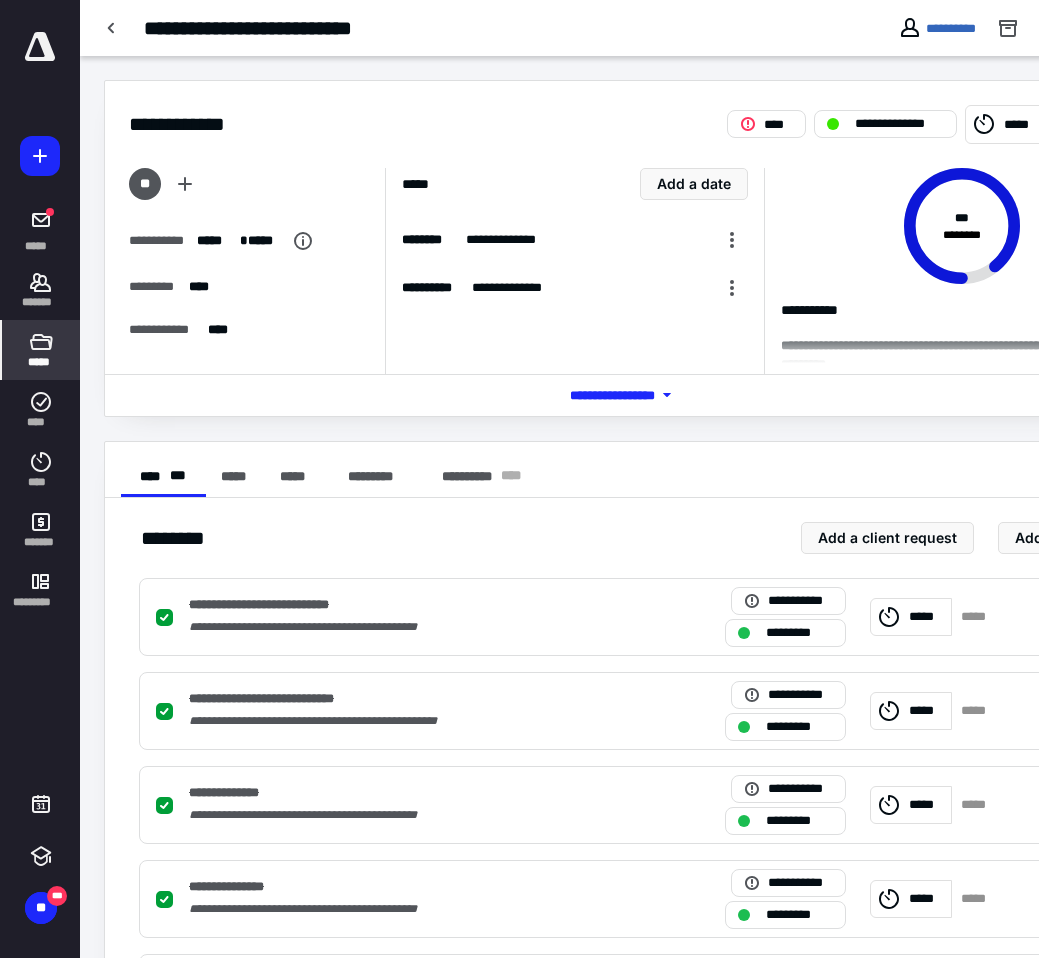 checkbox on "true" 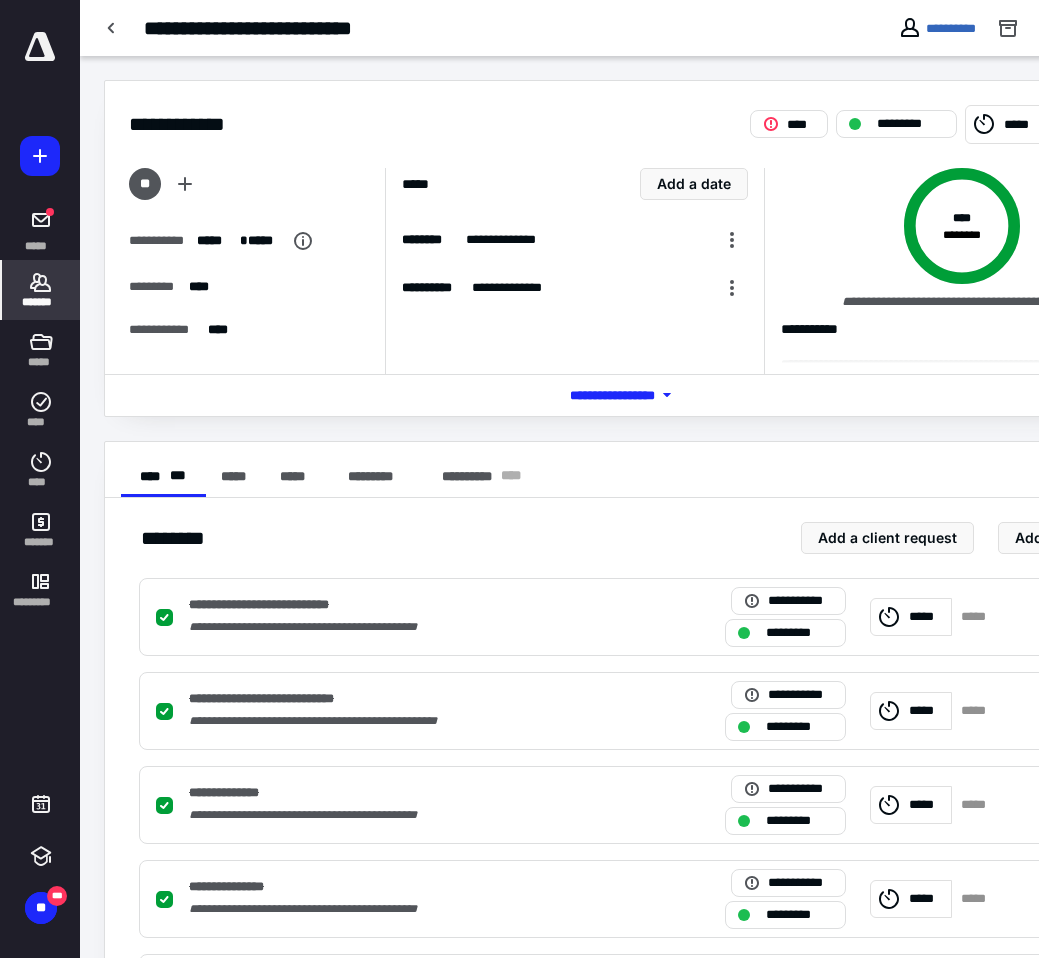 click on "*******" at bounding box center [41, 302] 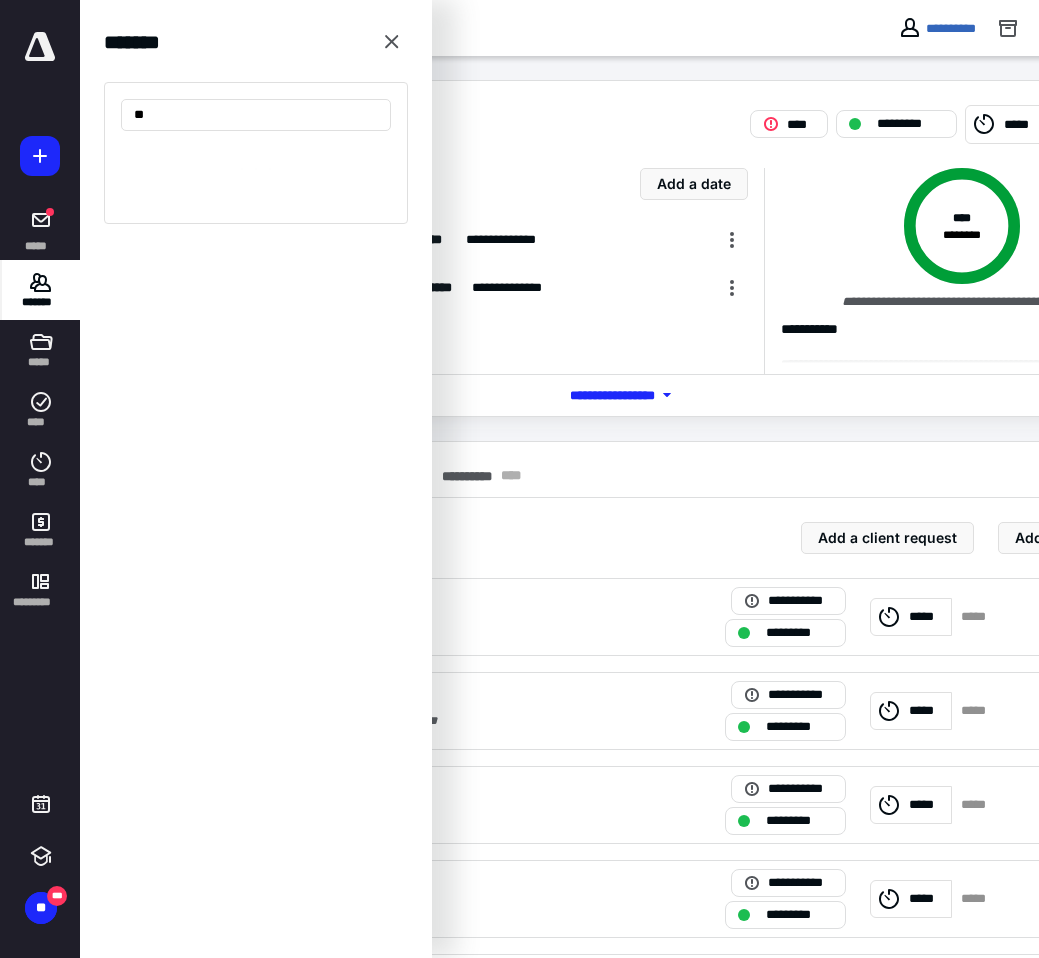 type on "*" 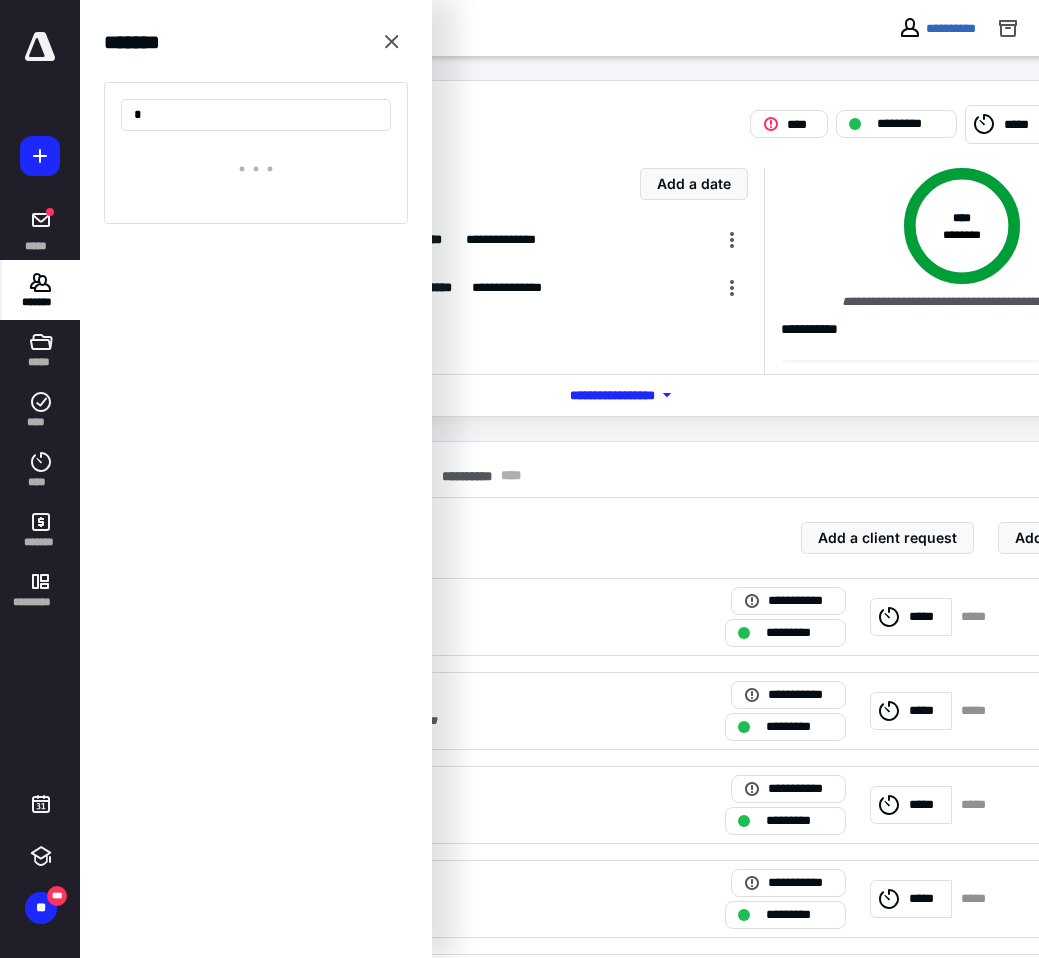 type 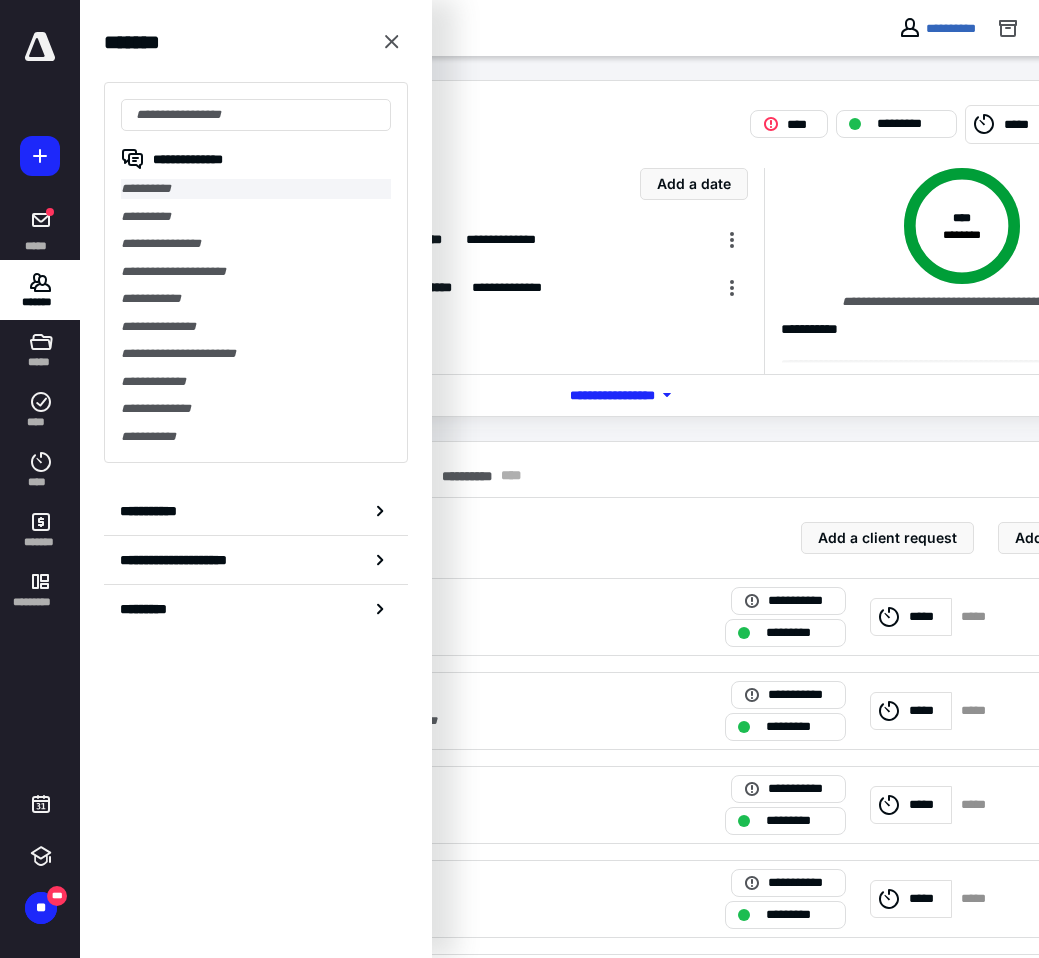 click on "**********" at bounding box center (256, 189) 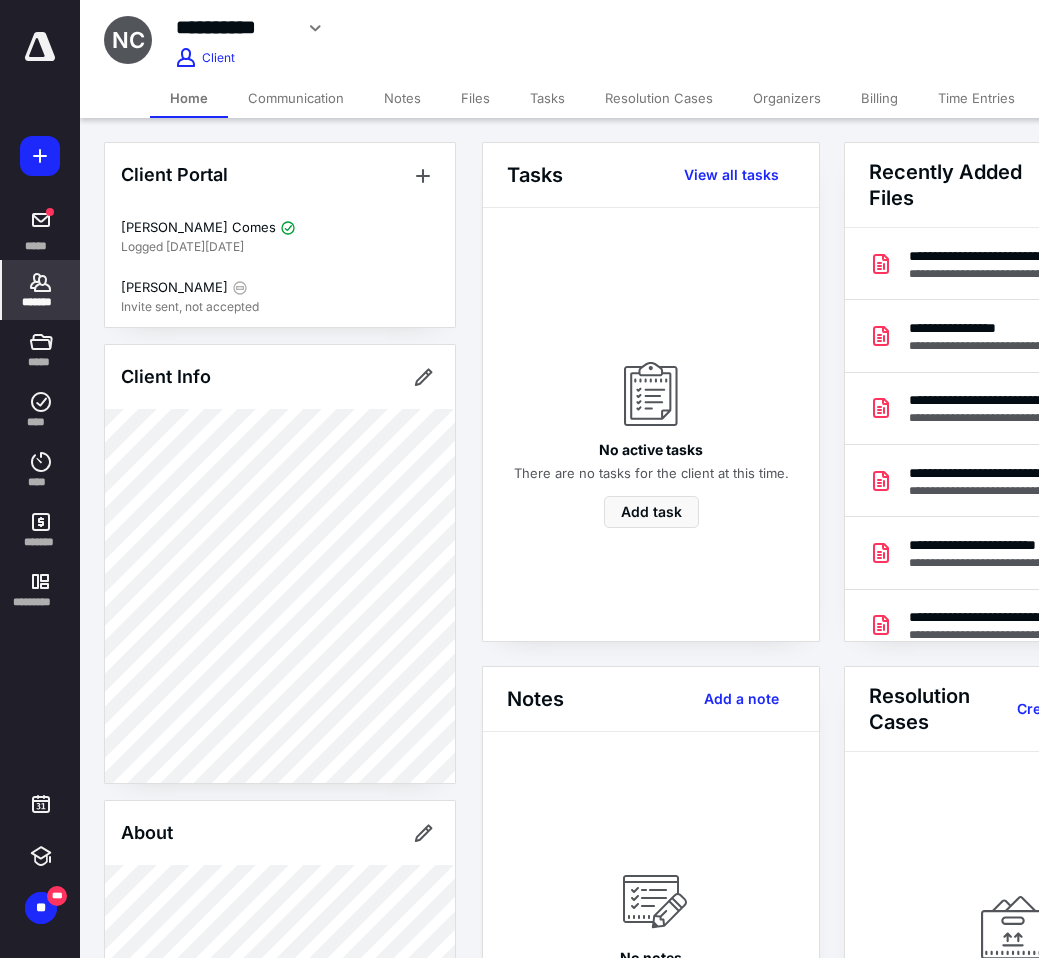 click on "Billing" at bounding box center [879, 98] 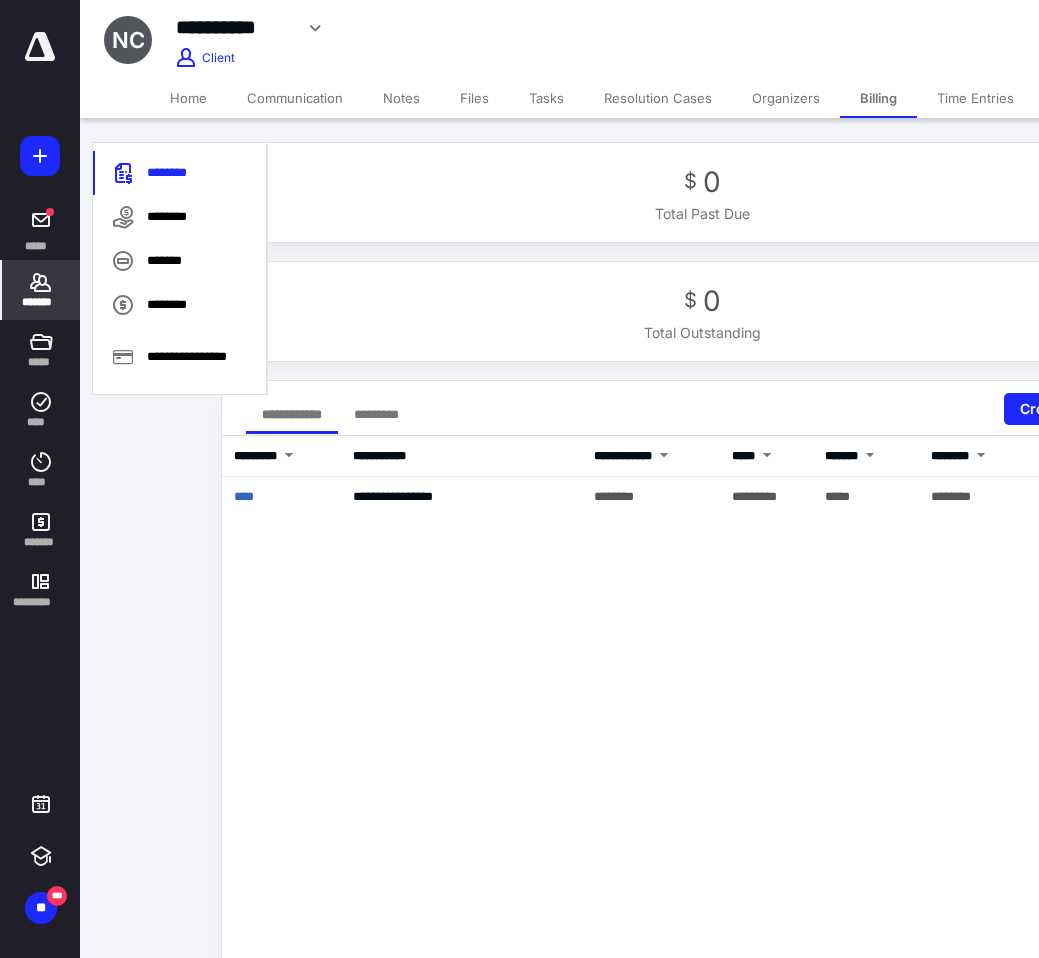 scroll, scrollTop: 0, scrollLeft: 0, axis: both 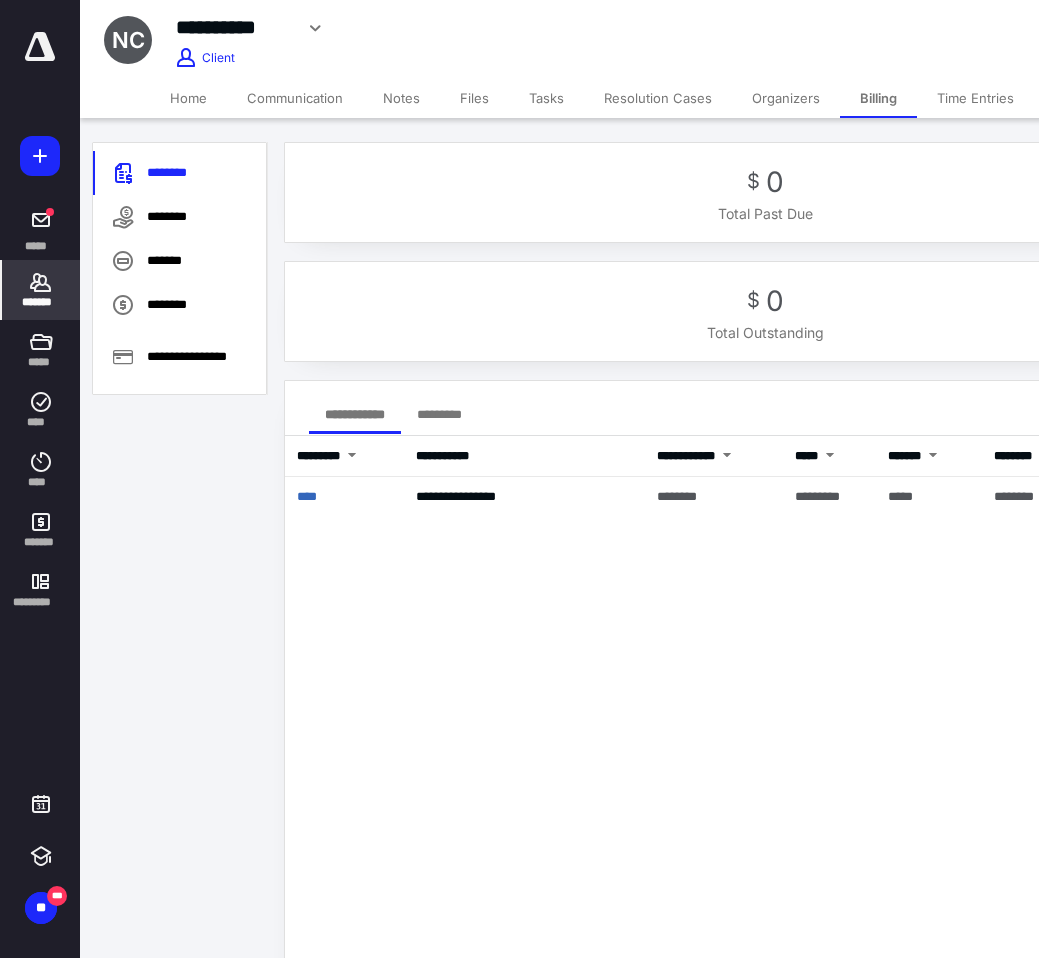 click on "*******" at bounding box center (41, 302) 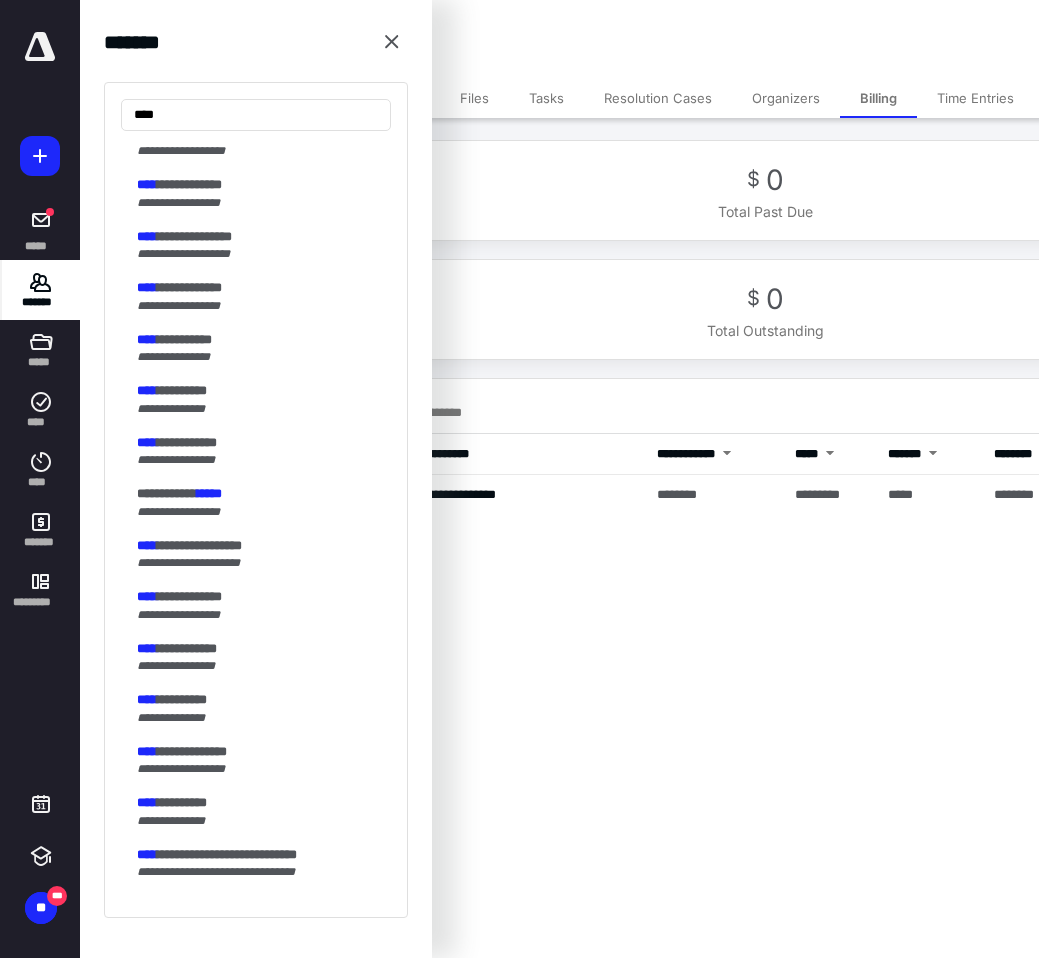 scroll, scrollTop: 0, scrollLeft: 0, axis: both 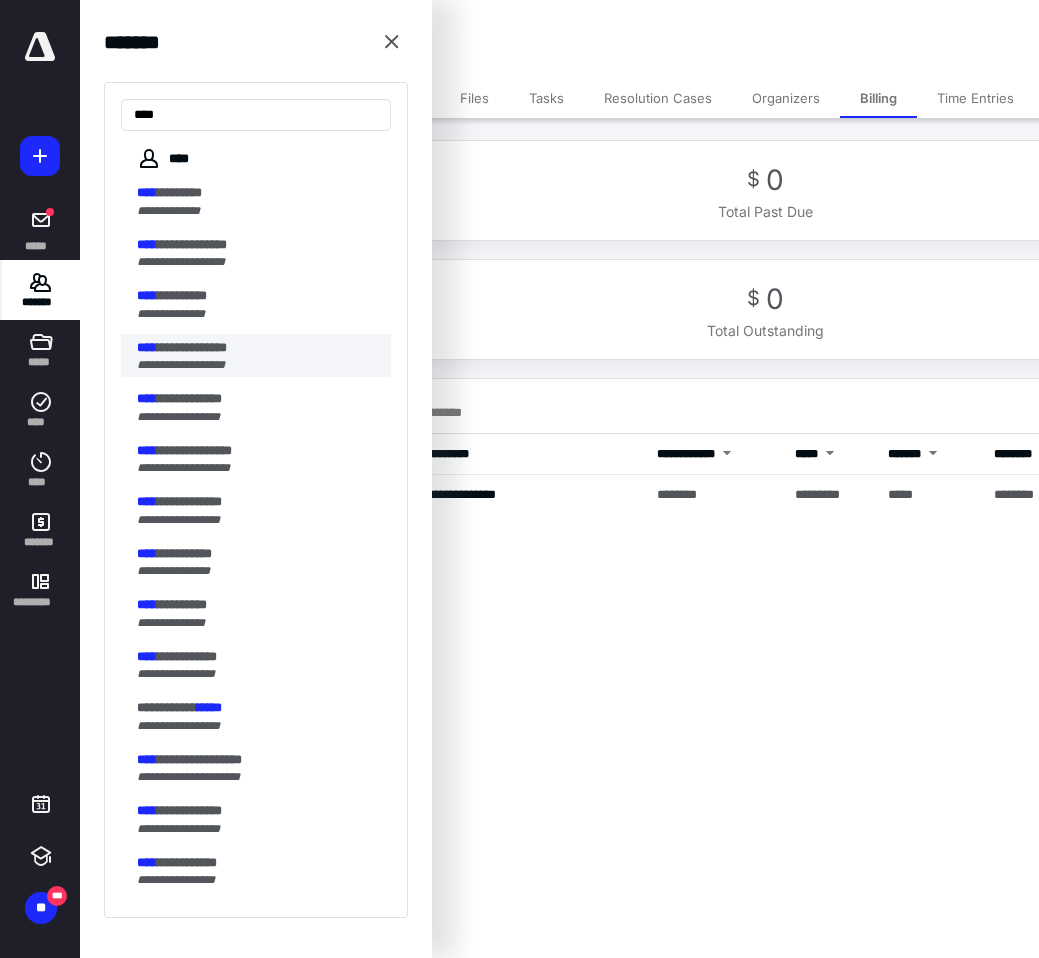 type on "****" 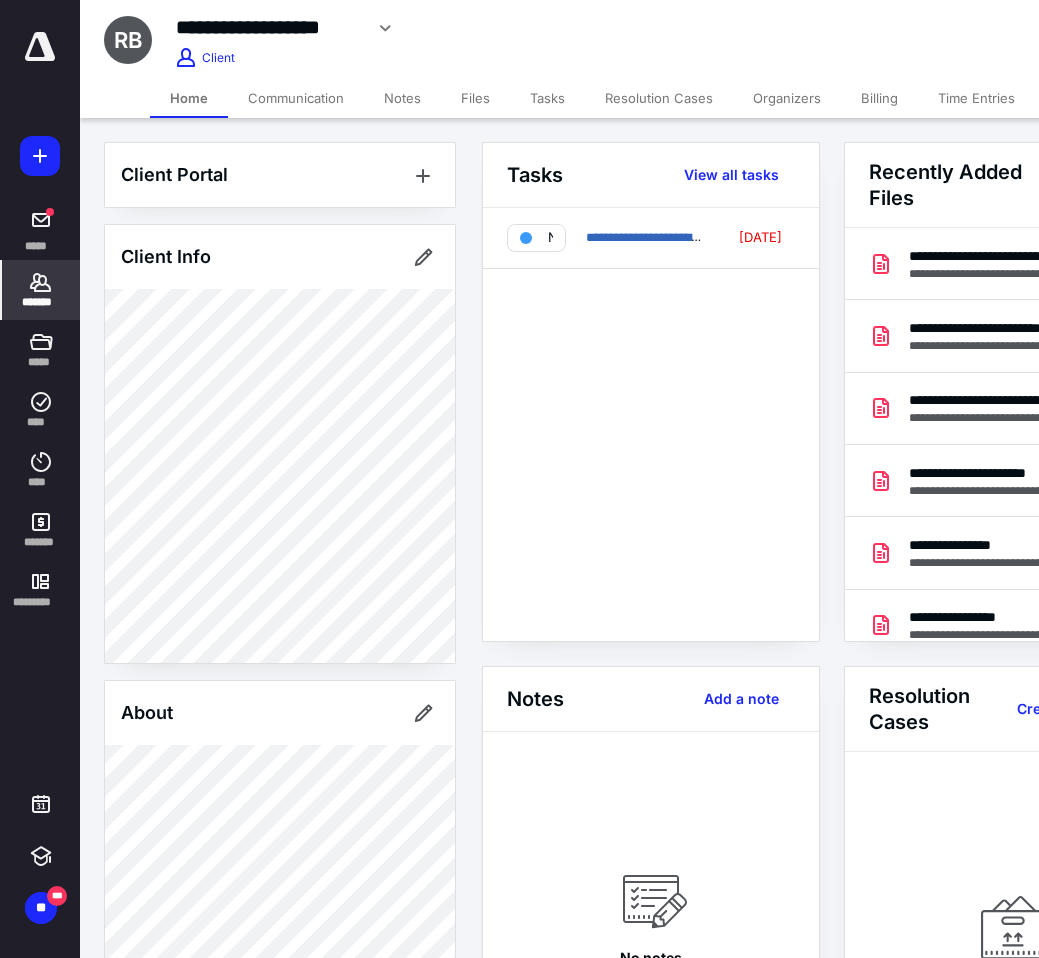 click on "Billing" at bounding box center (879, 98) 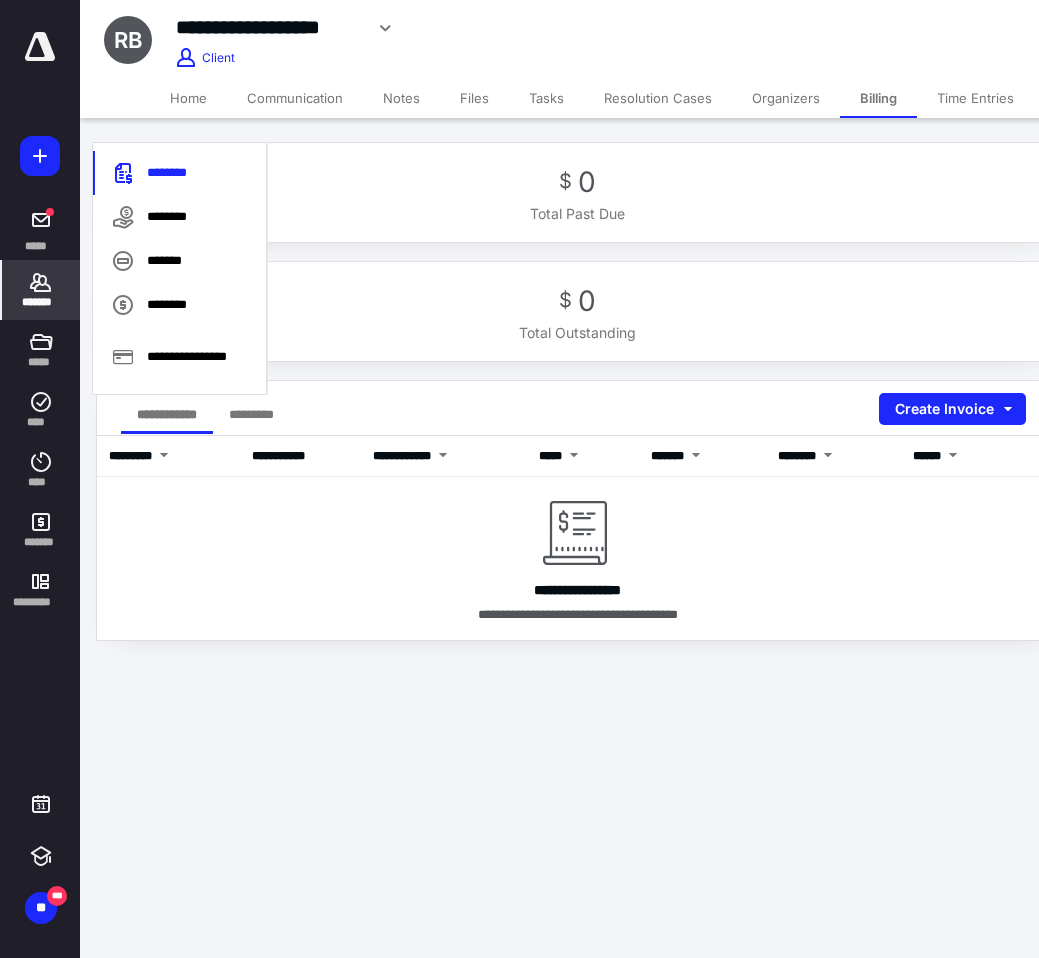 scroll, scrollTop: 0, scrollLeft: 0, axis: both 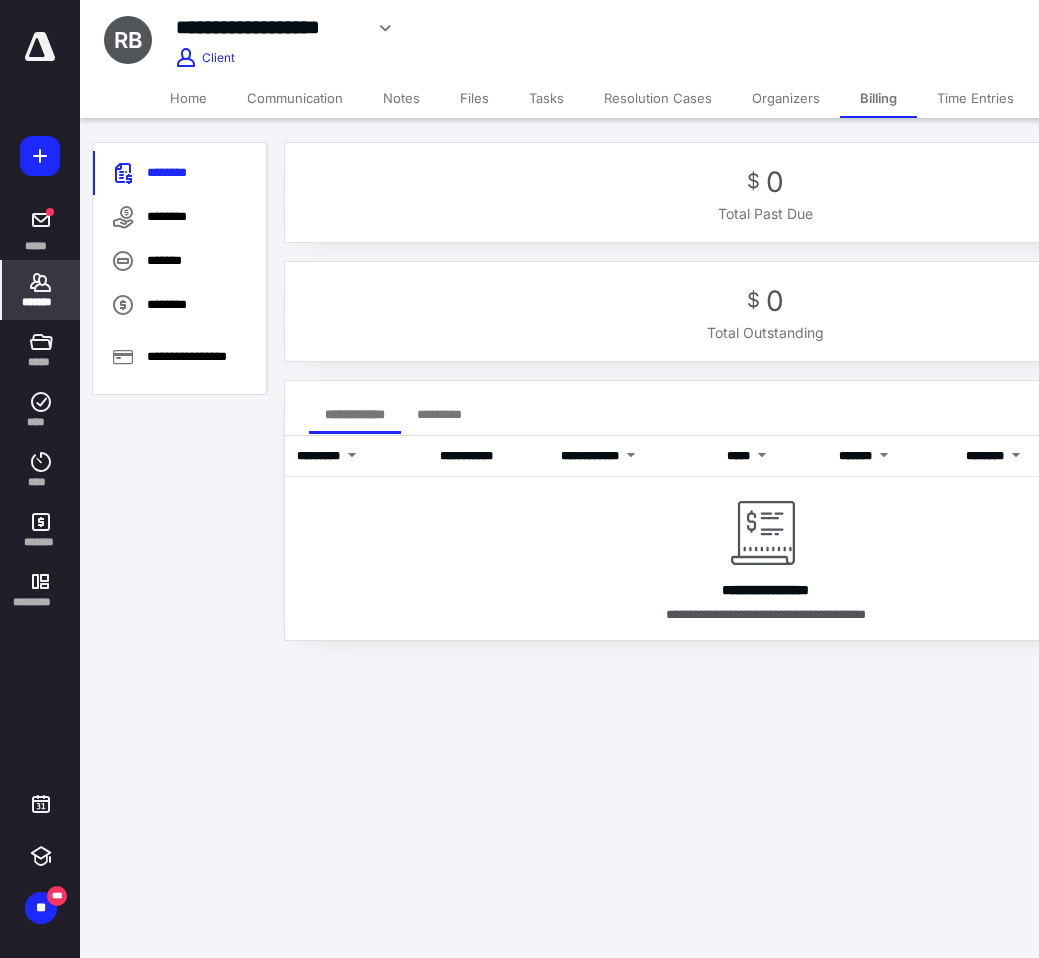 click on "Home" at bounding box center [188, 98] 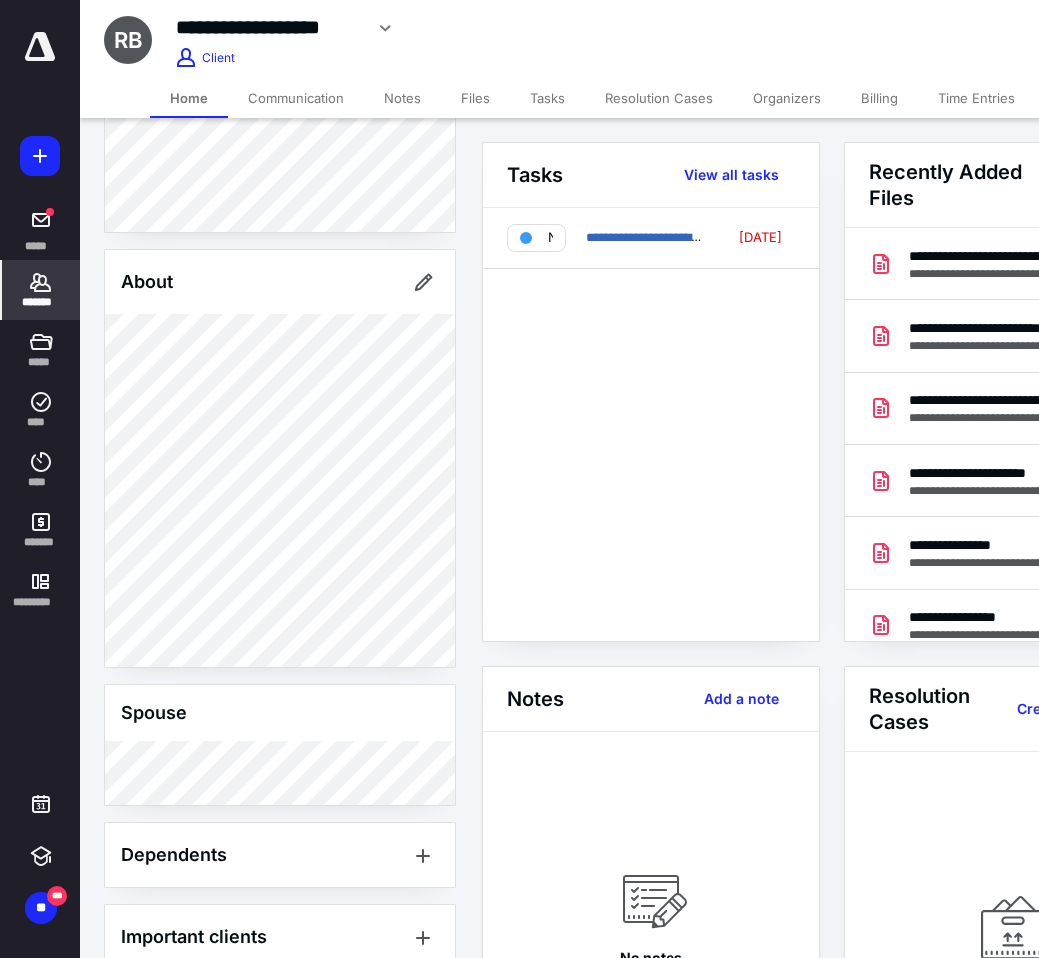scroll, scrollTop: 0, scrollLeft: 0, axis: both 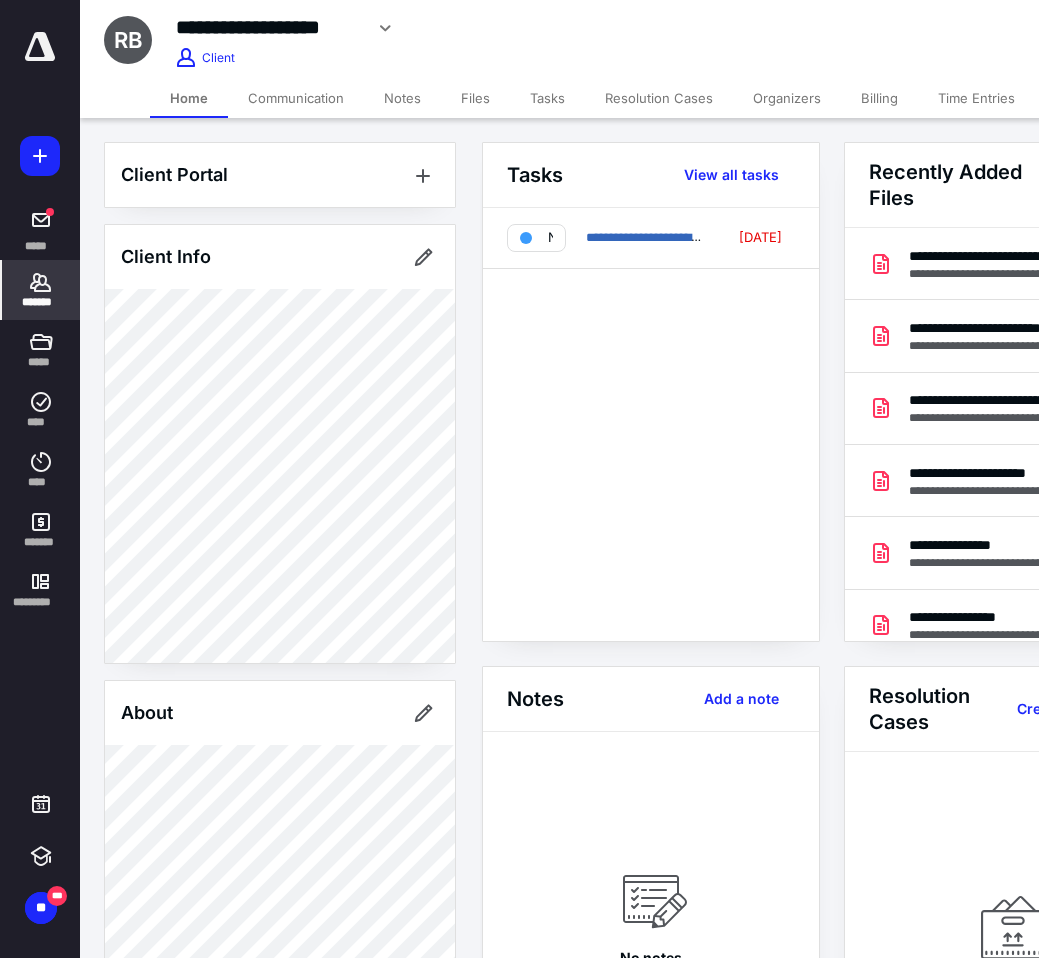 click on "Billing" at bounding box center (879, 98) 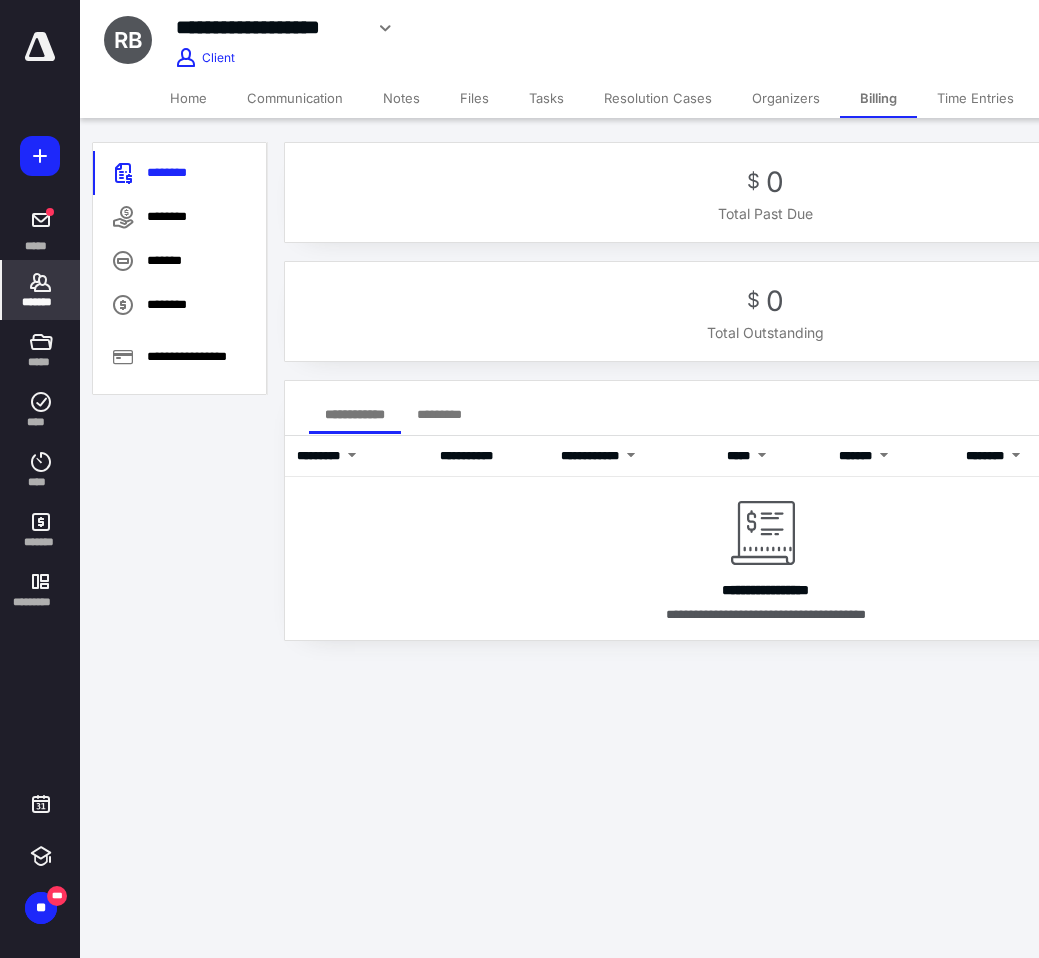 click on "Home" at bounding box center [188, 98] 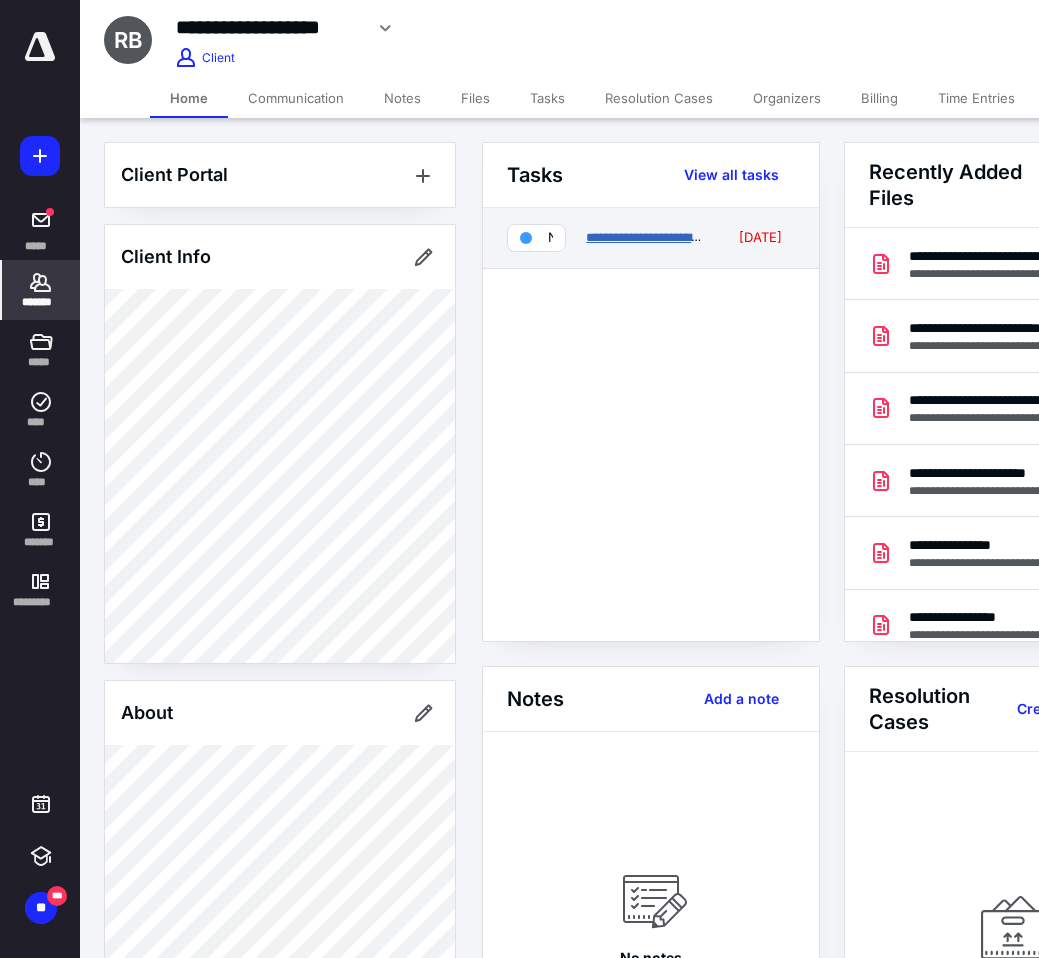 click on "**********" at bounding box center (651, 237) 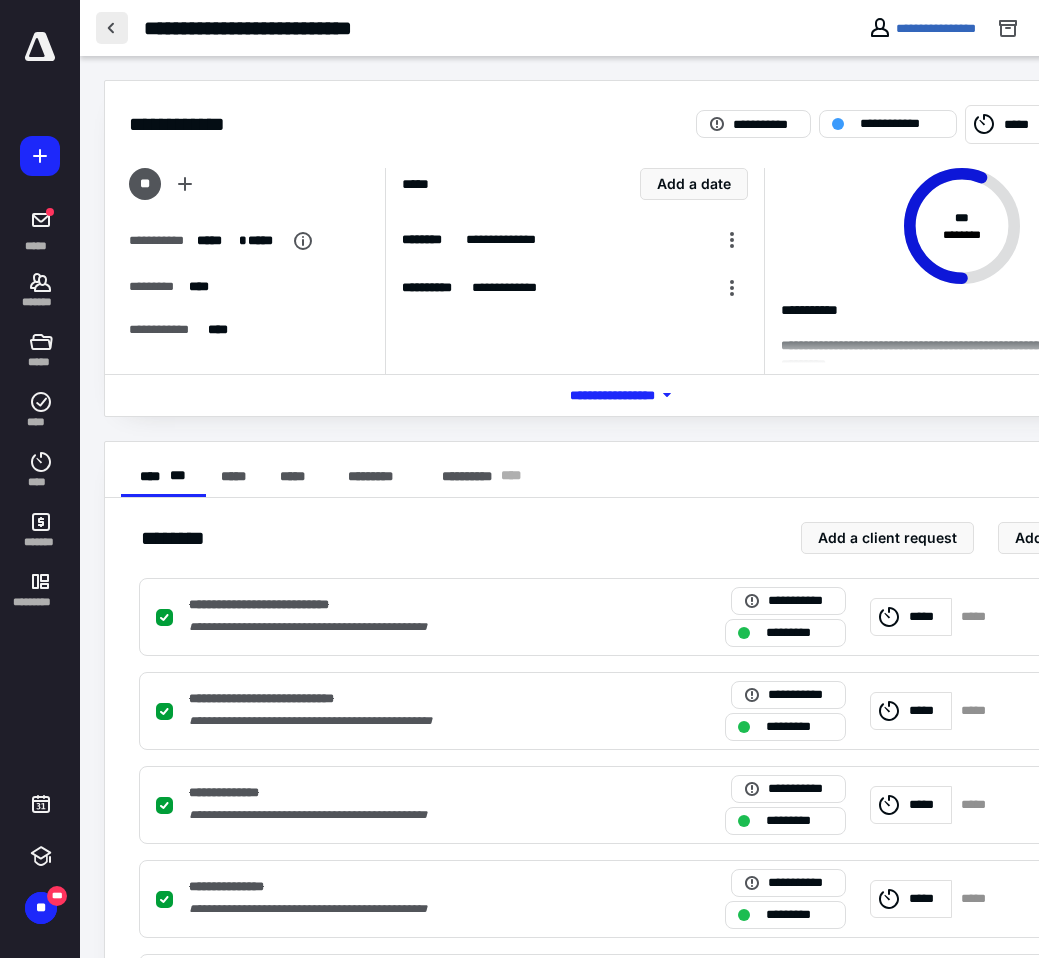click at bounding box center [112, 28] 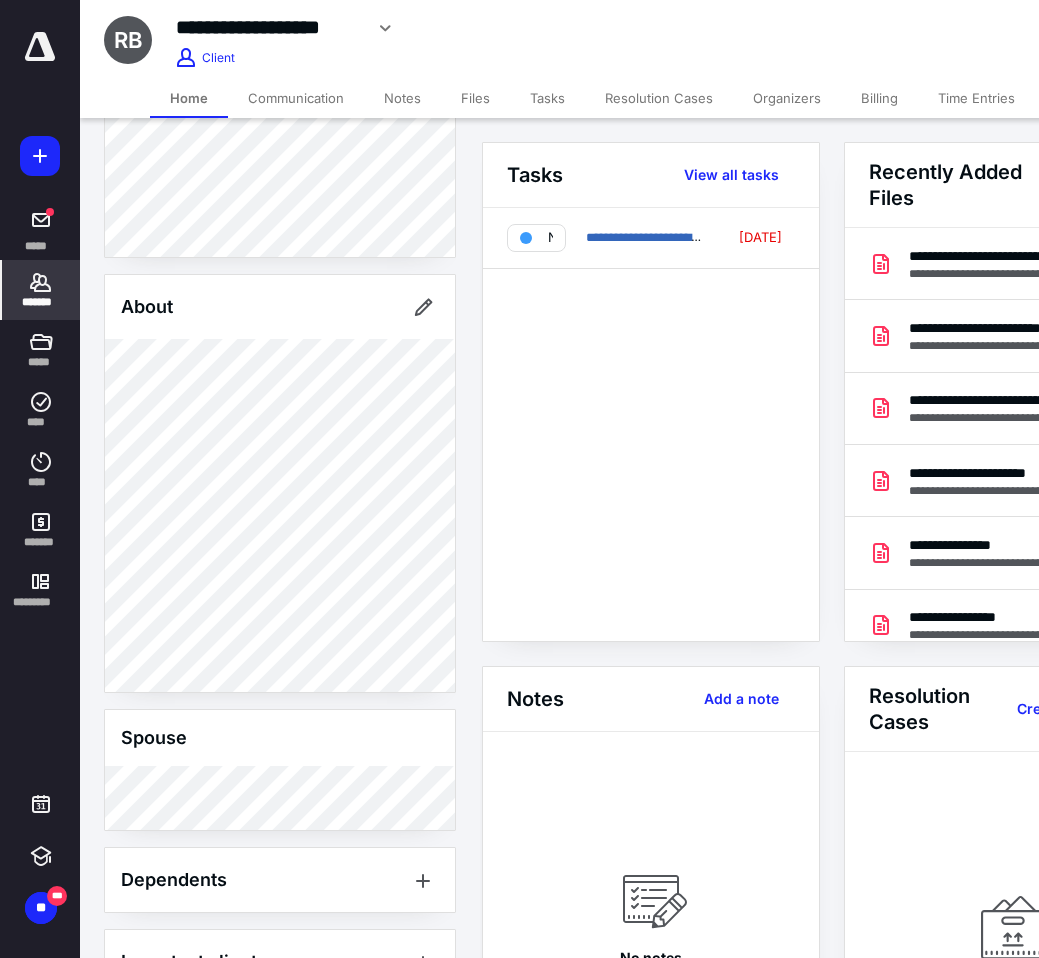 scroll, scrollTop: 538, scrollLeft: 0, axis: vertical 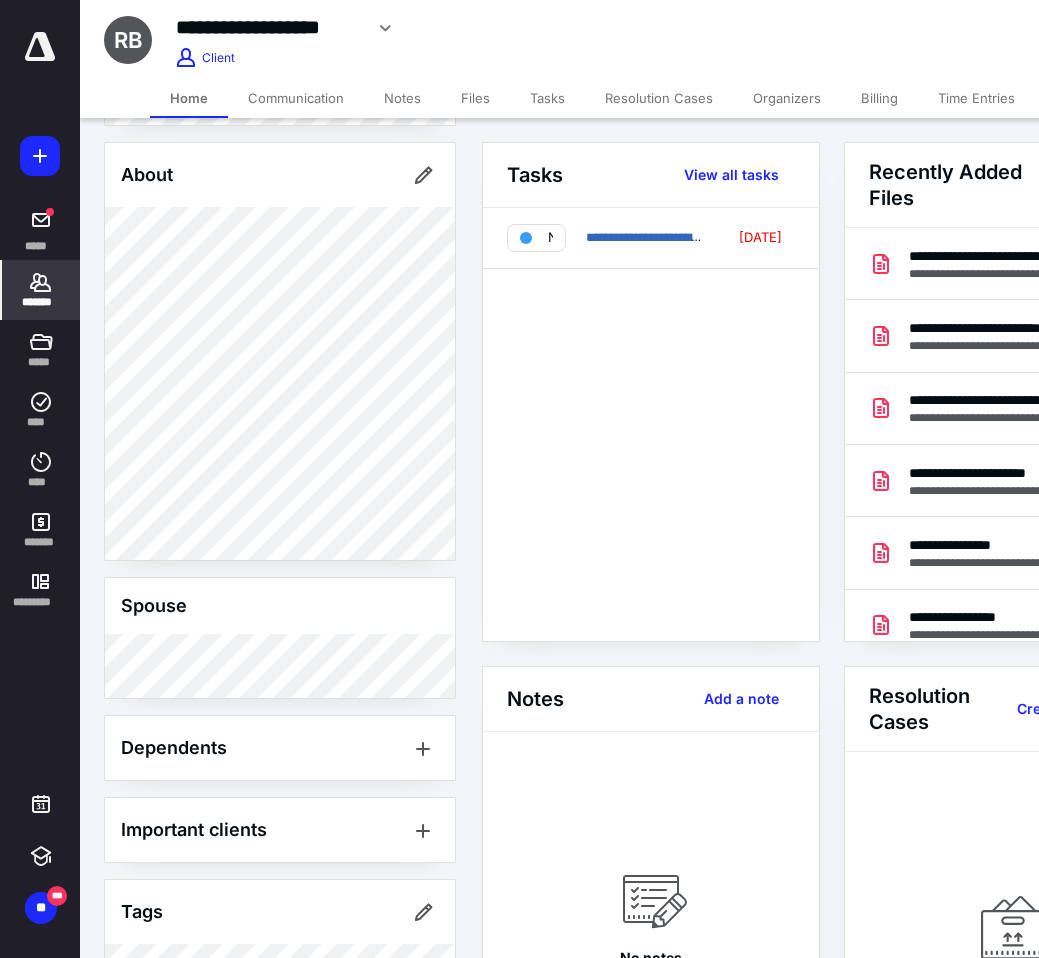 click on "Billing" at bounding box center (879, 98) 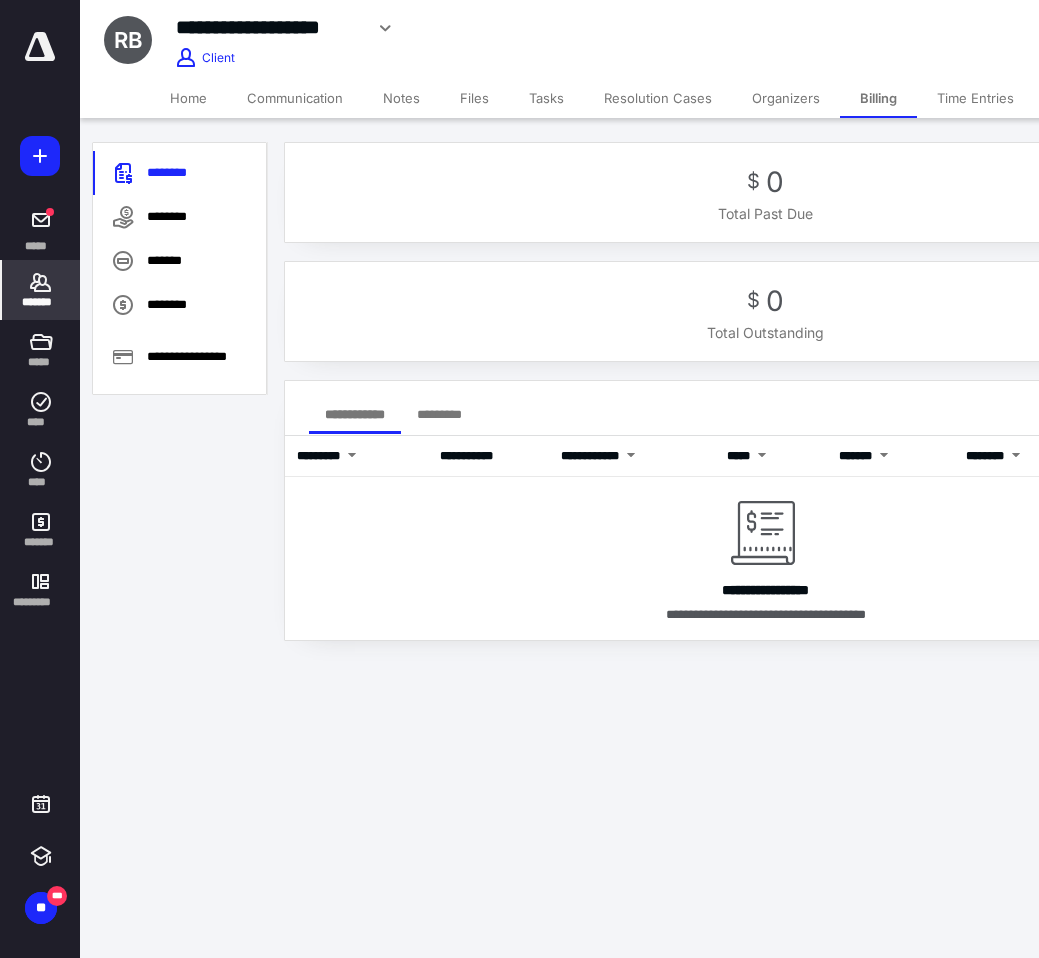 scroll, scrollTop: 0, scrollLeft: 208, axis: horizontal 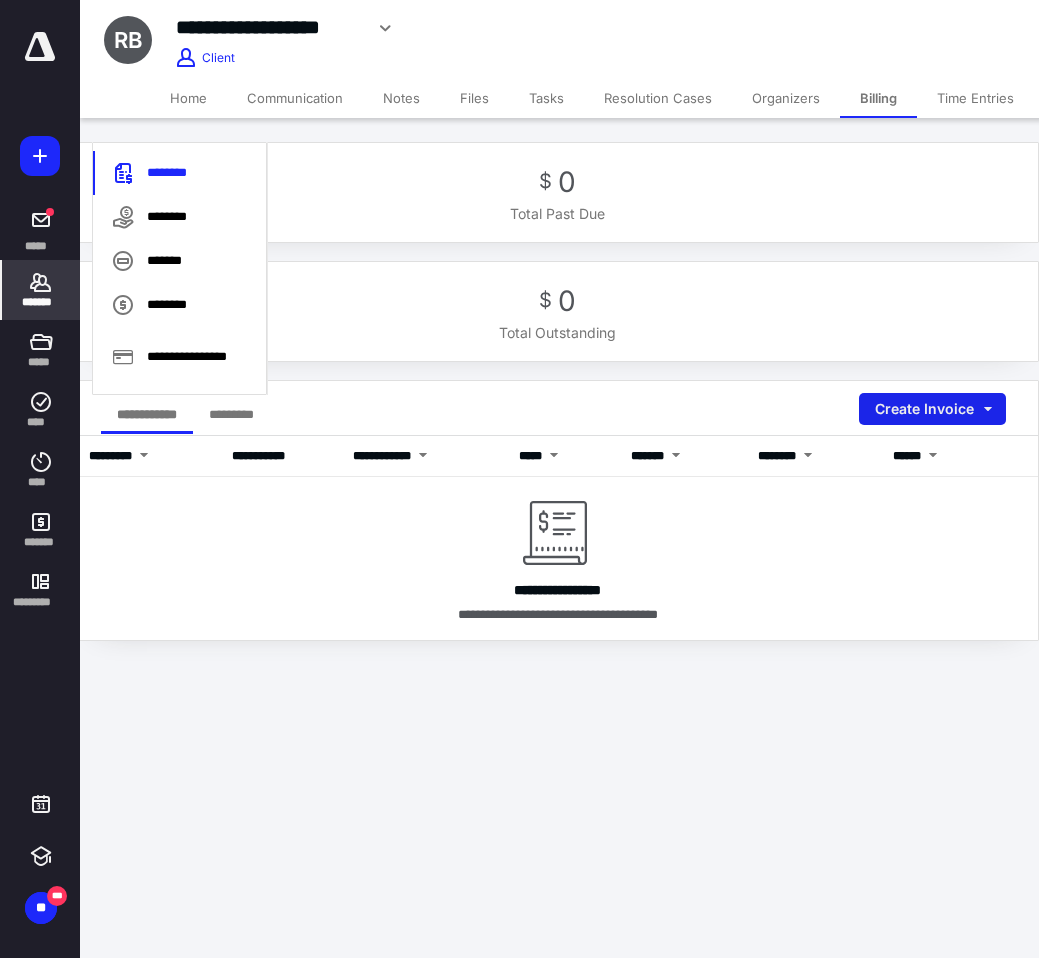click on "Create Invoice" at bounding box center (932, 409) 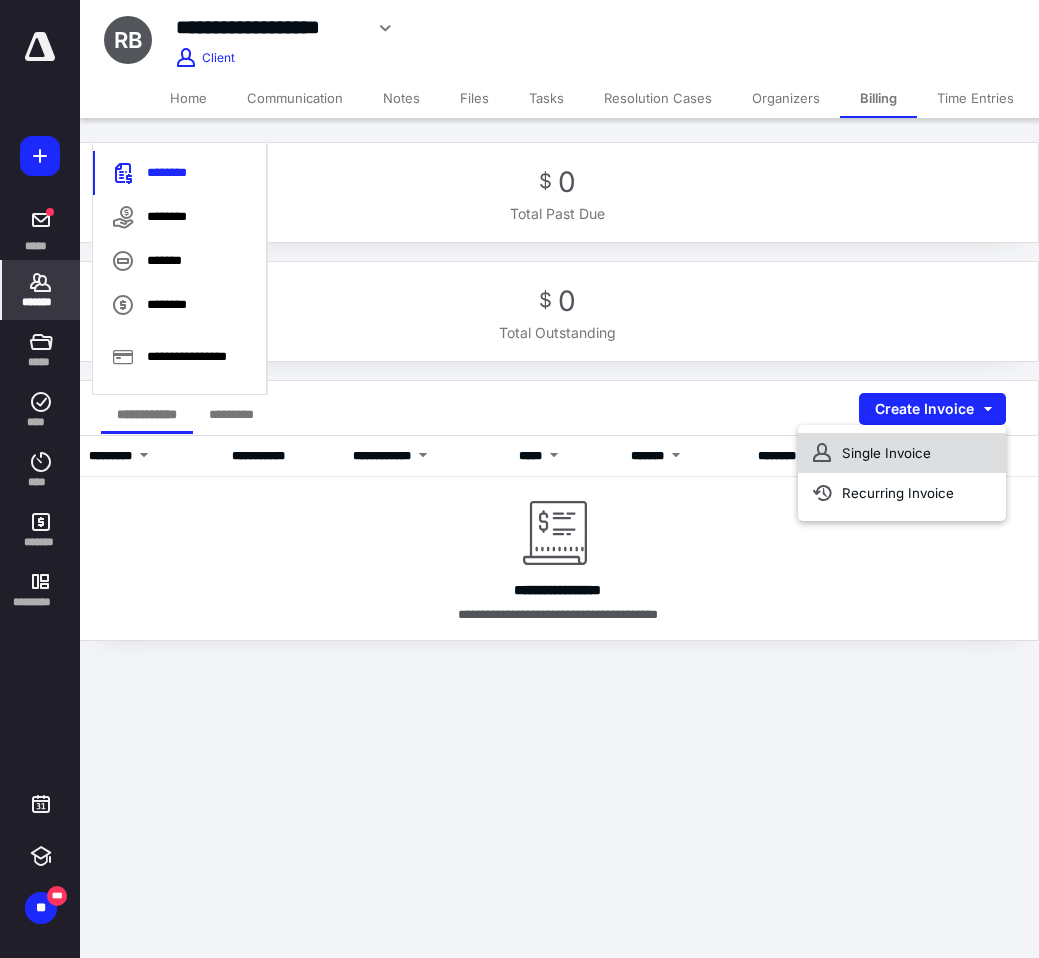 click on "Single Invoice" at bounding box center [902, 453] 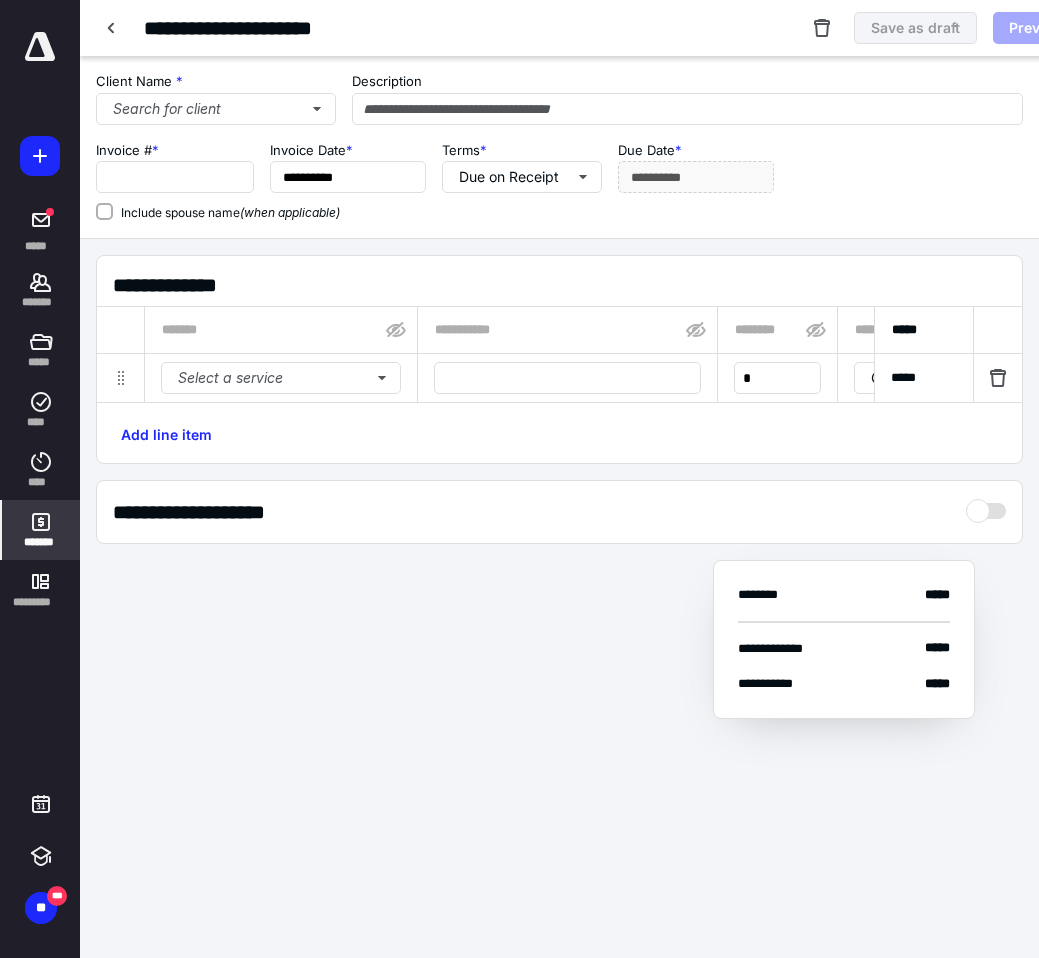 type on "****" 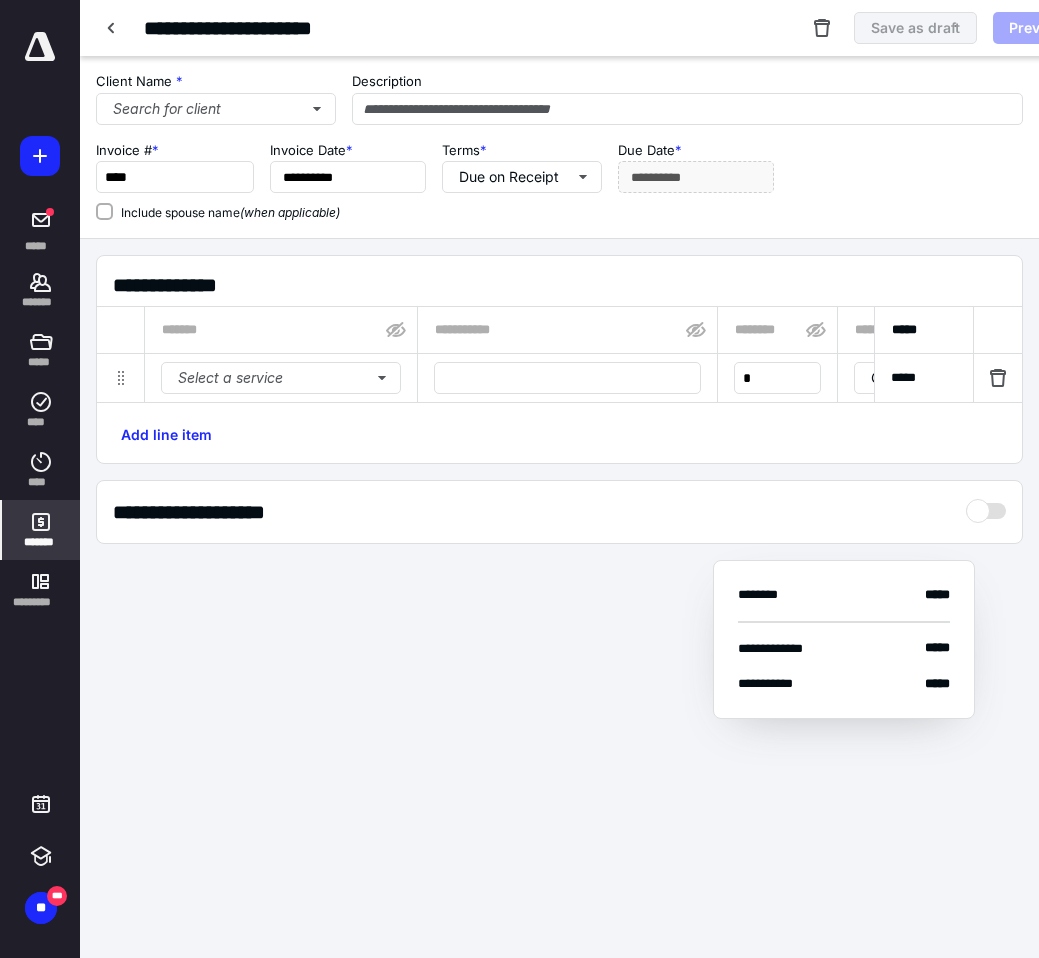 checkbox on "true" 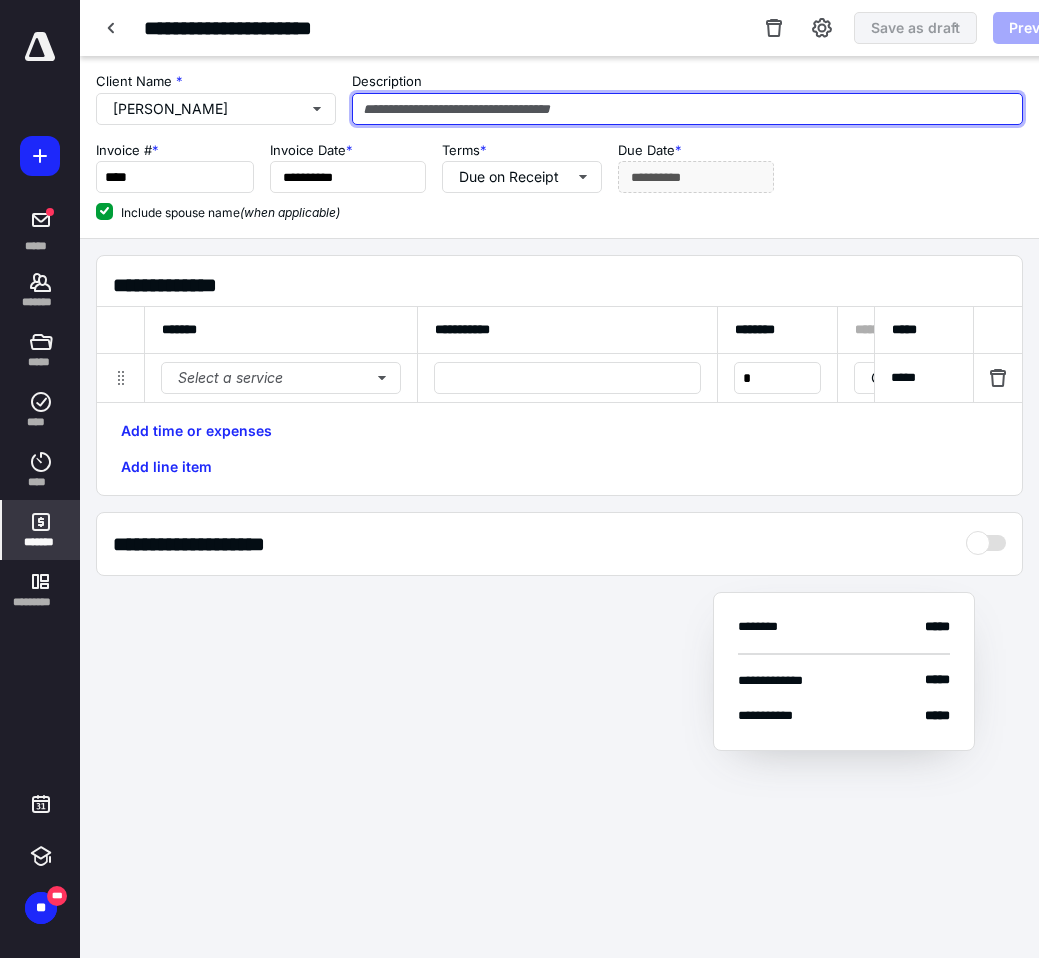 click at bounding box center [687, 109] 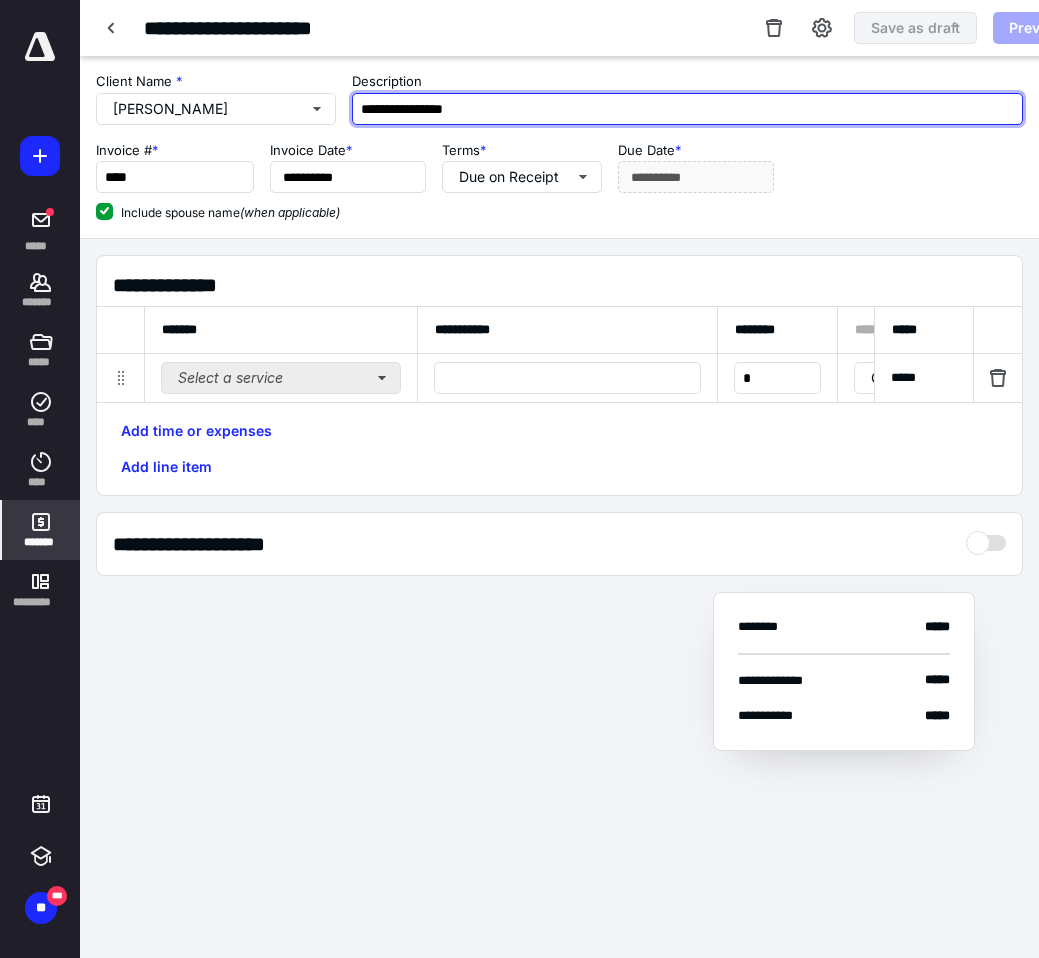 type on "**********" 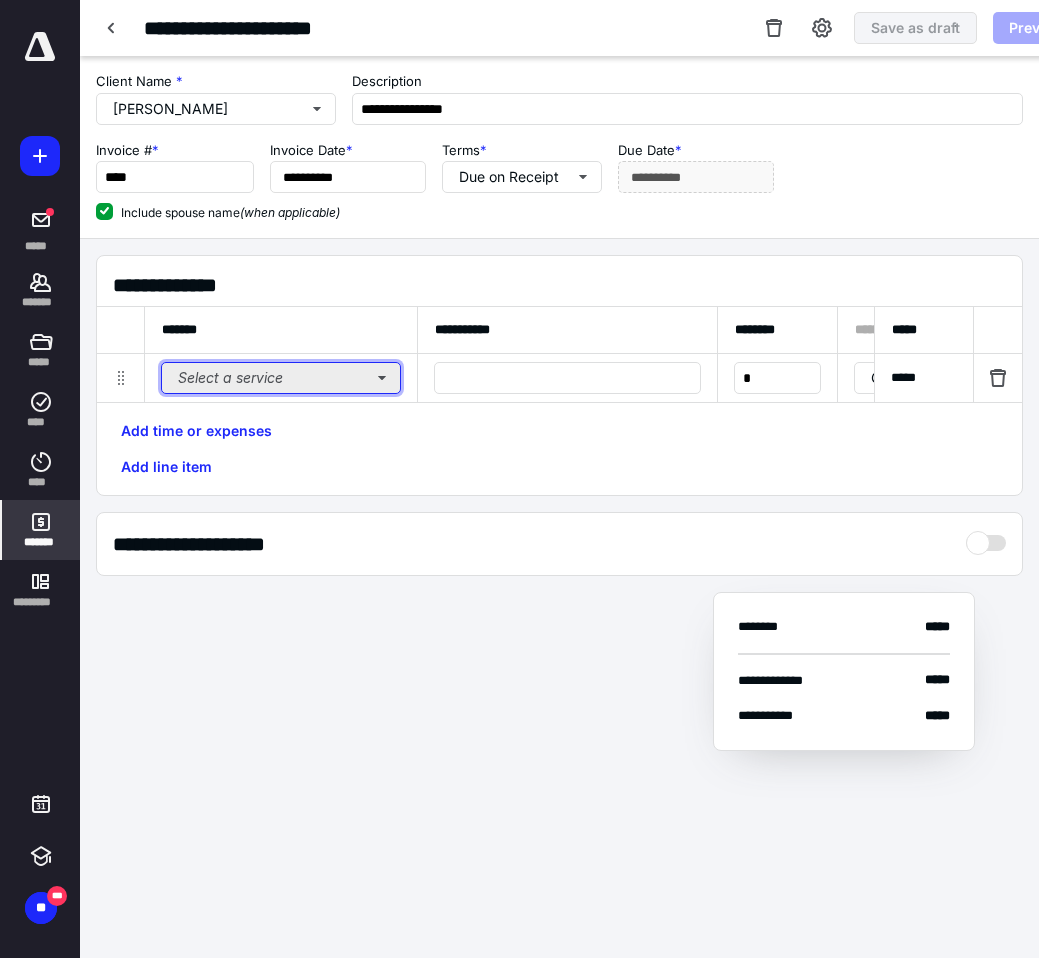 click on "Select a service" at bounding box center [281, 378] 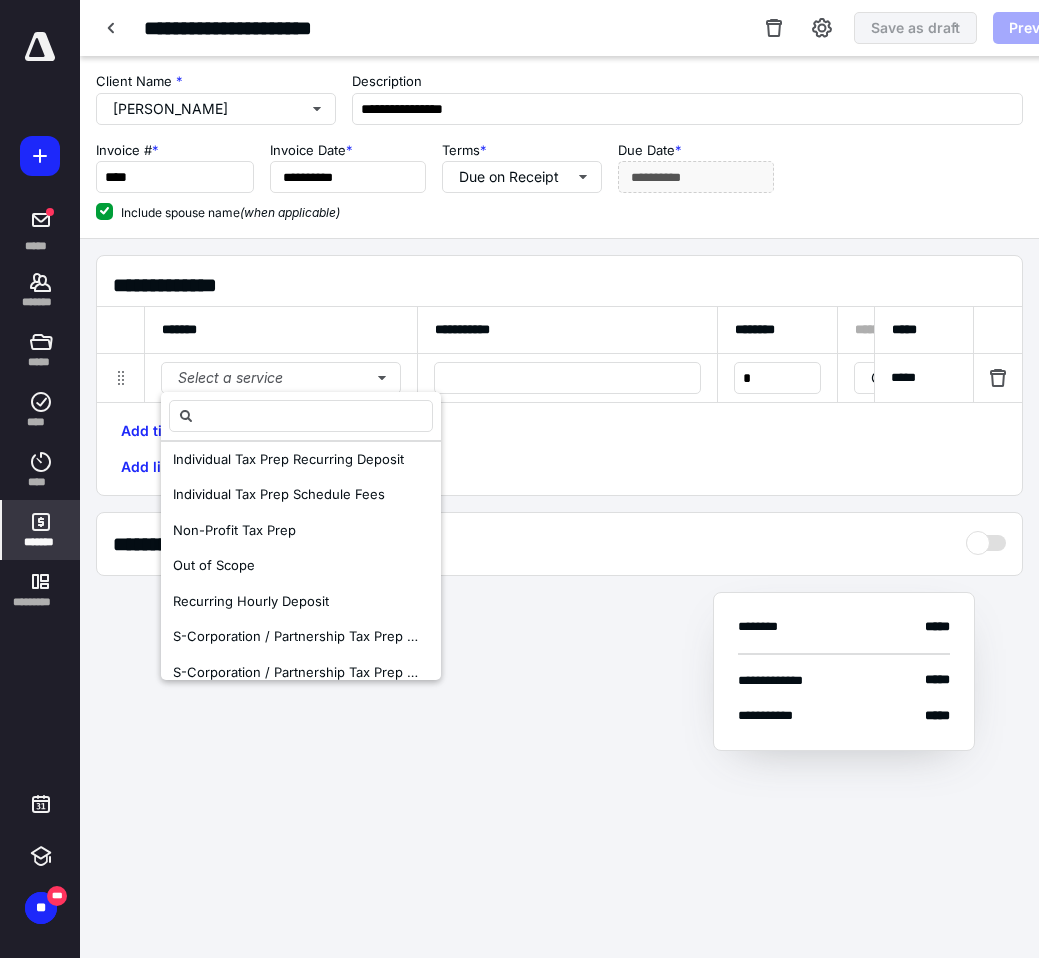 scroll, scrollTop: 228, scrollLeft: 0, axis: vertical 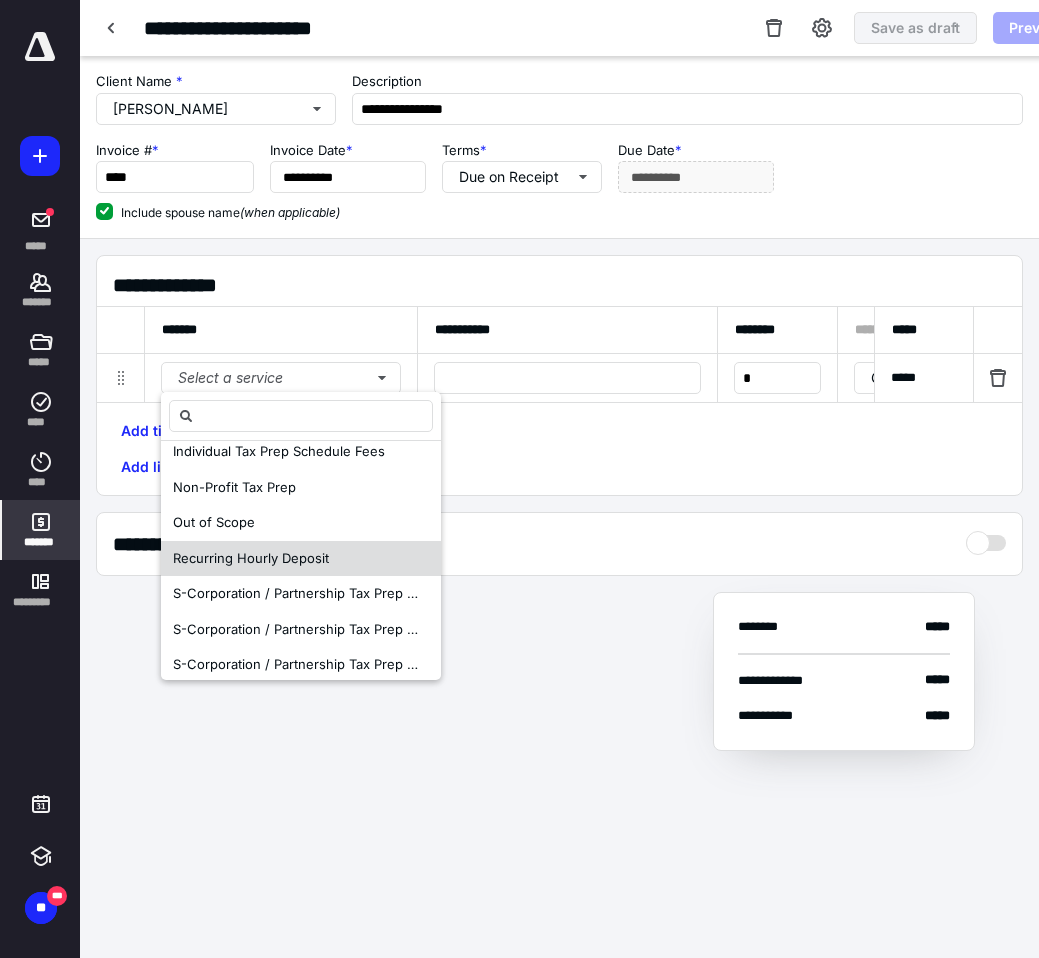 click on "Recurring Hourly Deposit" at bounding box center (251, 558) 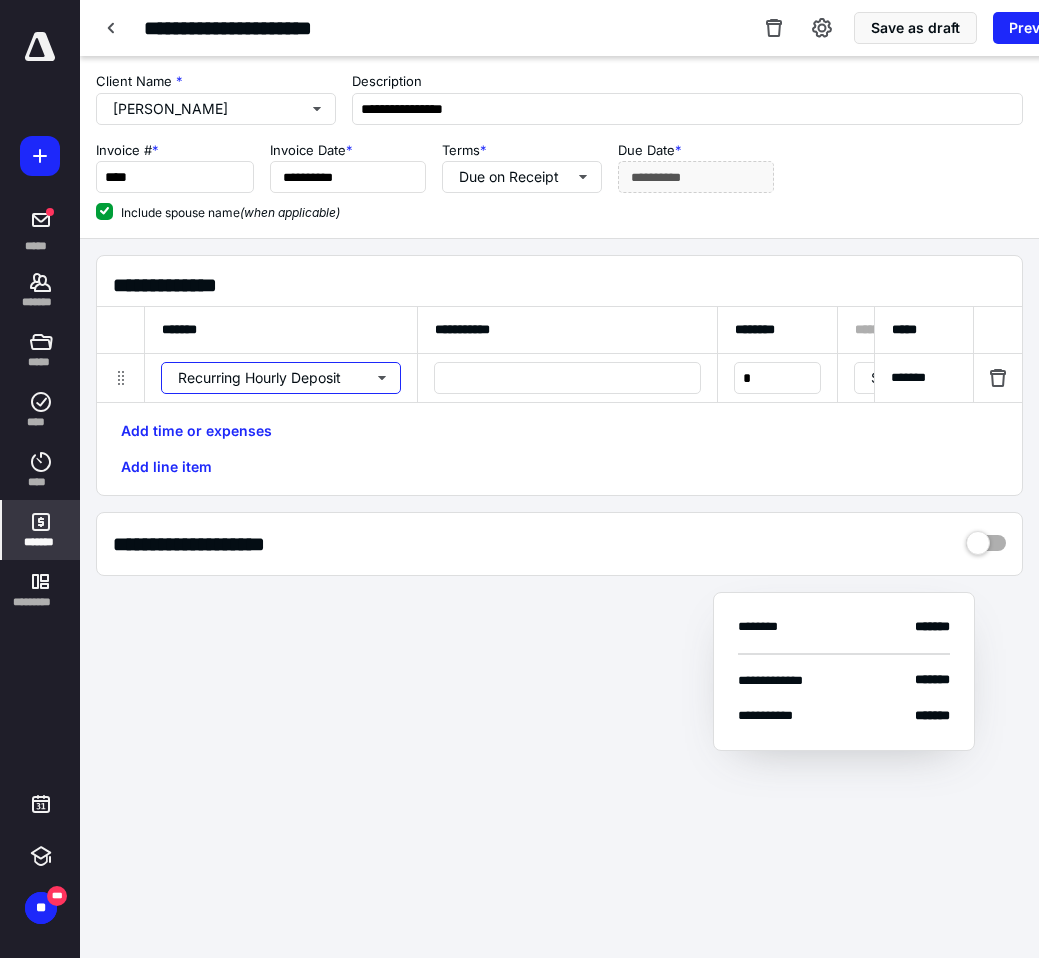 scroll, scrollTop: 0, scrollLeft: 0, axis: both 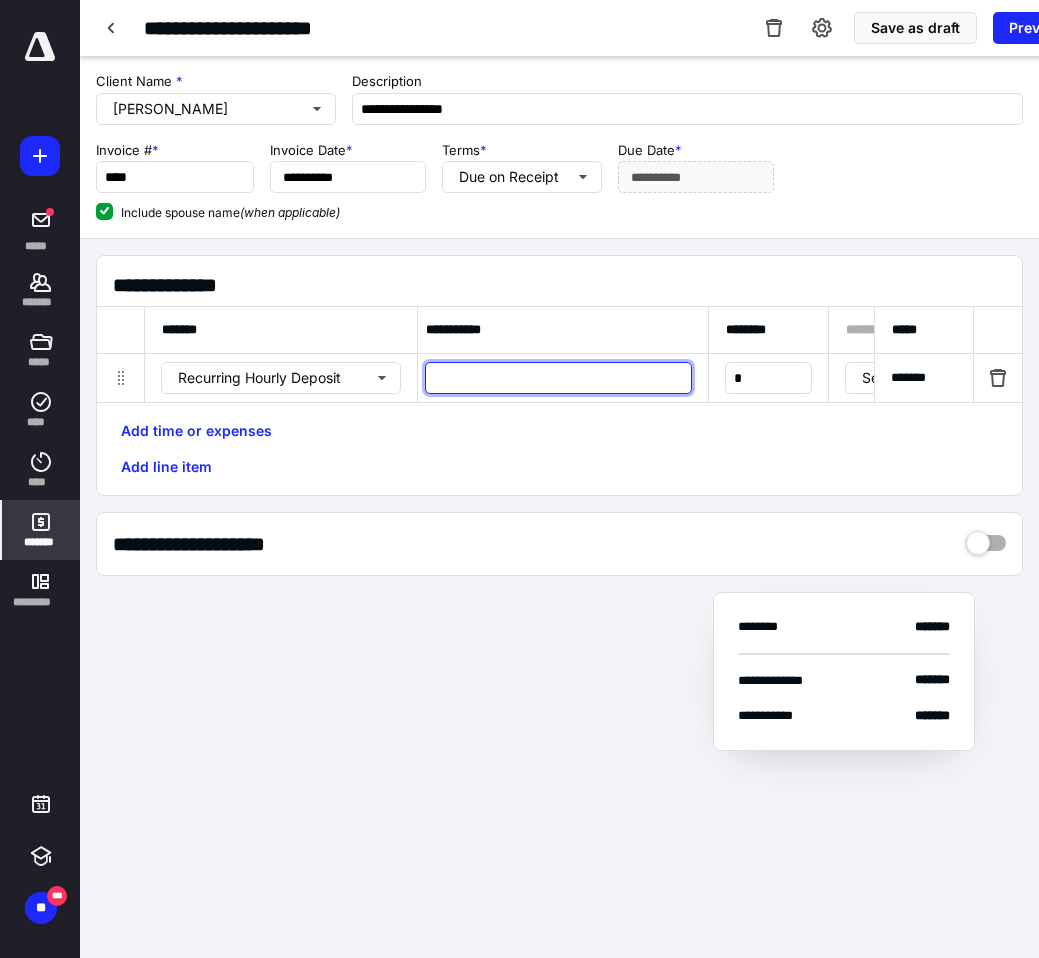 click at bounding box center (558, 378) 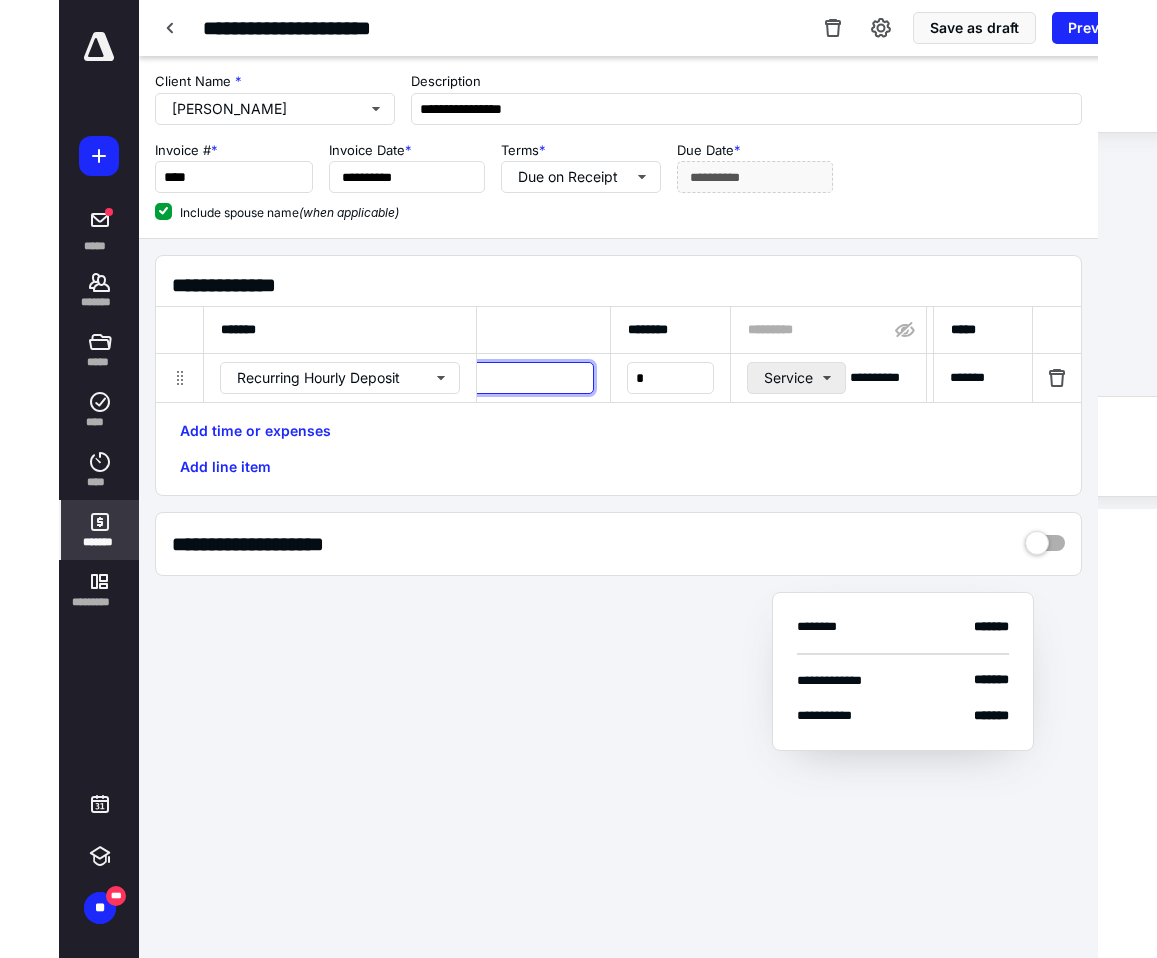 scroll, scrollTop: 0, scrollLeft: 151, axis: horizontal 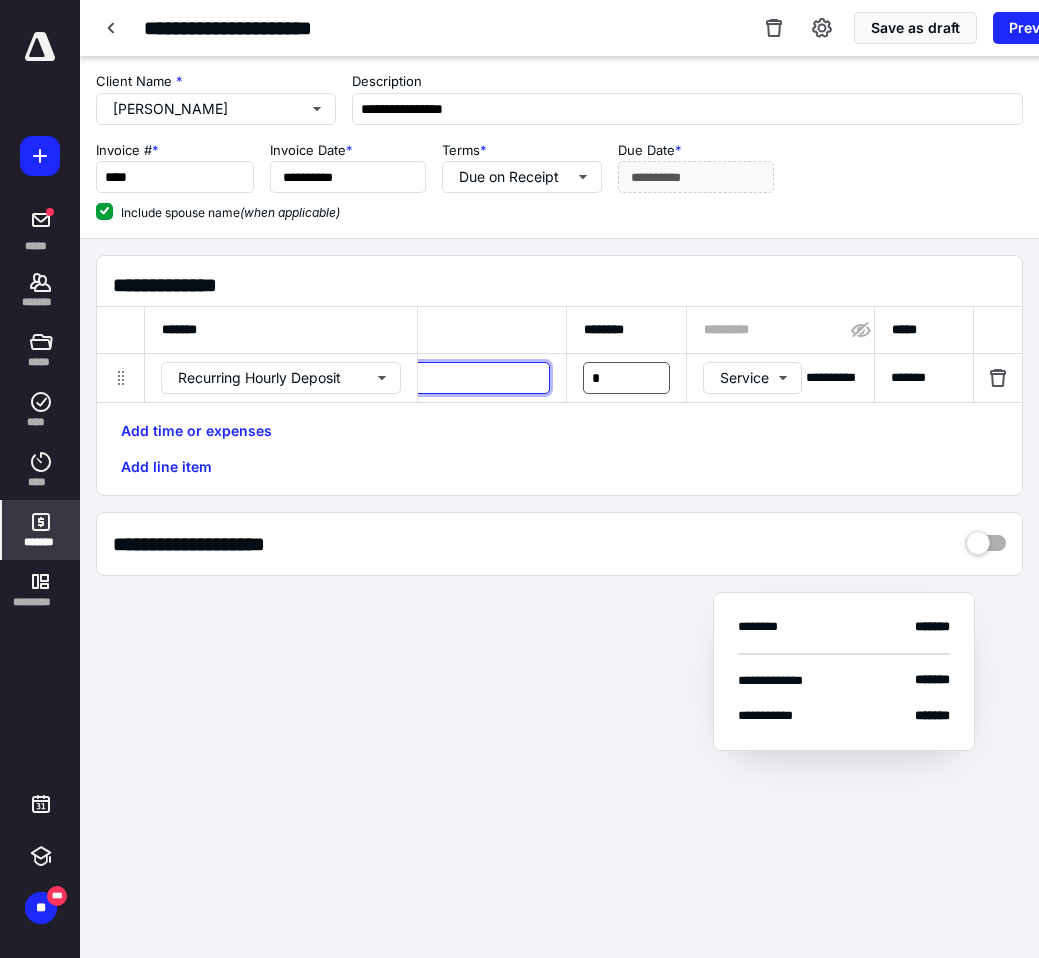 type on "**********" 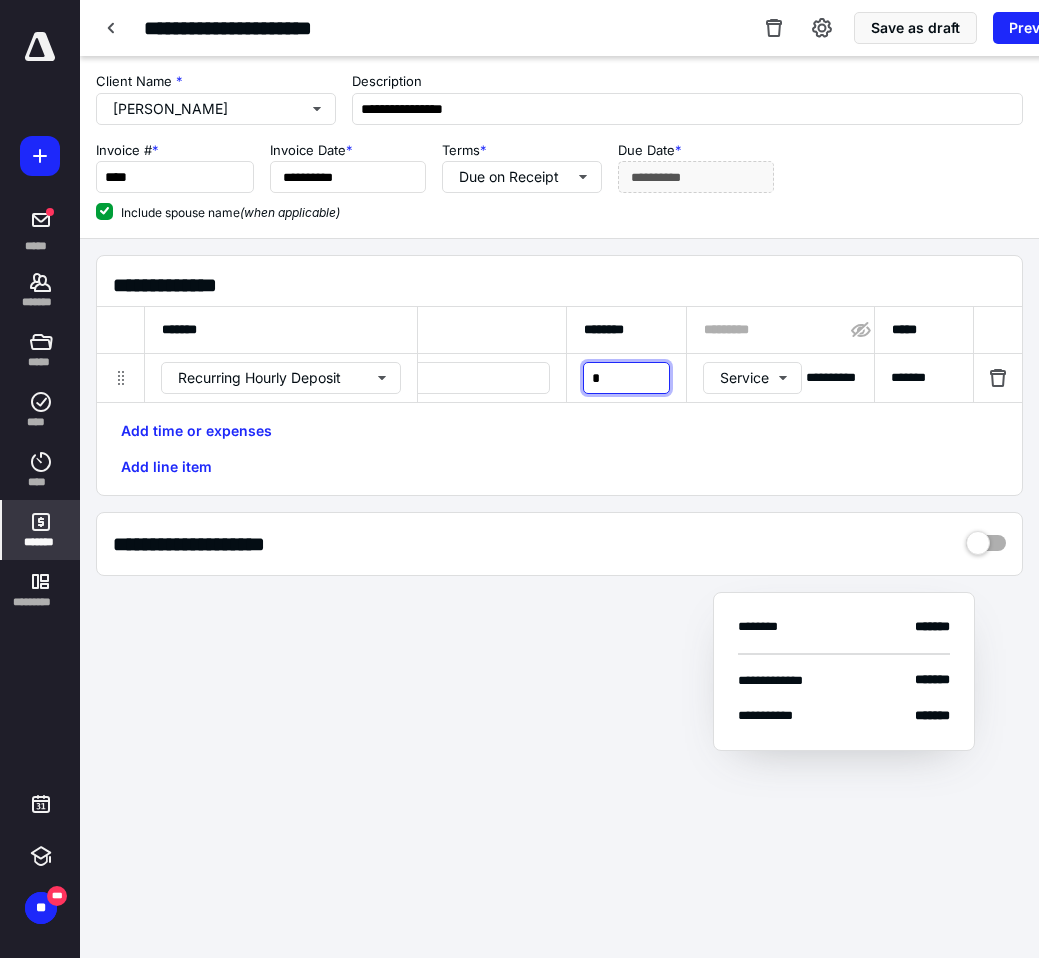 click on "*" at bounding box center (626, 378) 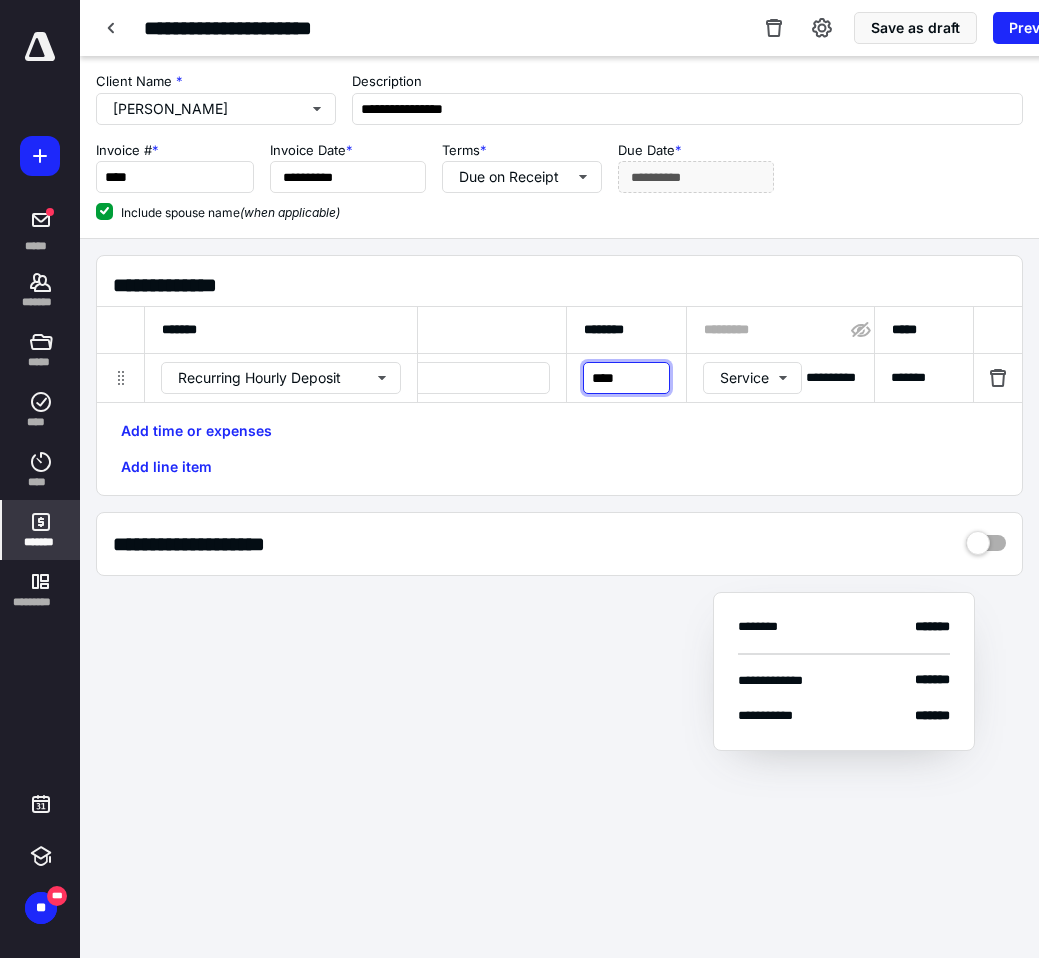 type on "****" 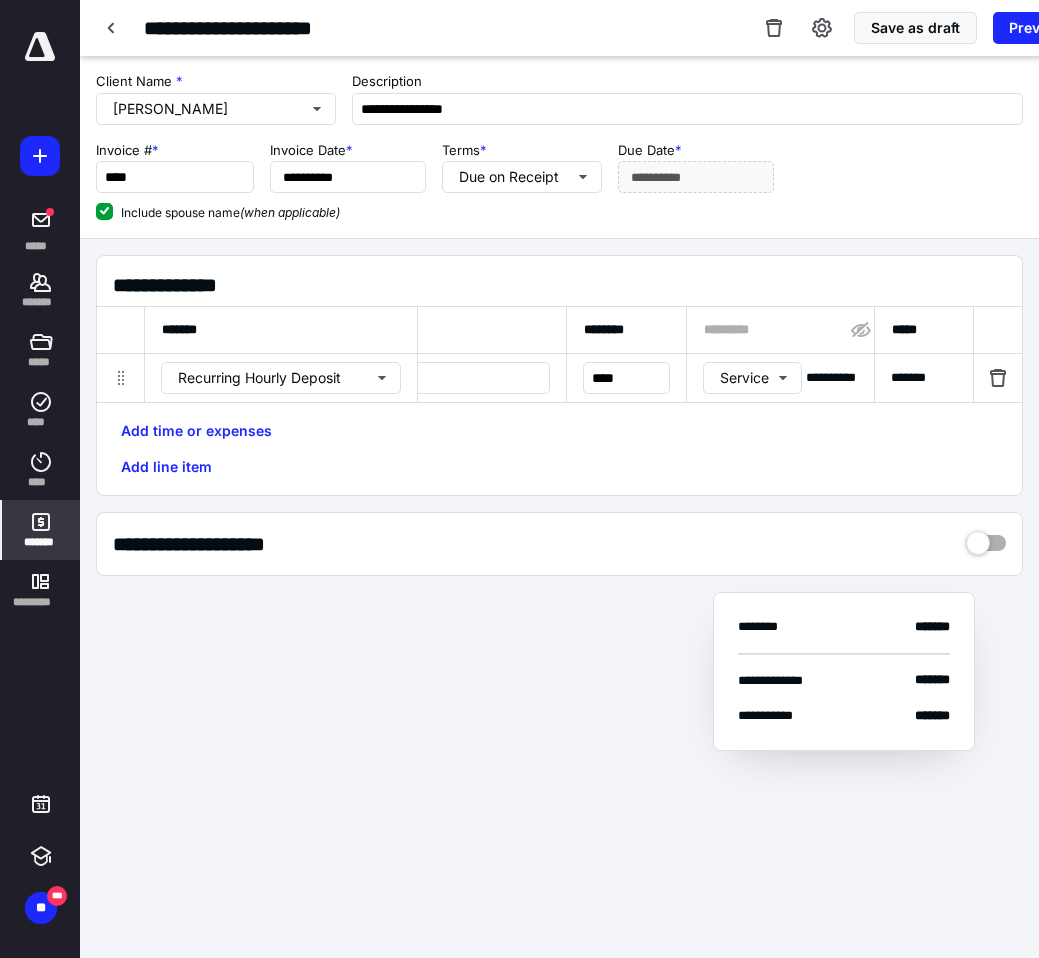 click on "Add time or expenses Add line item" at bounding box center [559, 449] 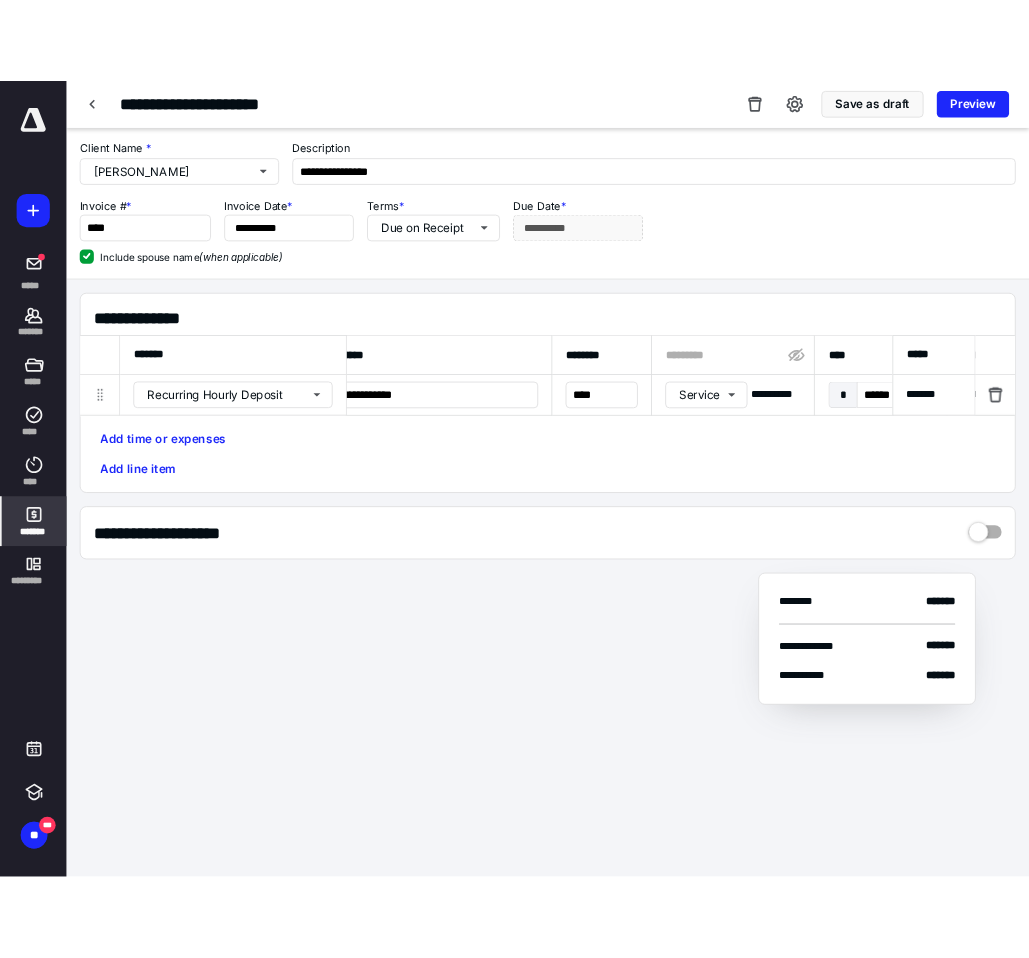 scroll, scrollTop: 0, scrollLeft: 0, axis: both 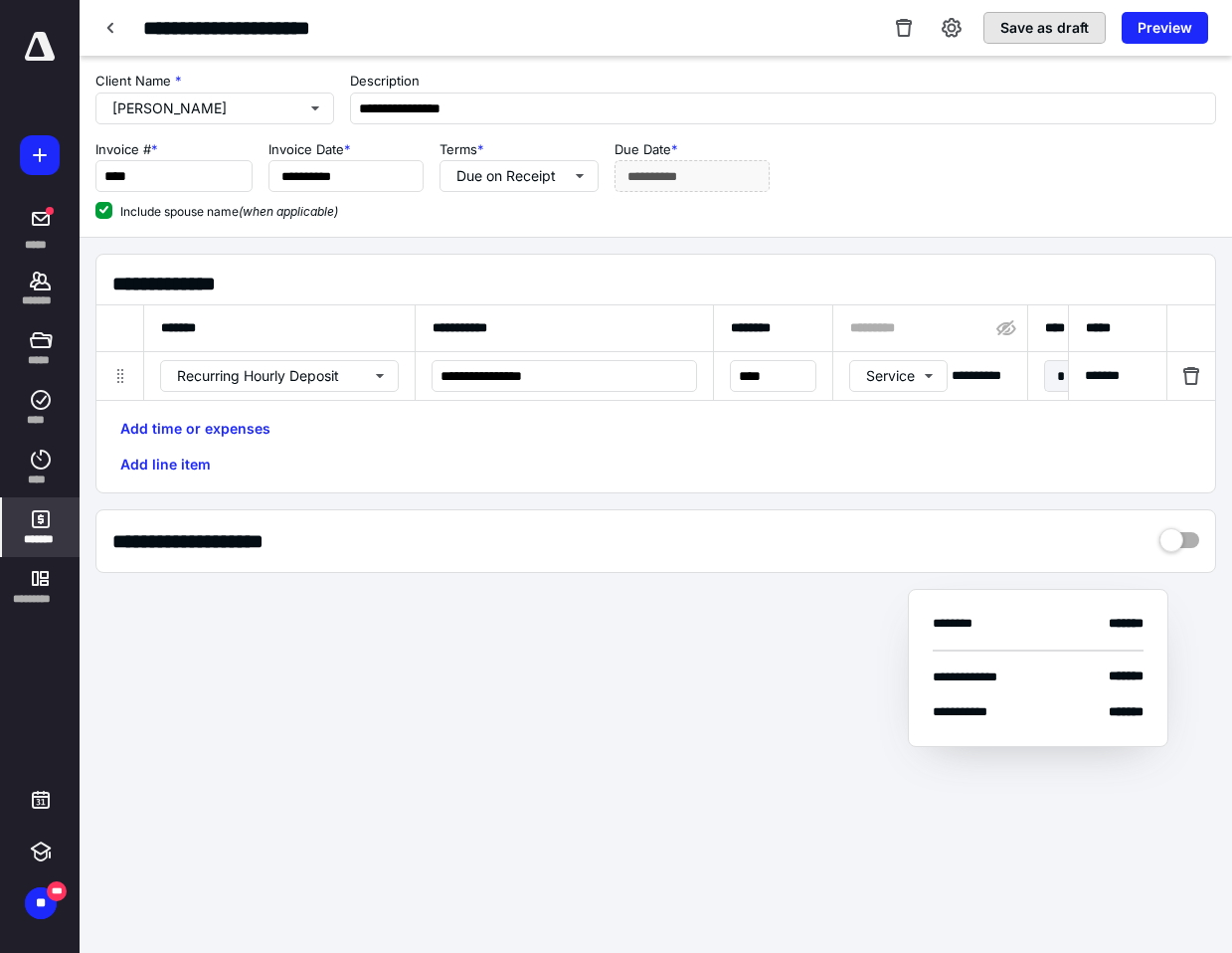 click on "Save as draft" at bounding box center [1044, 28] 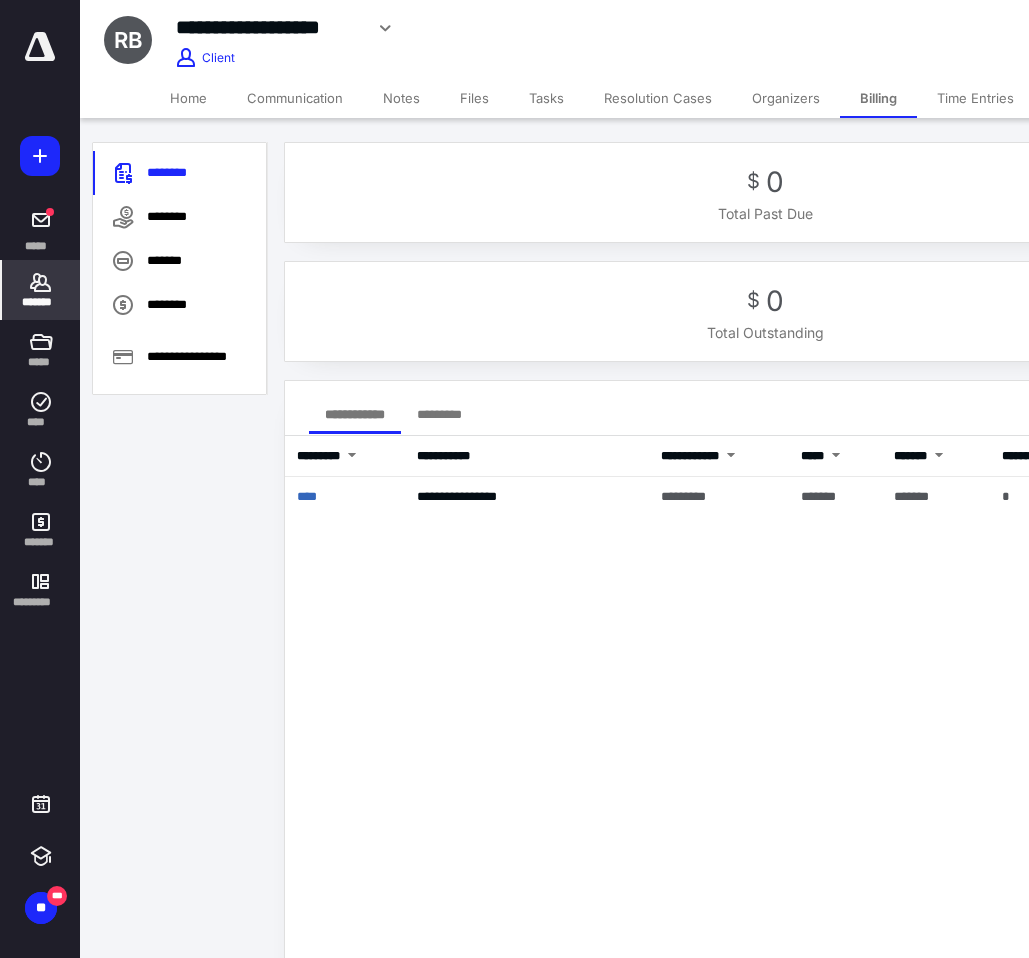click on "Tasks" at bounding box center (546, 98) 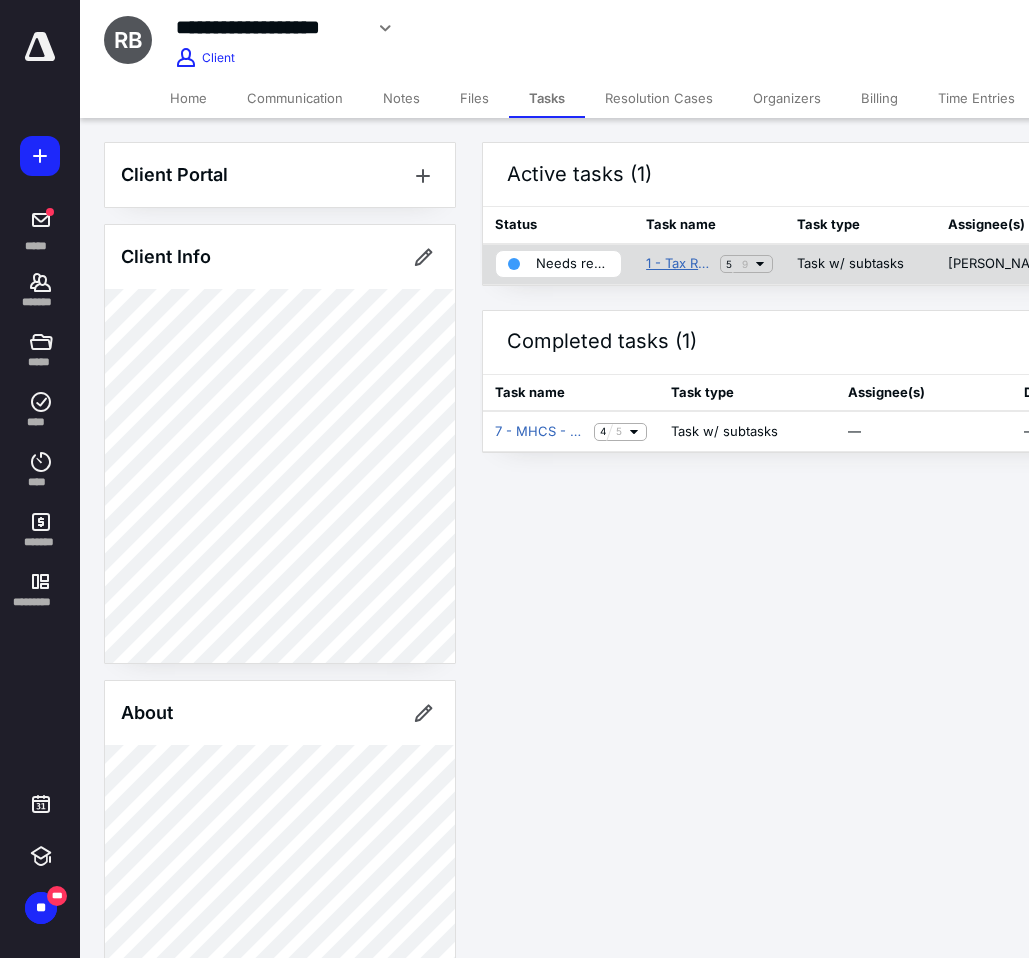 click on "1 - Tax Return Preparation" at bounding box center (679, 264) 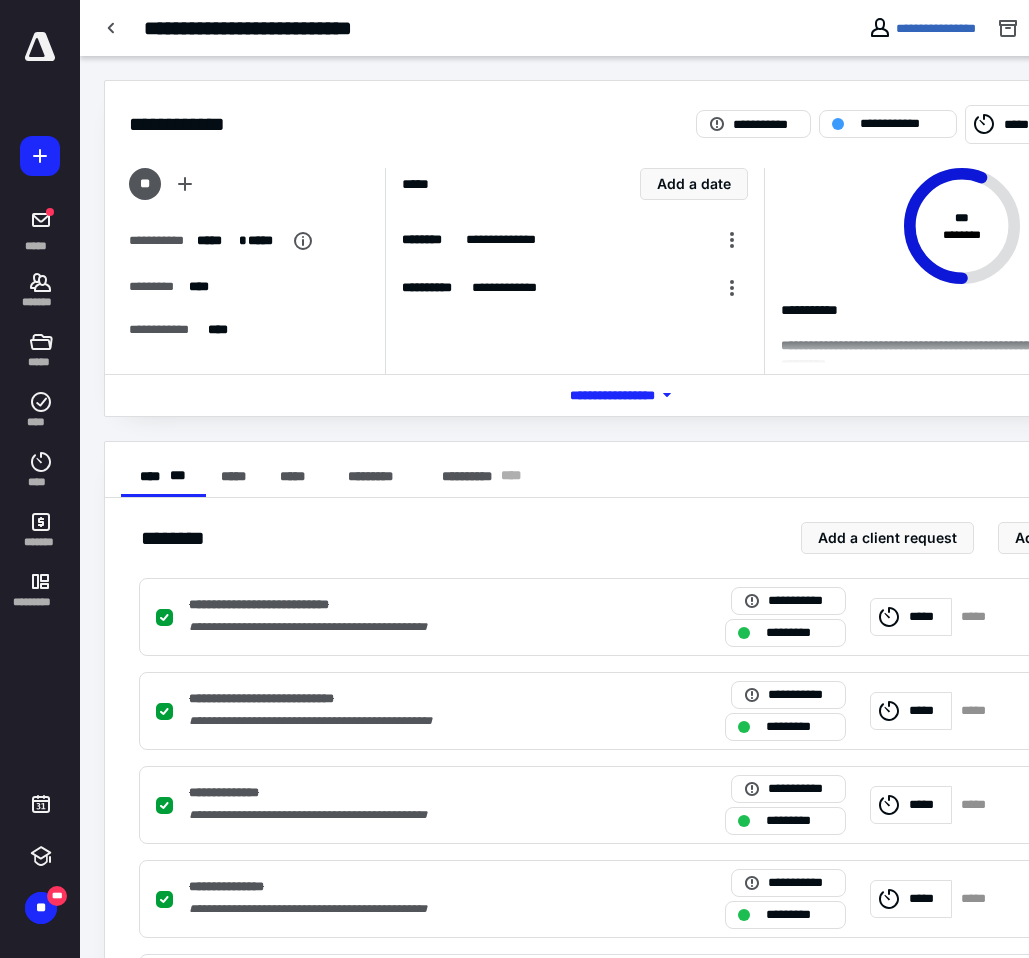 scroll, scrollTop: 0, scrollLeft: 203, axis: horizontal 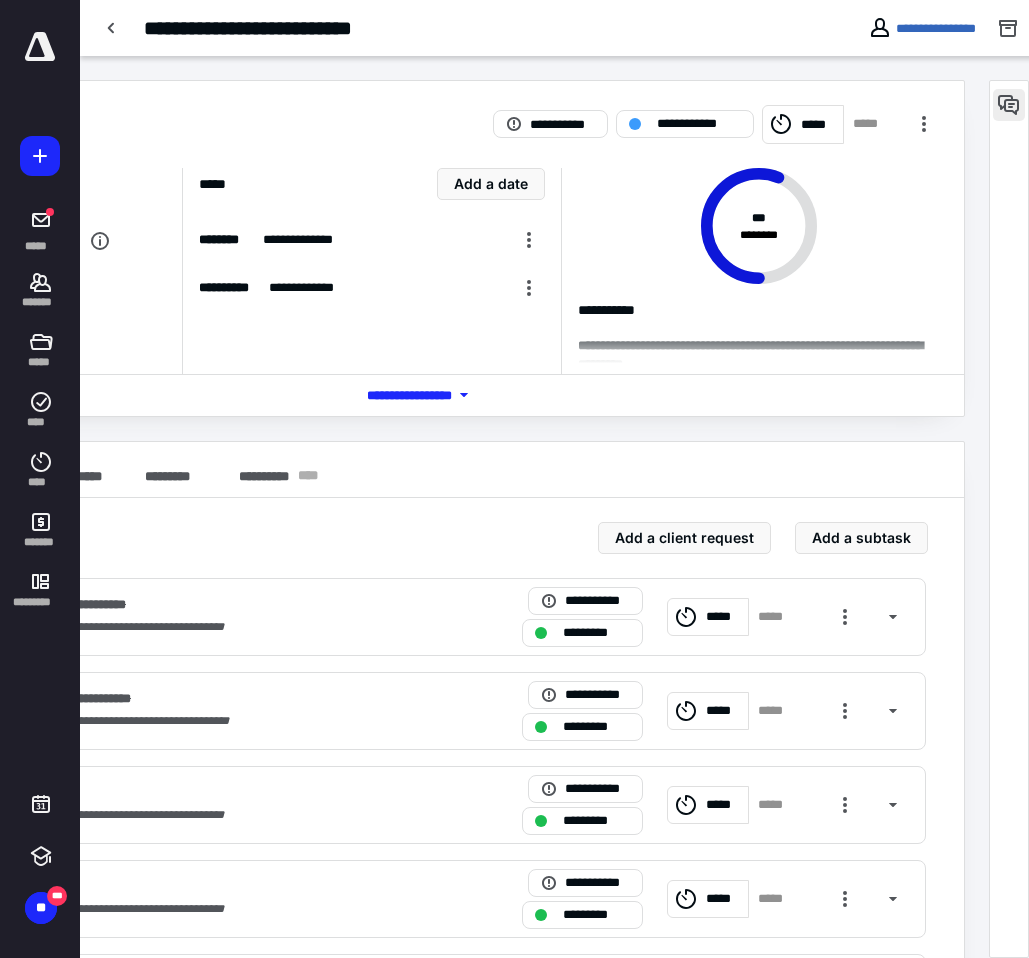 click at bounding box center [1009, 105] 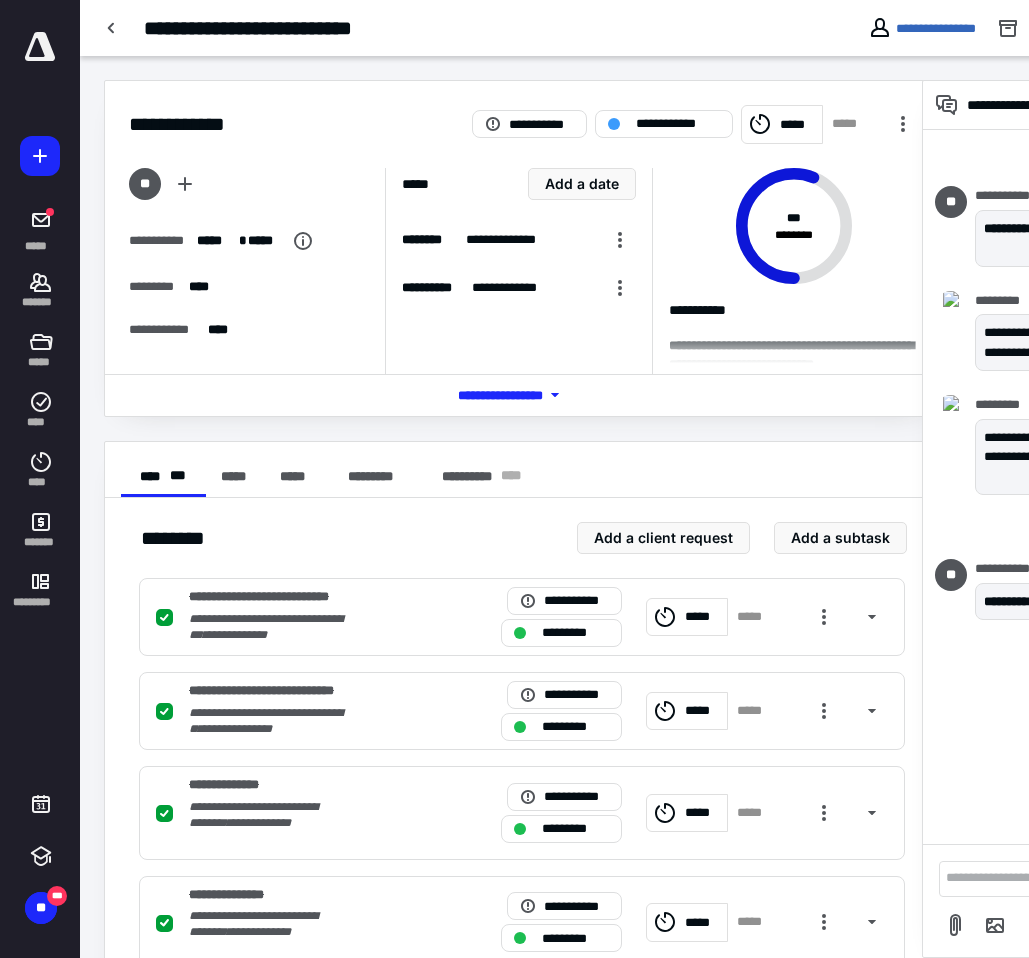 scroll, scrollTop: 0, scrollLeft: 201, axis: horizontal 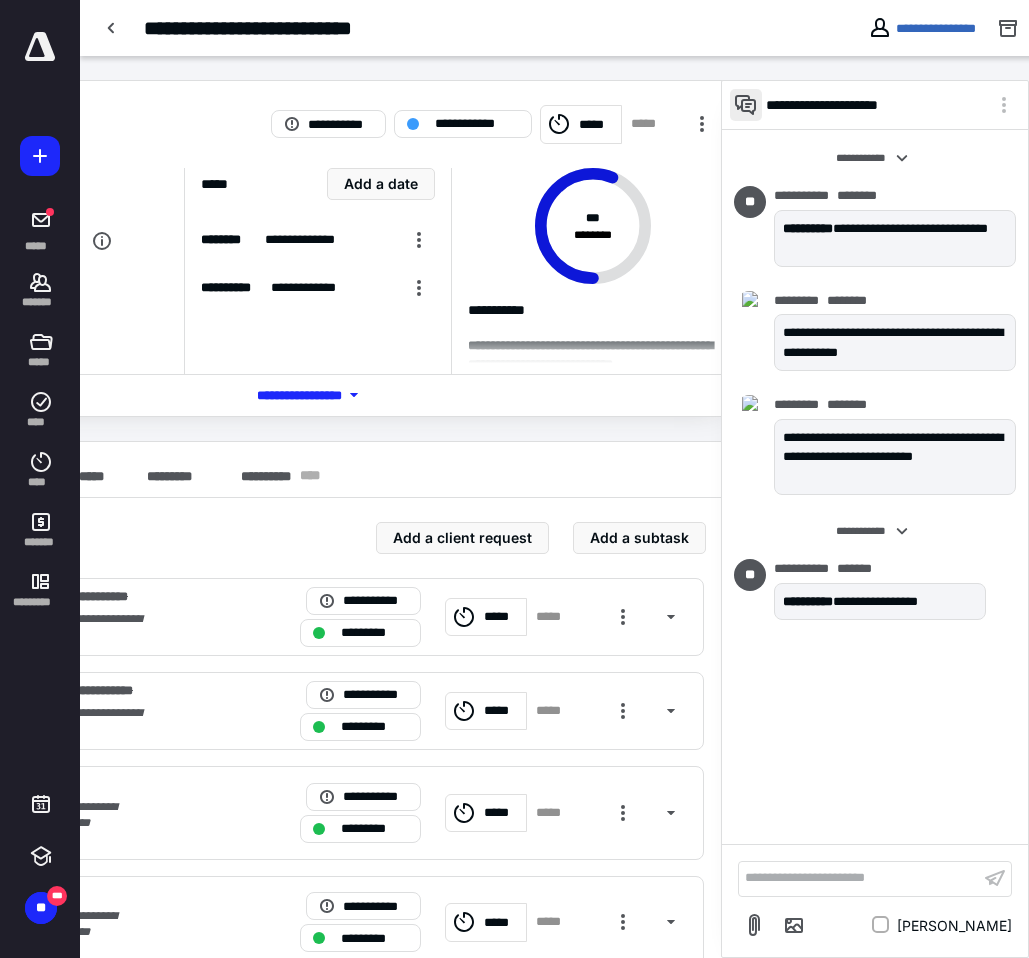 click at bounding box center [746, 105] 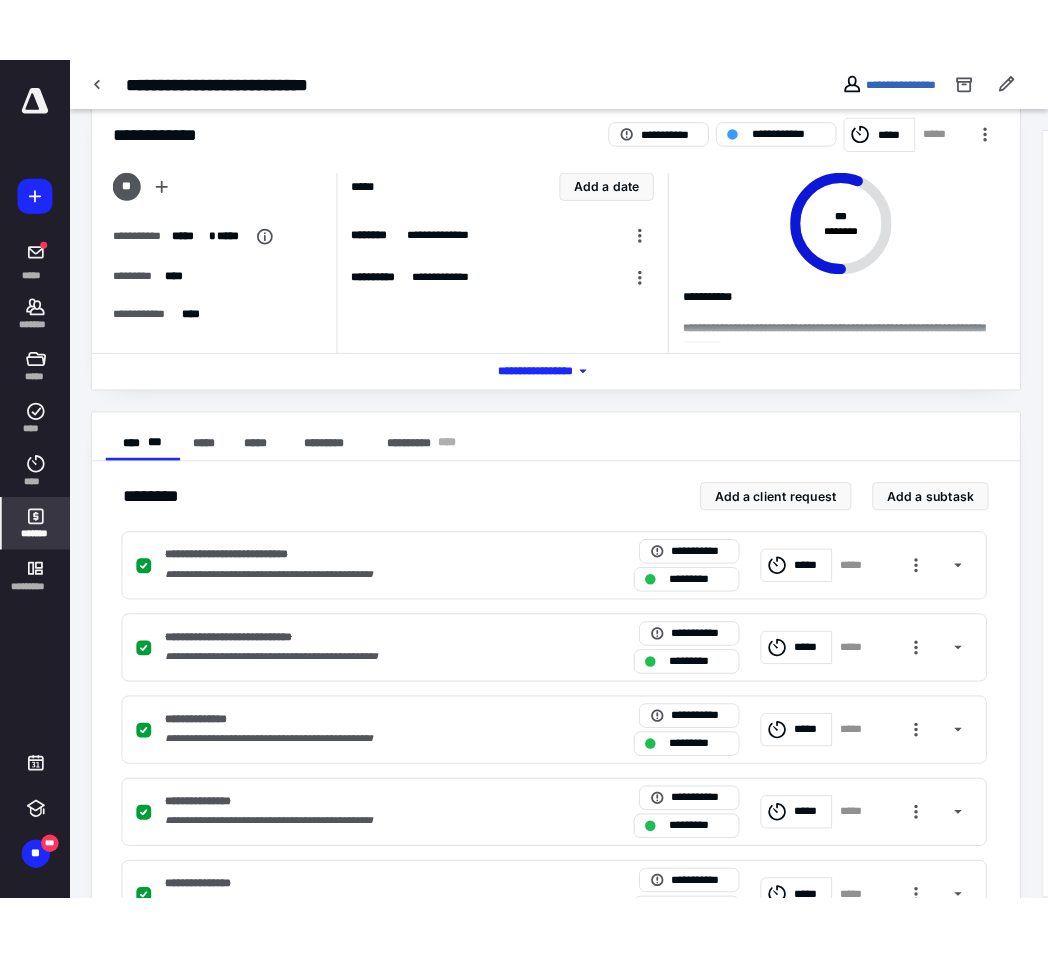 scroll, scrollTop: 0, scrollLeft: 0, axis: both 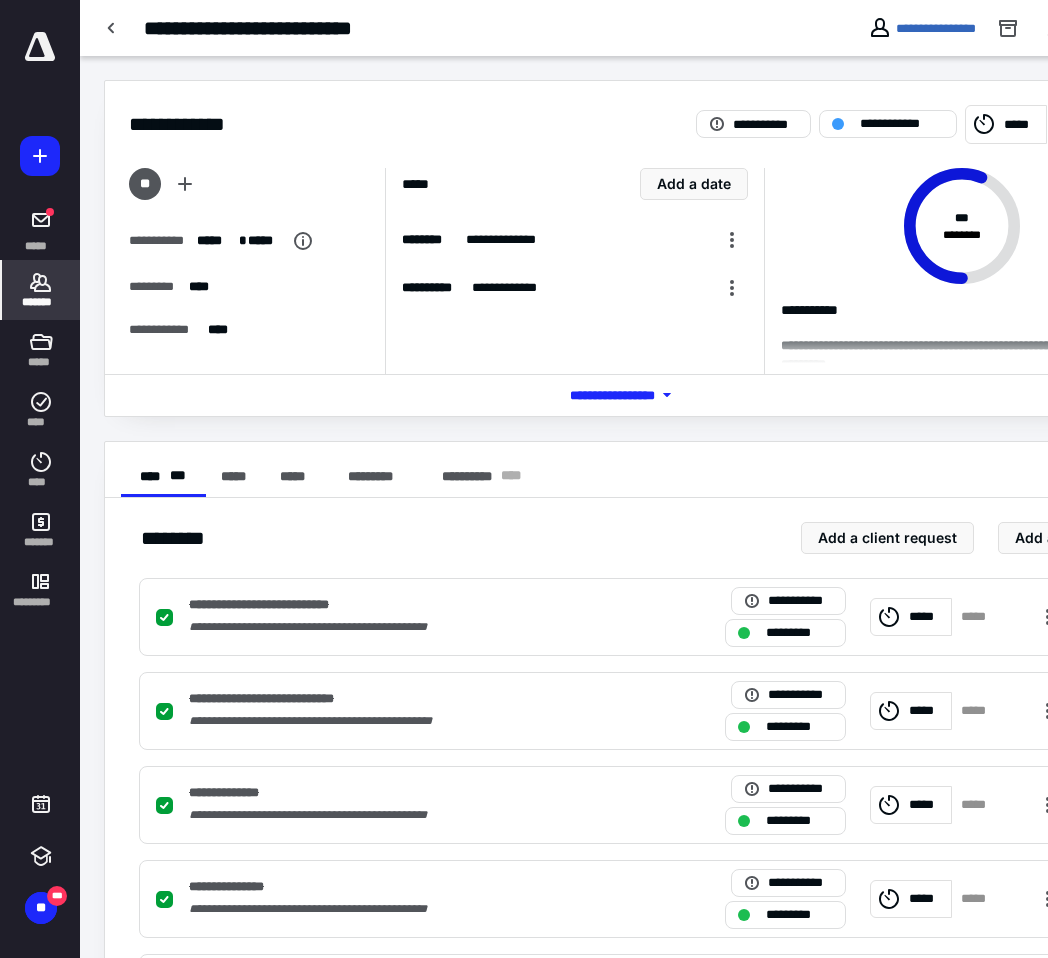 click on "*******" at bounding box center [41, 302] 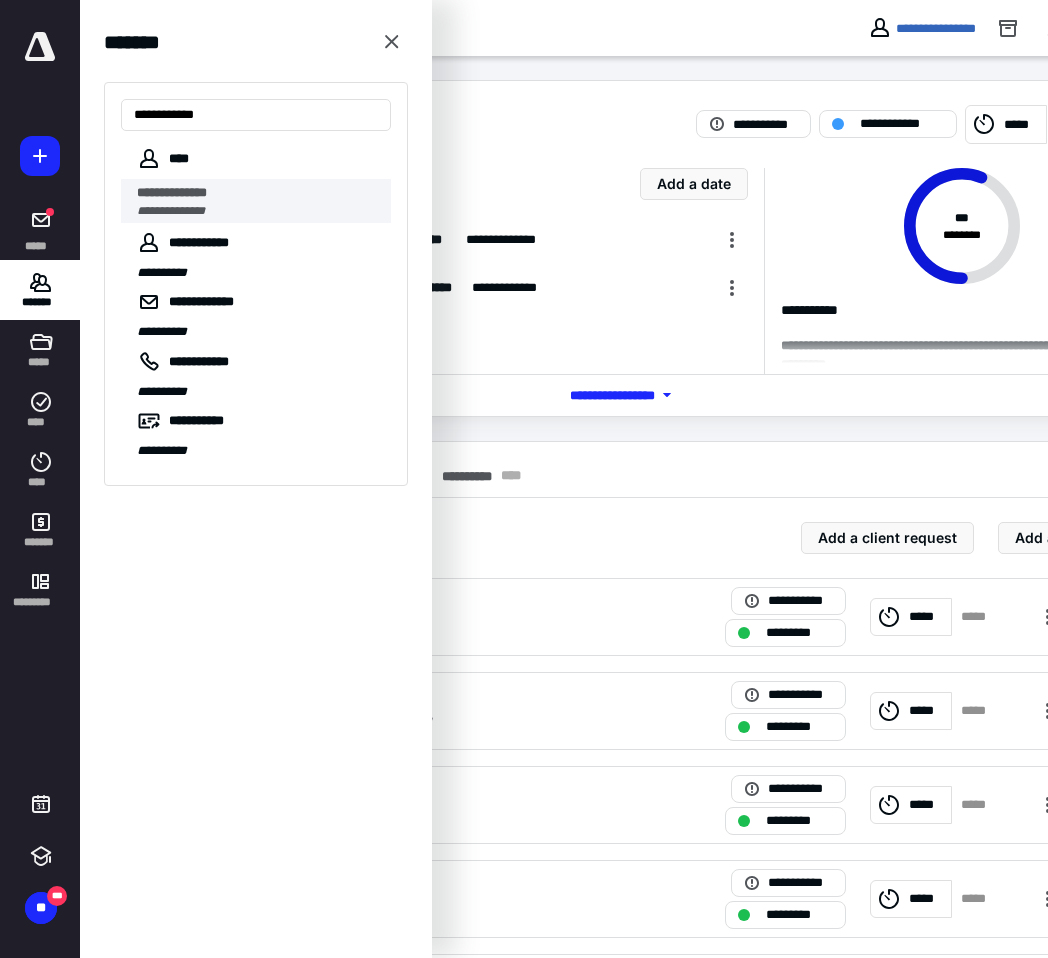 type on "**********" 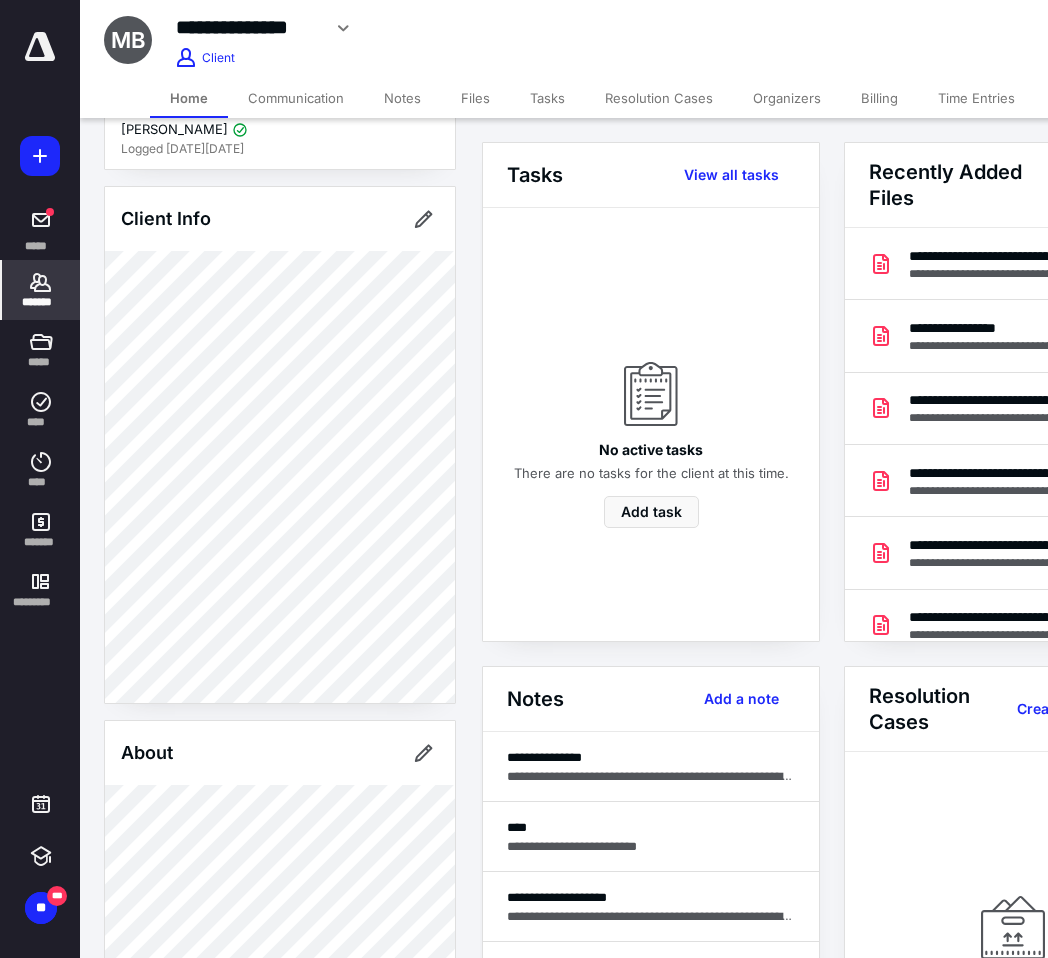scroll, scrollTop: 136, scrollLeft: 0, axis: vertical 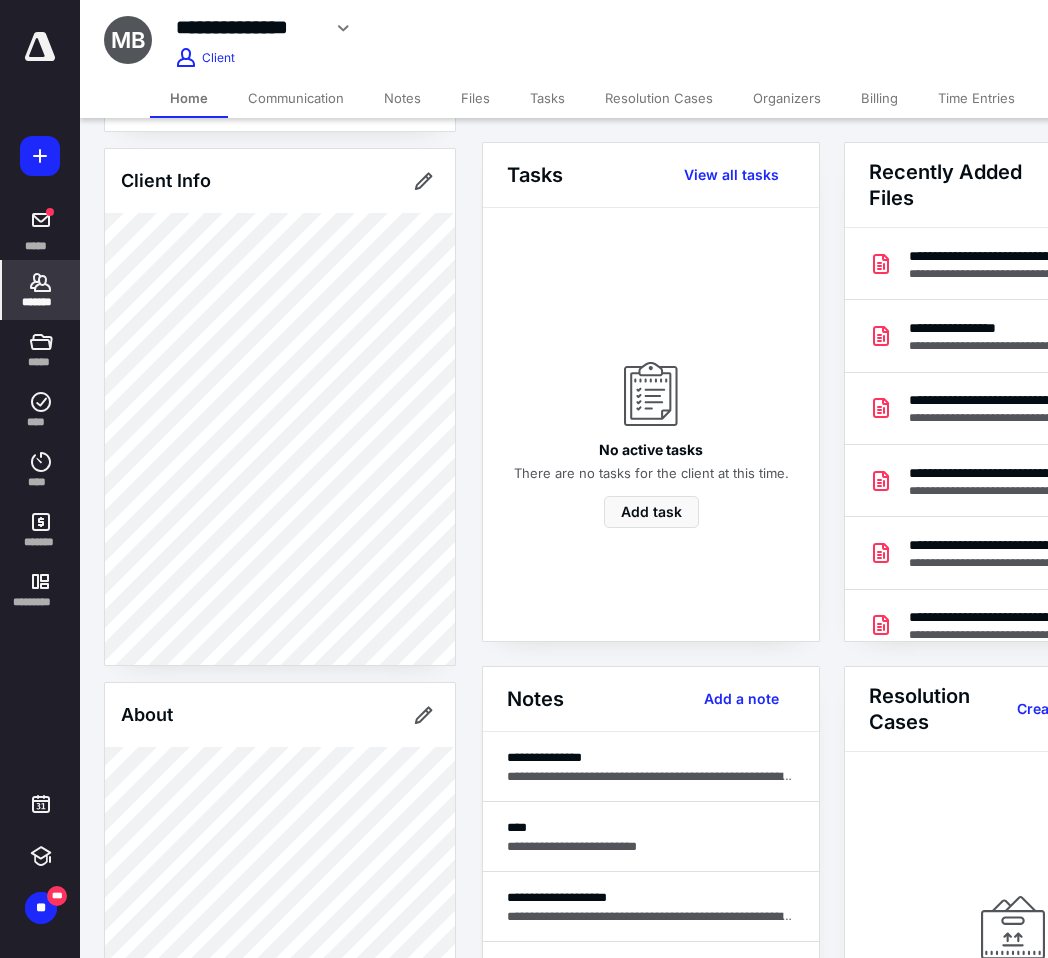 click on "Tasks" at bounding box center (547, 98) 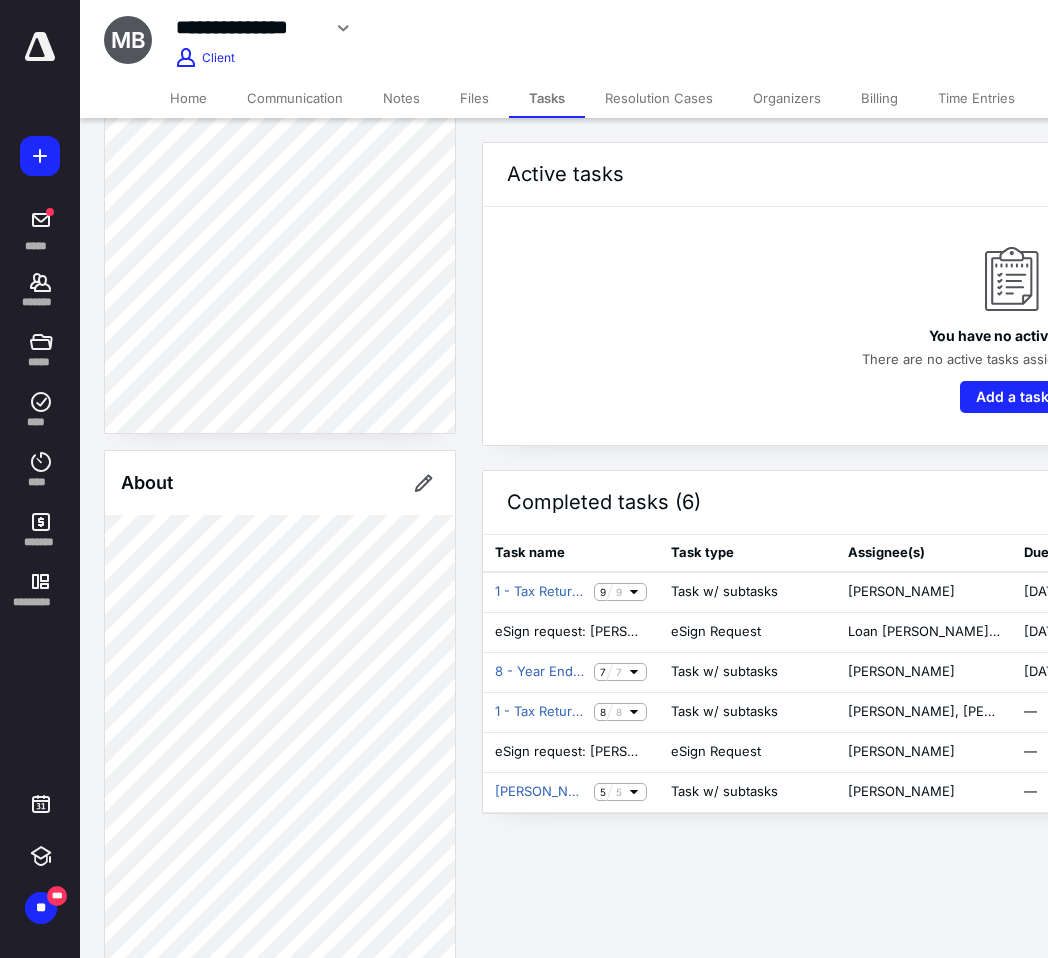 scroll, scrollTop: 0, scrollLeft: 0, axis: both 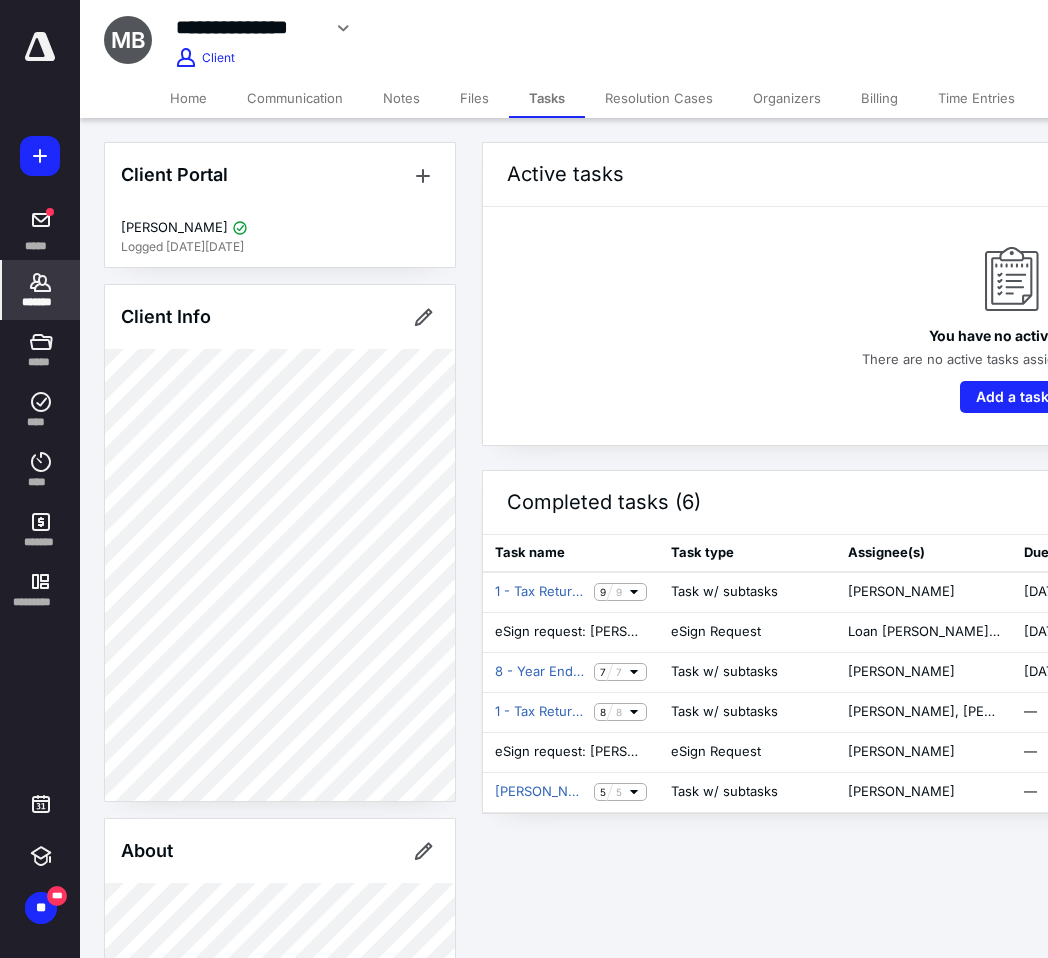 click on "*******" at bounding box center [41, 302] 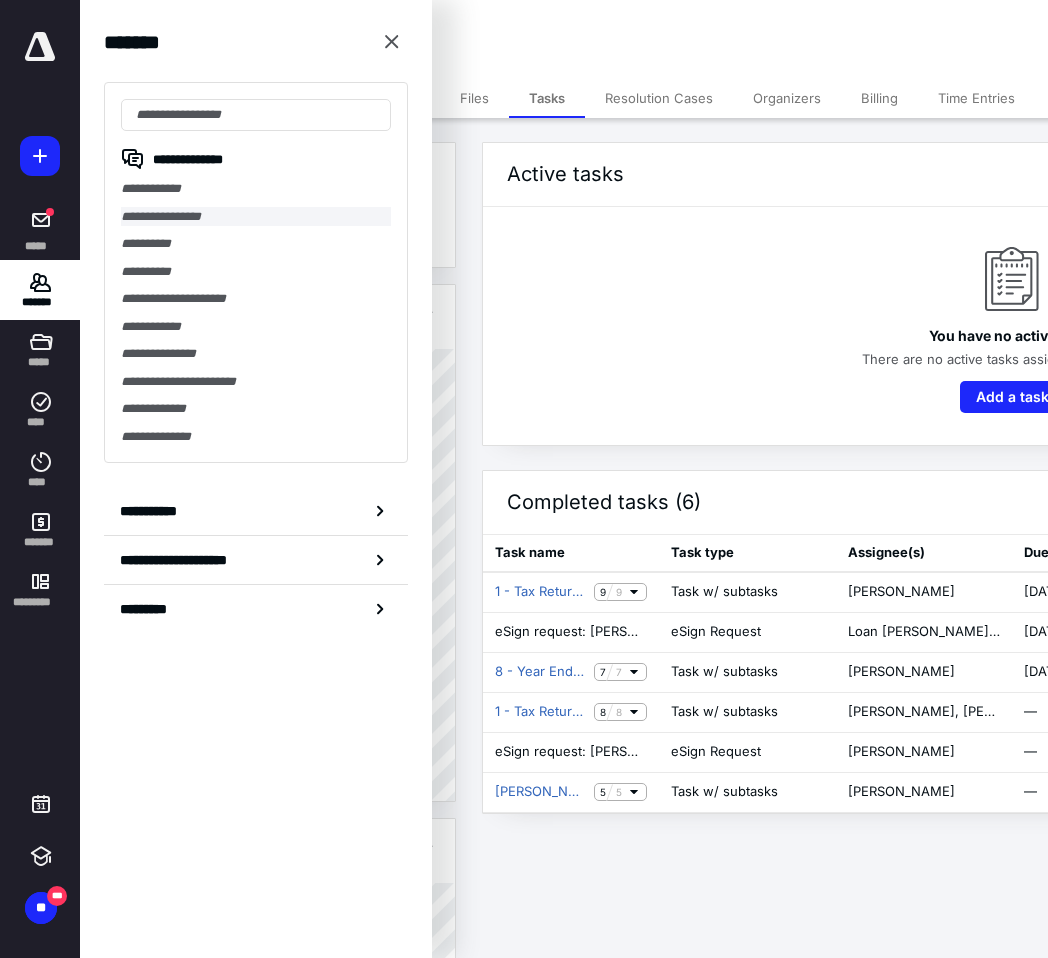 click on "**********" at bounding box center [256, 217] 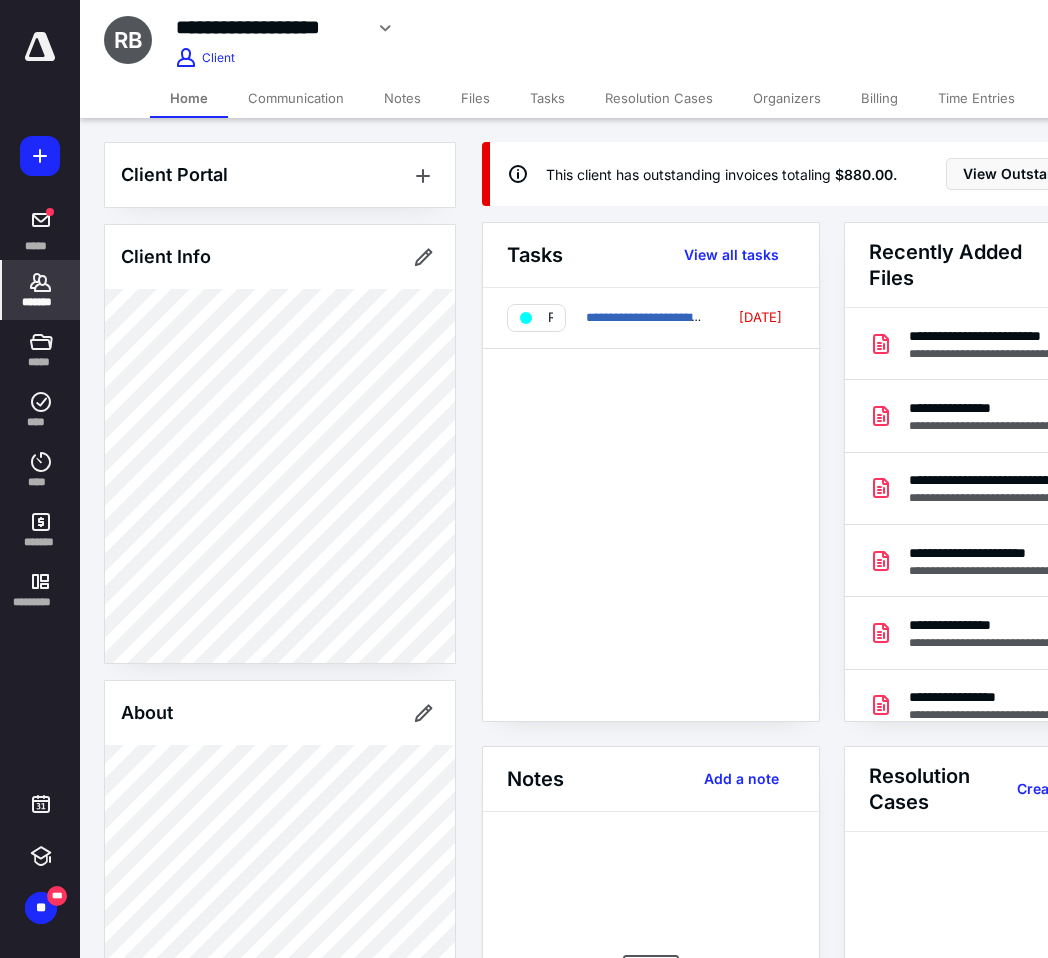 click on "Files" at bounding box center [475, 98] 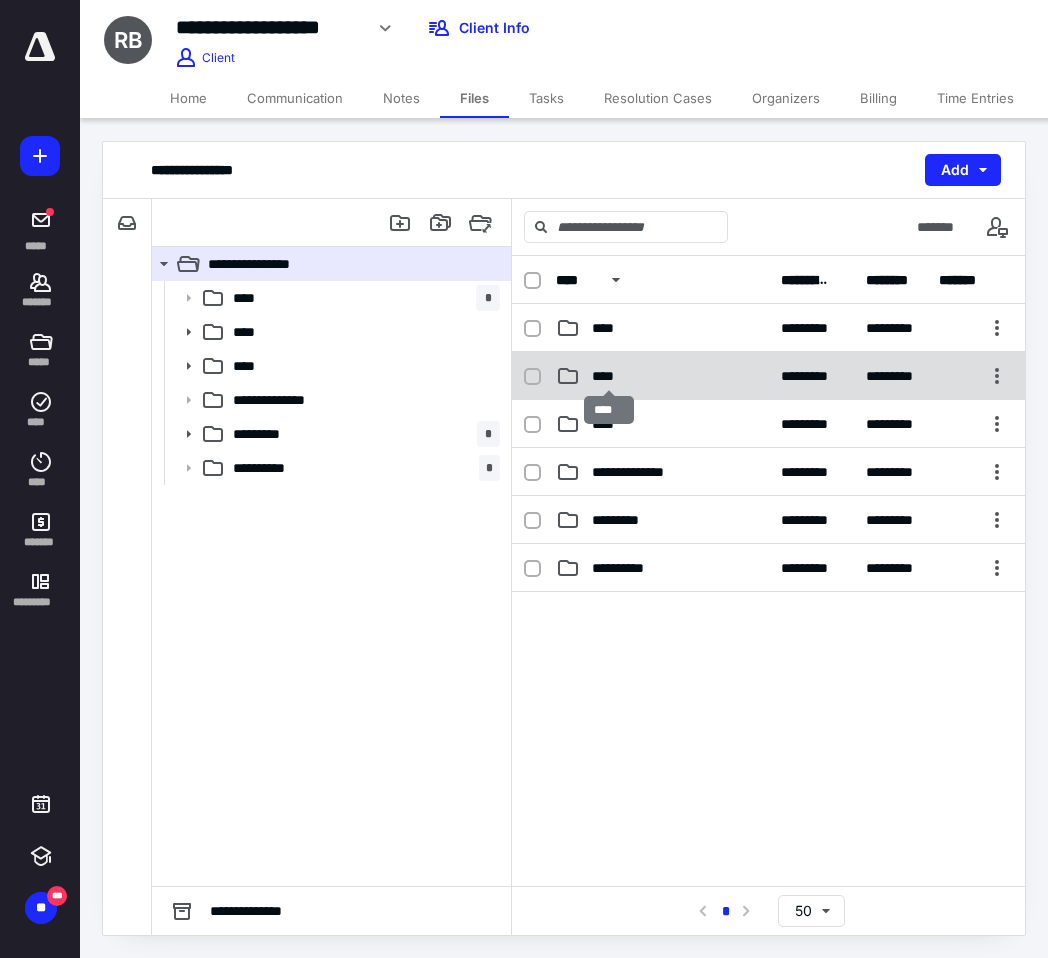 click on "****" at bounding box center (609, 376) 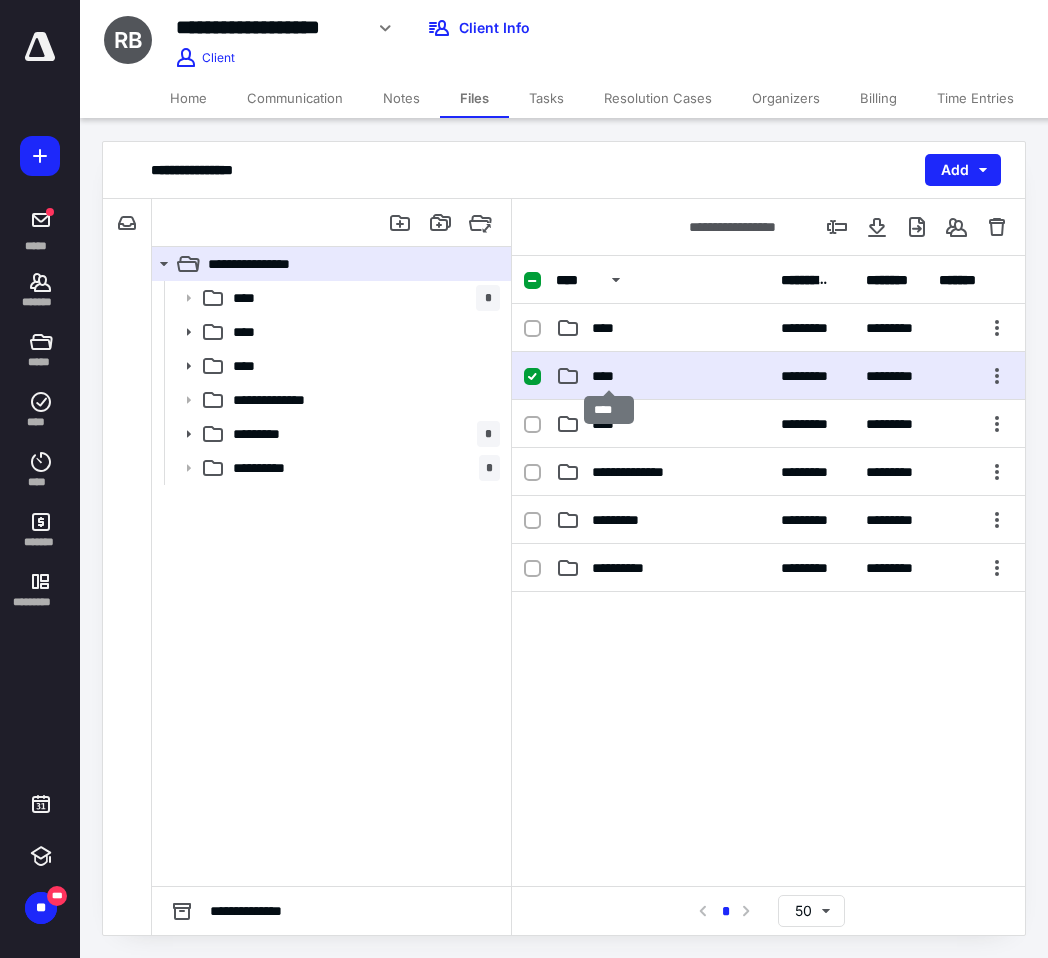 click on "****" at bounding box center [609, 376] 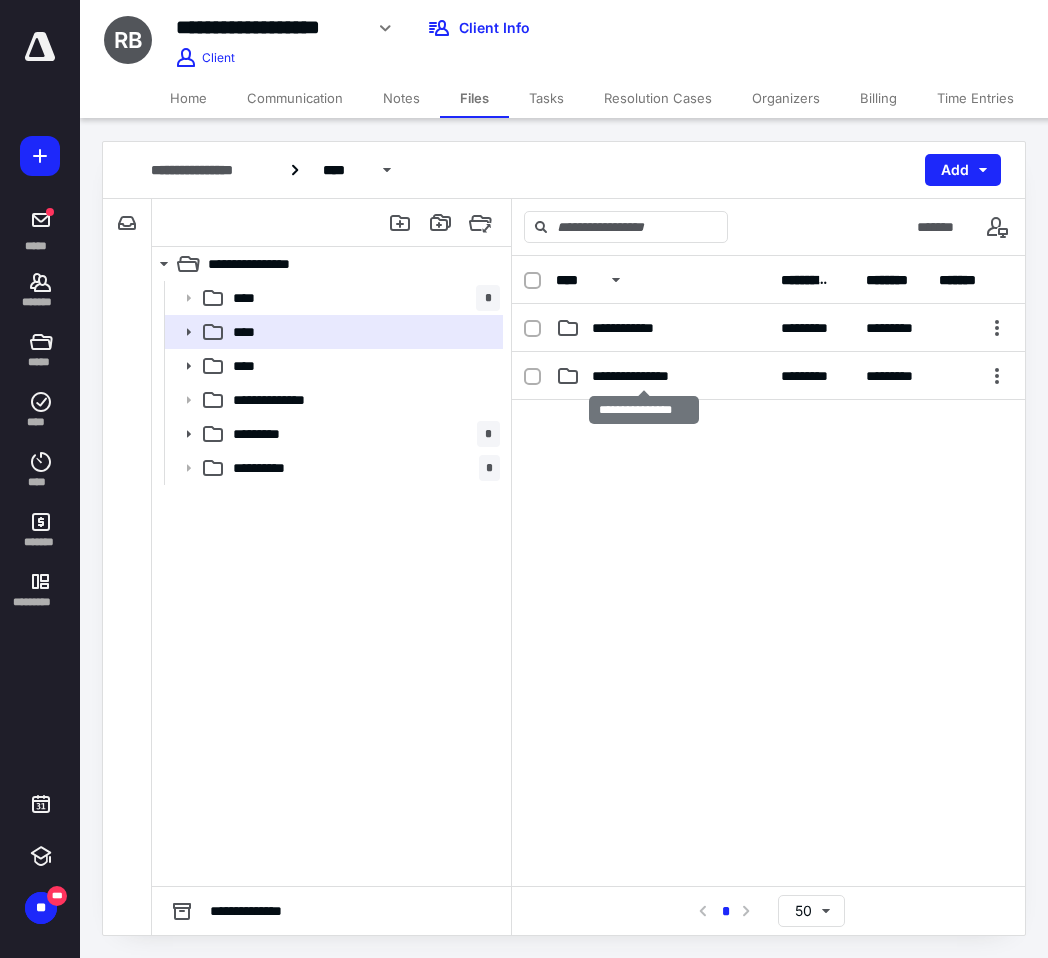 click on "**********" at bounding box center (644, 376) 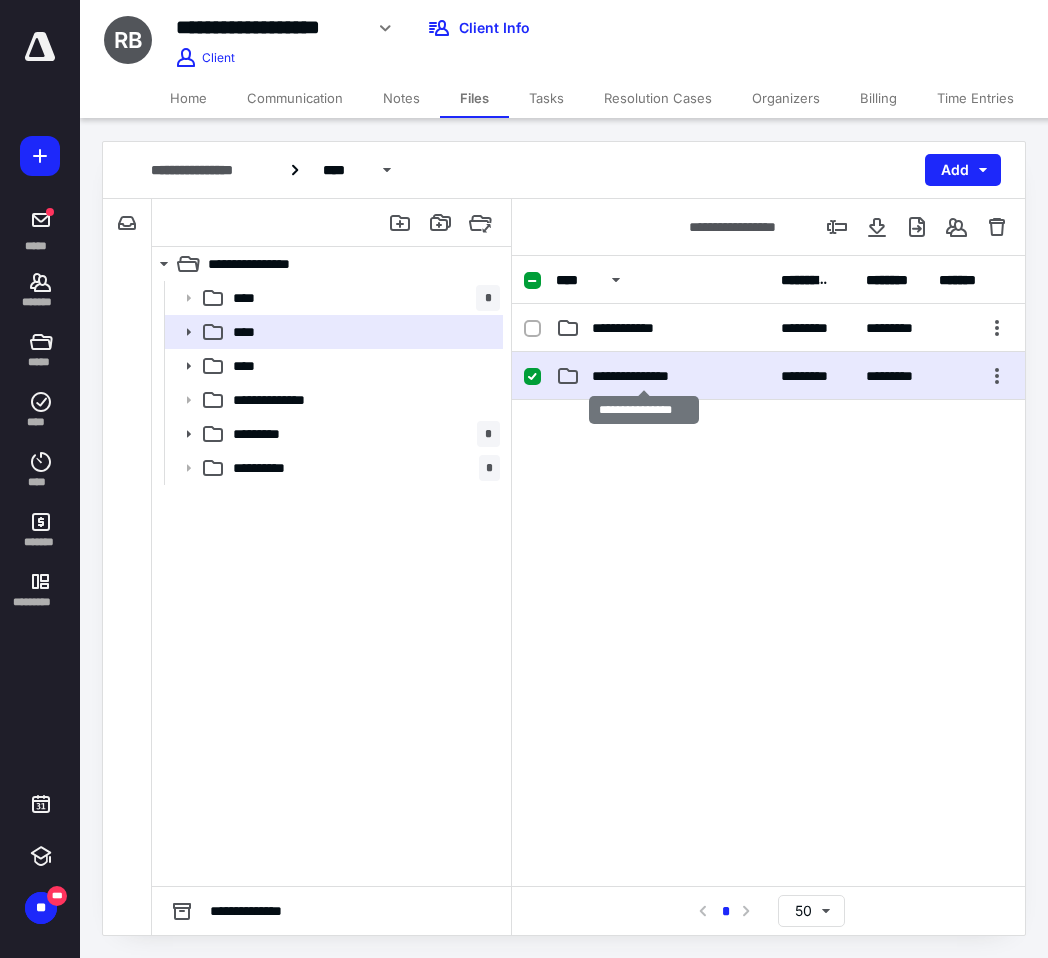 click on "**********" at bounding box center (644, 376) 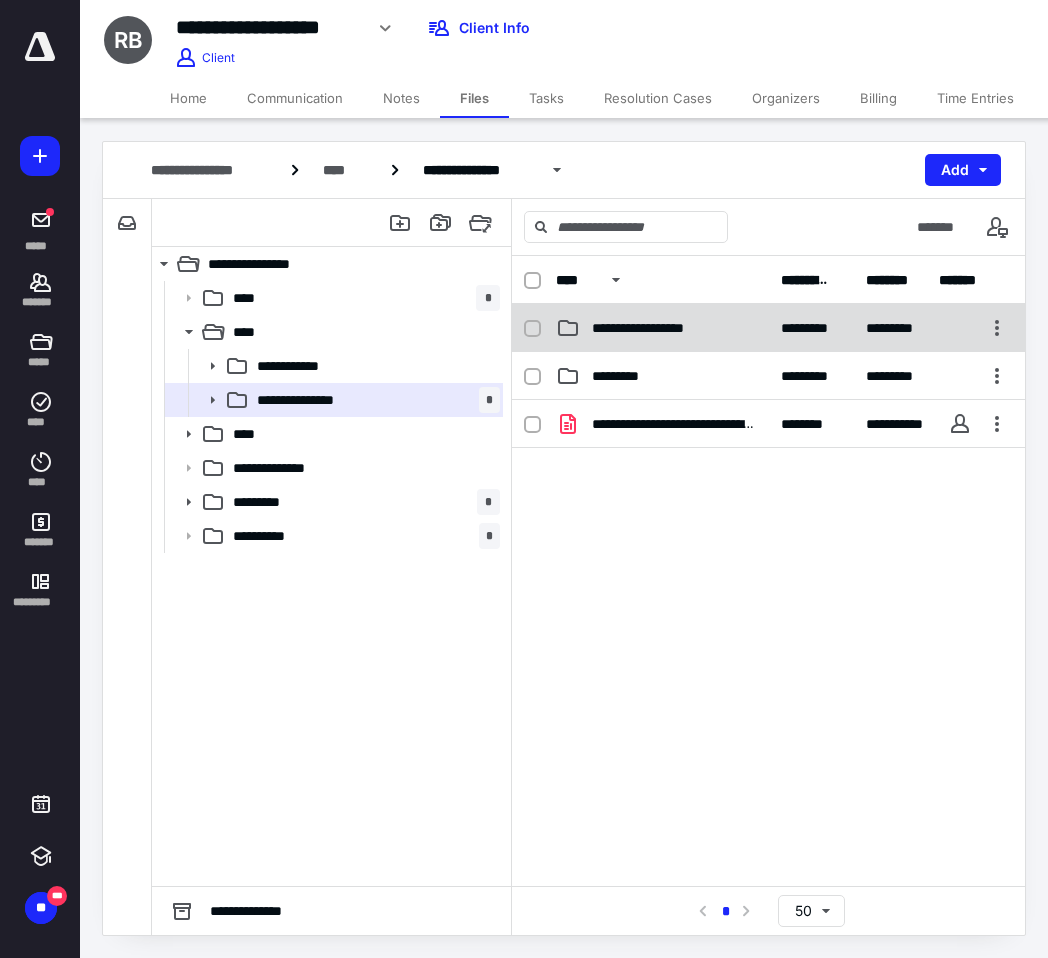 click on "**********" at bounding box center (657, 328) 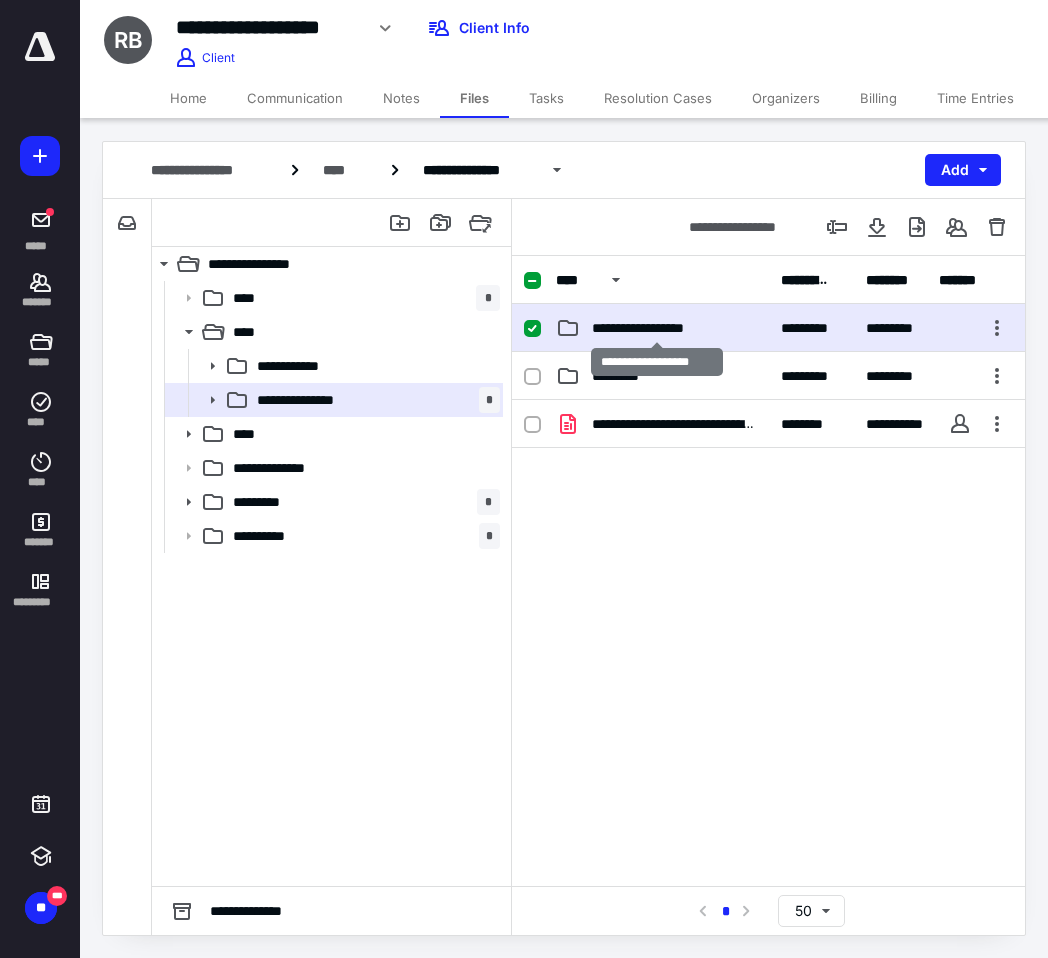 click on "**********" at bounding box center [657, 328] 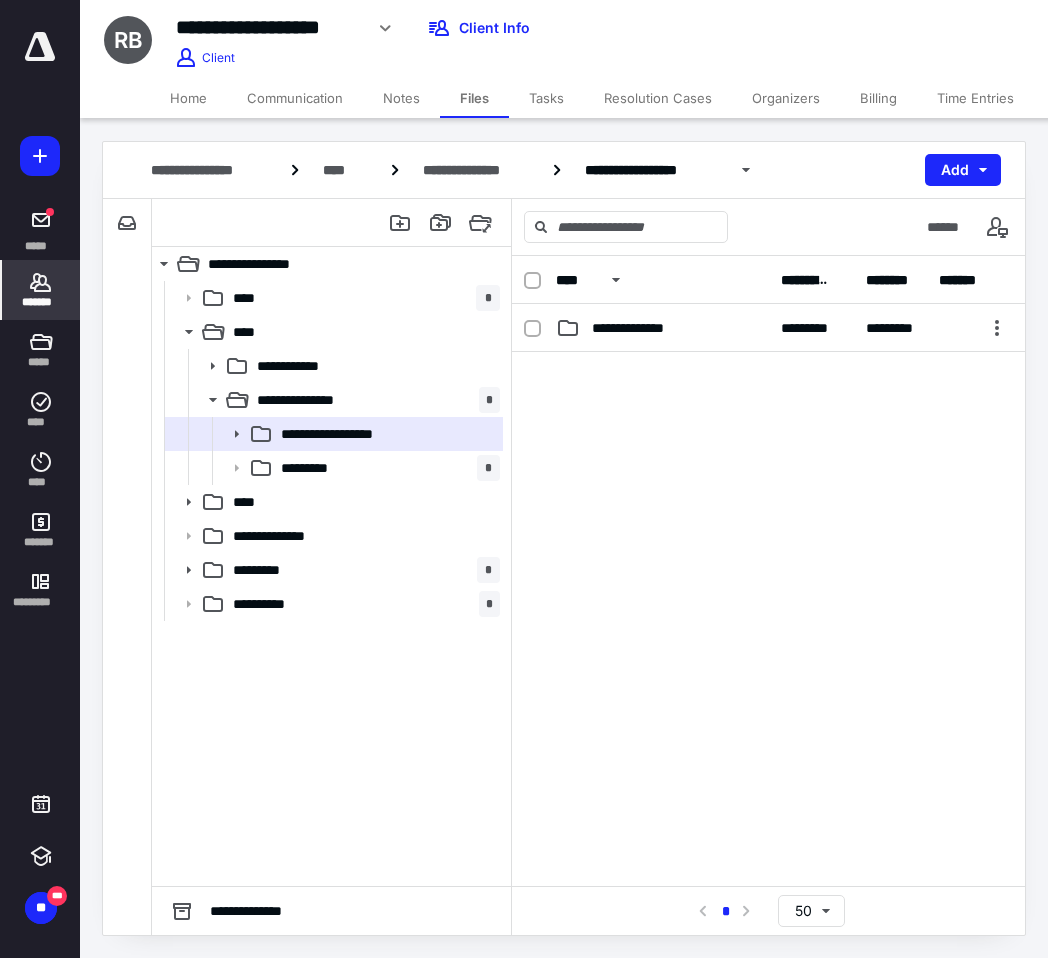 click on "*******" at bounding box center (41, 302) 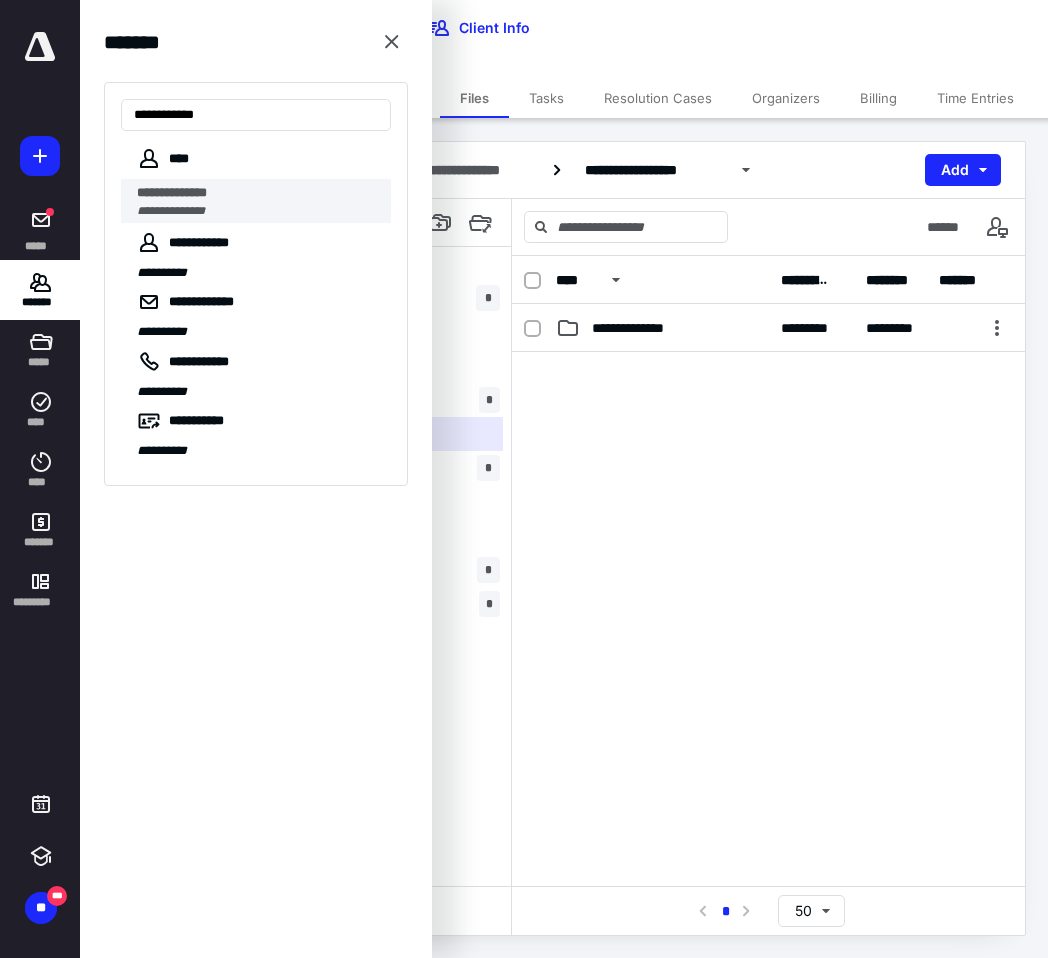 type on "**********" 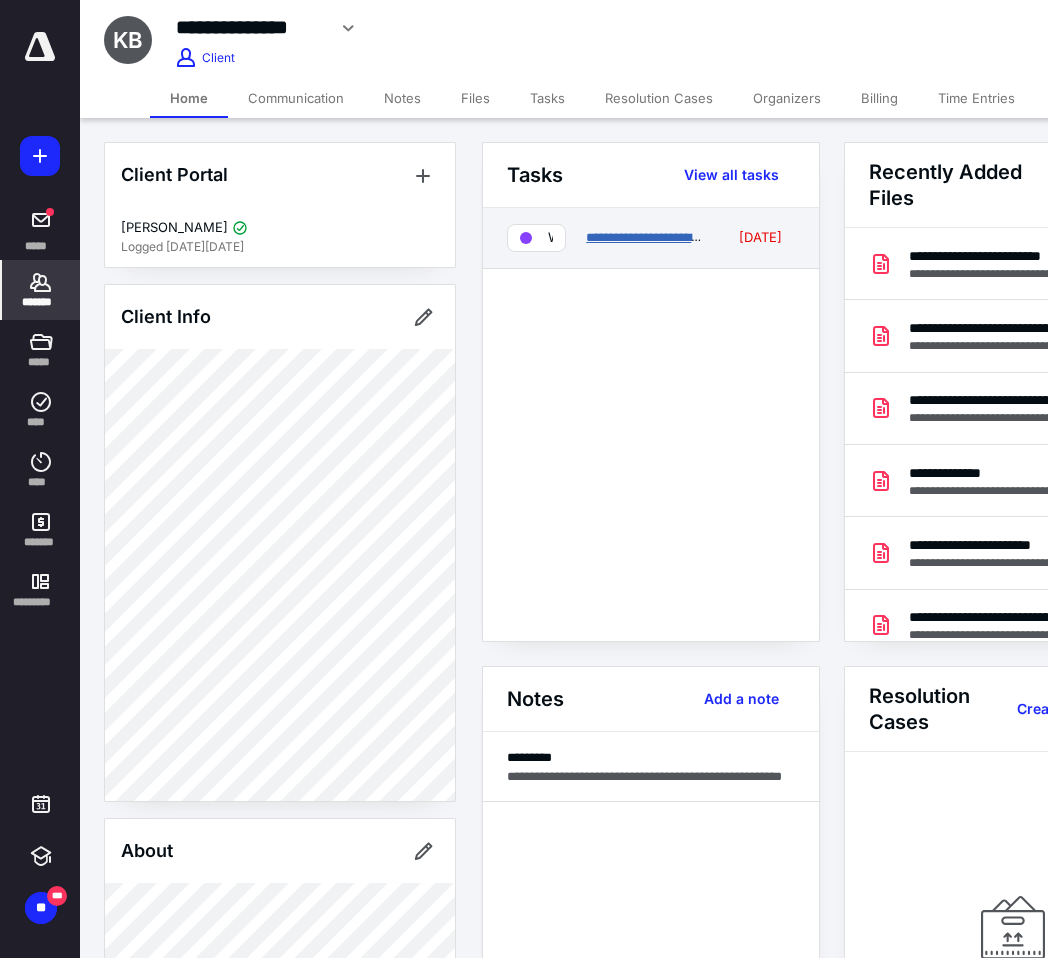 click on "**********" at bounding box center [651, 237] 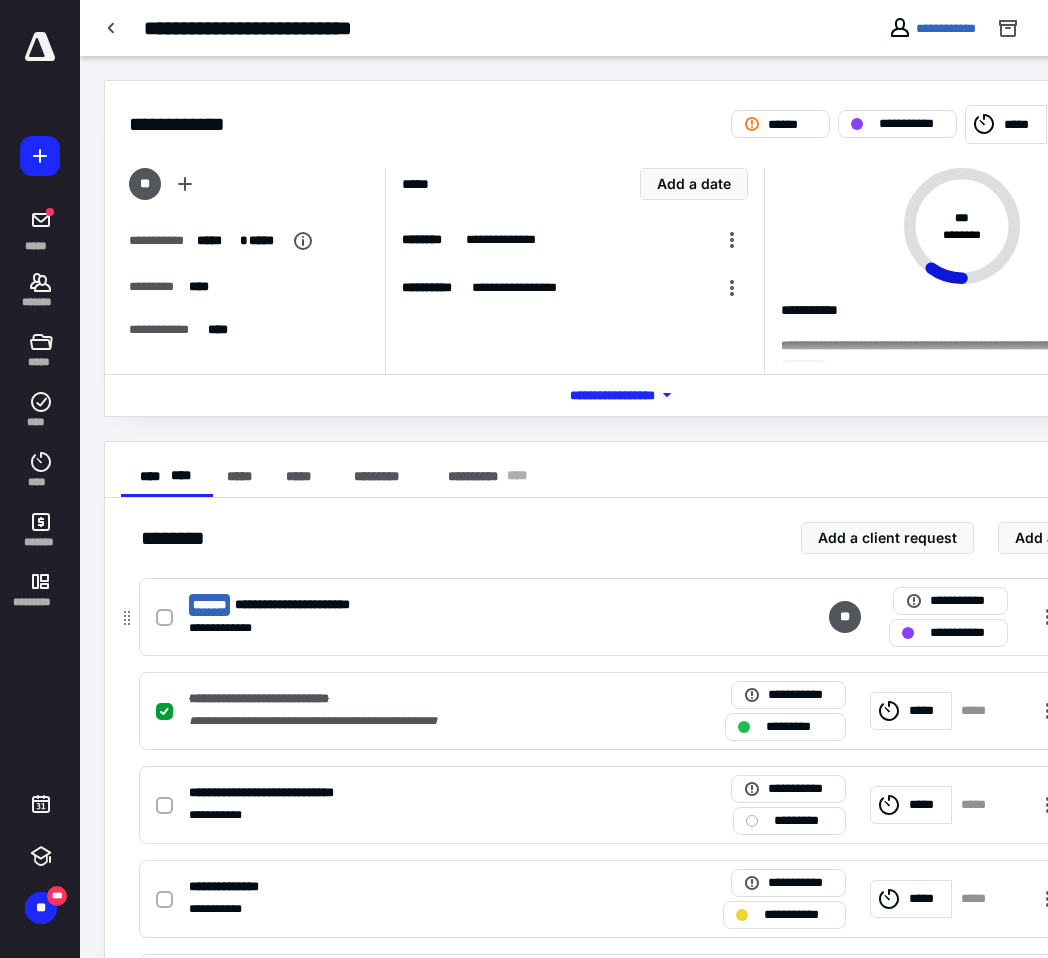 click on "**********" at bounding box center [371, 628] 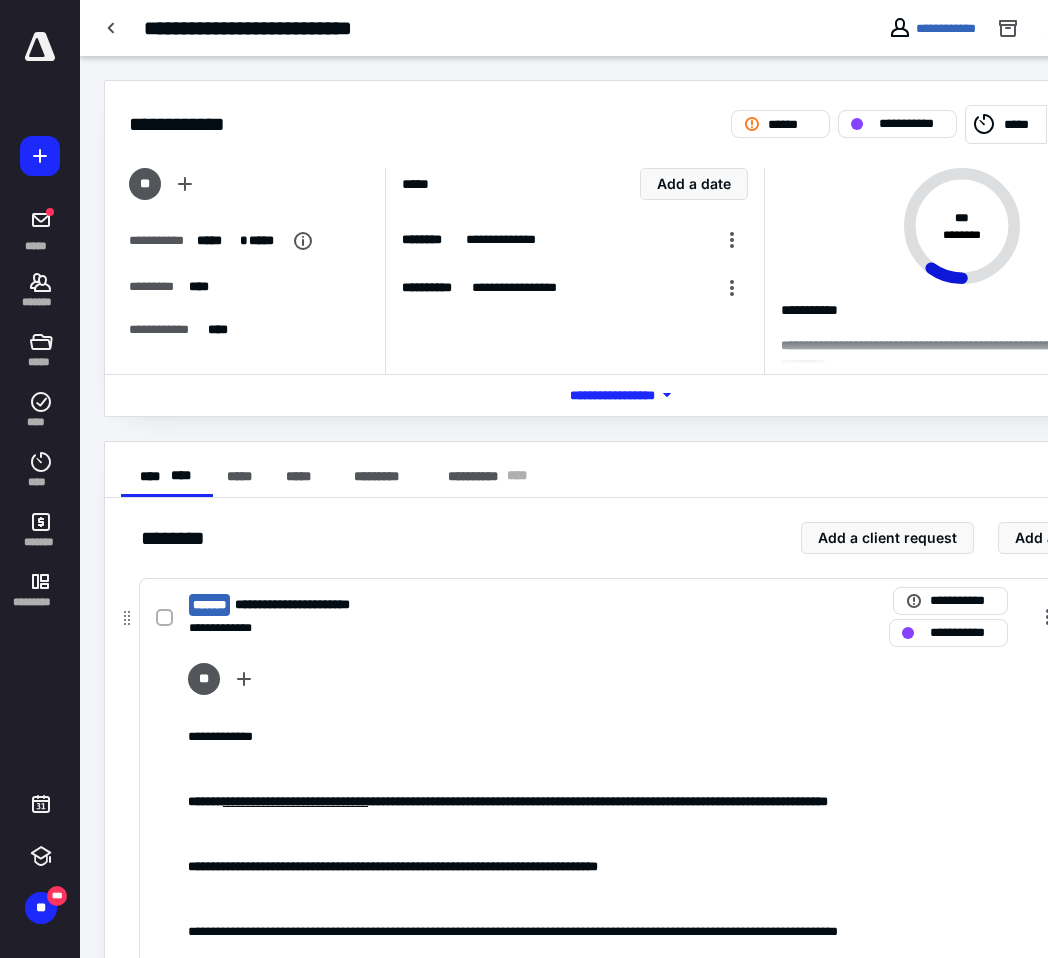 scroll, scrollTop: 15, scrollLeft: 0, axis: vertical 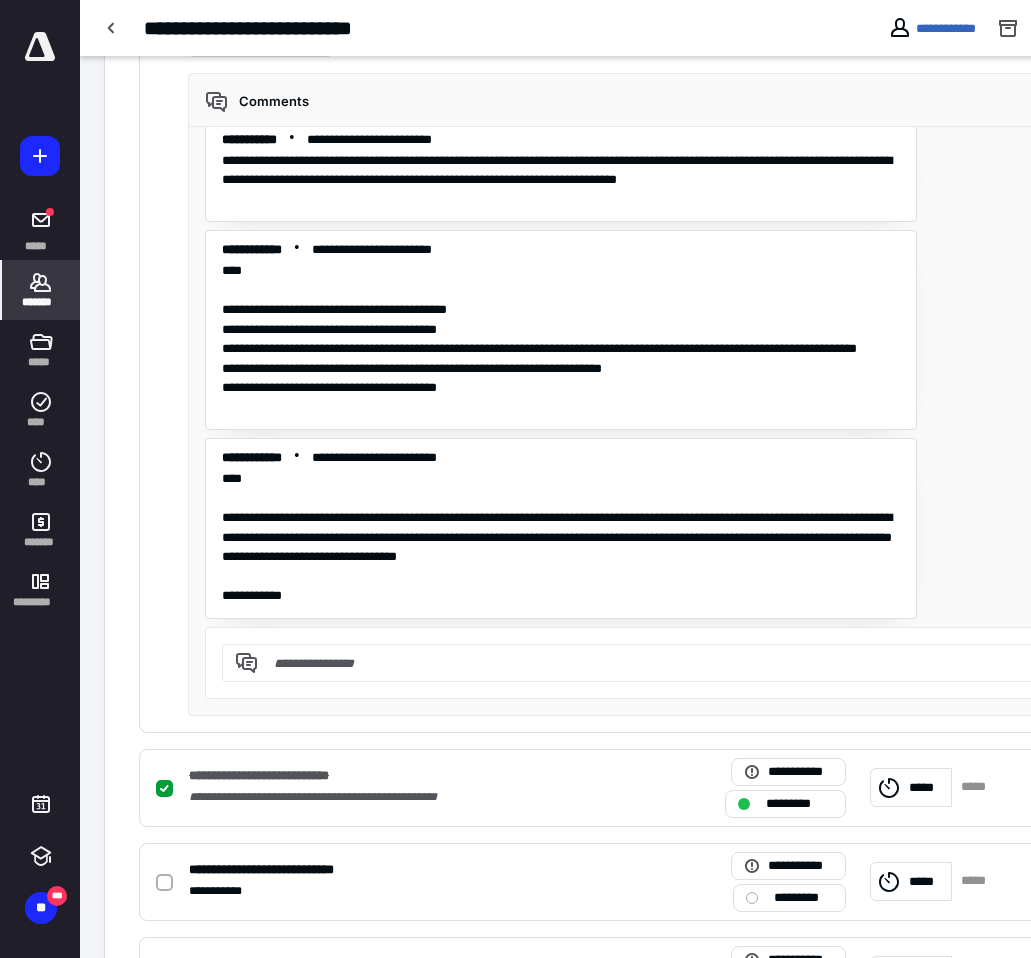 click on "*******" at bounding box center (41, 302) 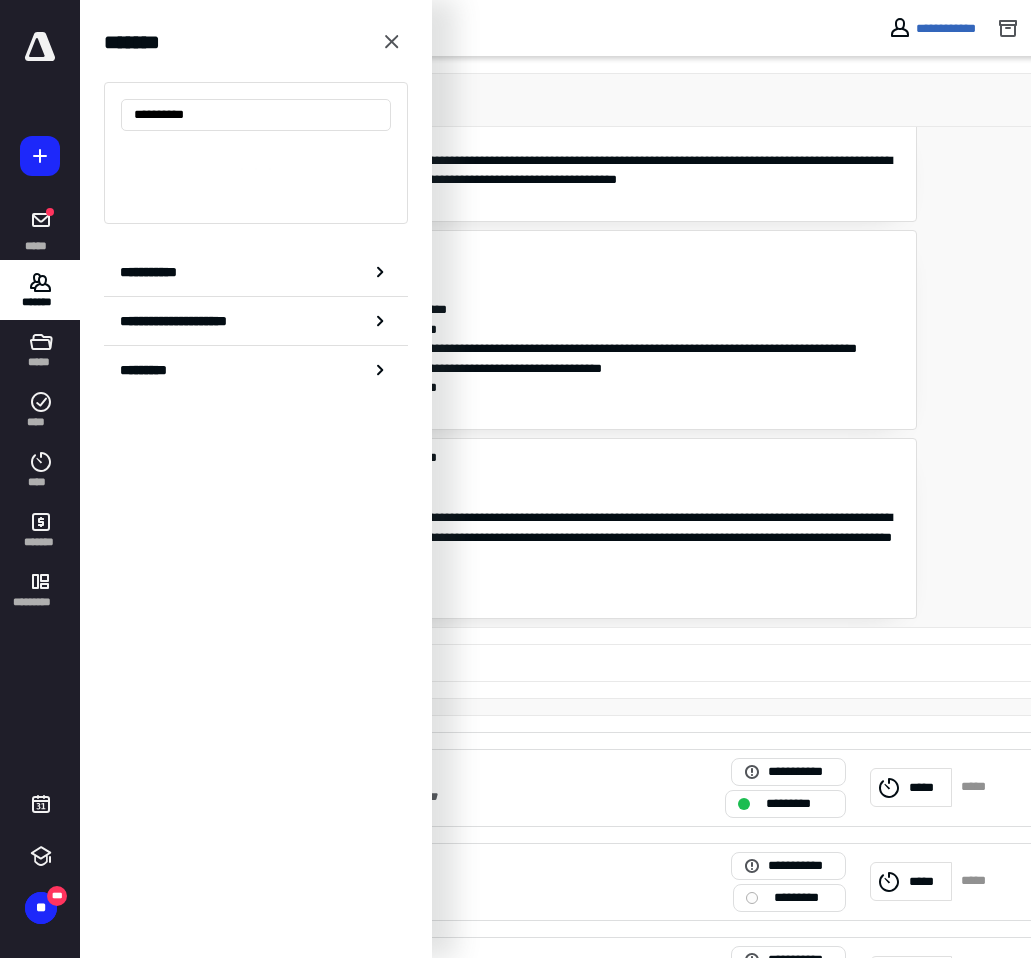 scroll, scrollTop: 1326, scrollLeft: 0, axis: vertical 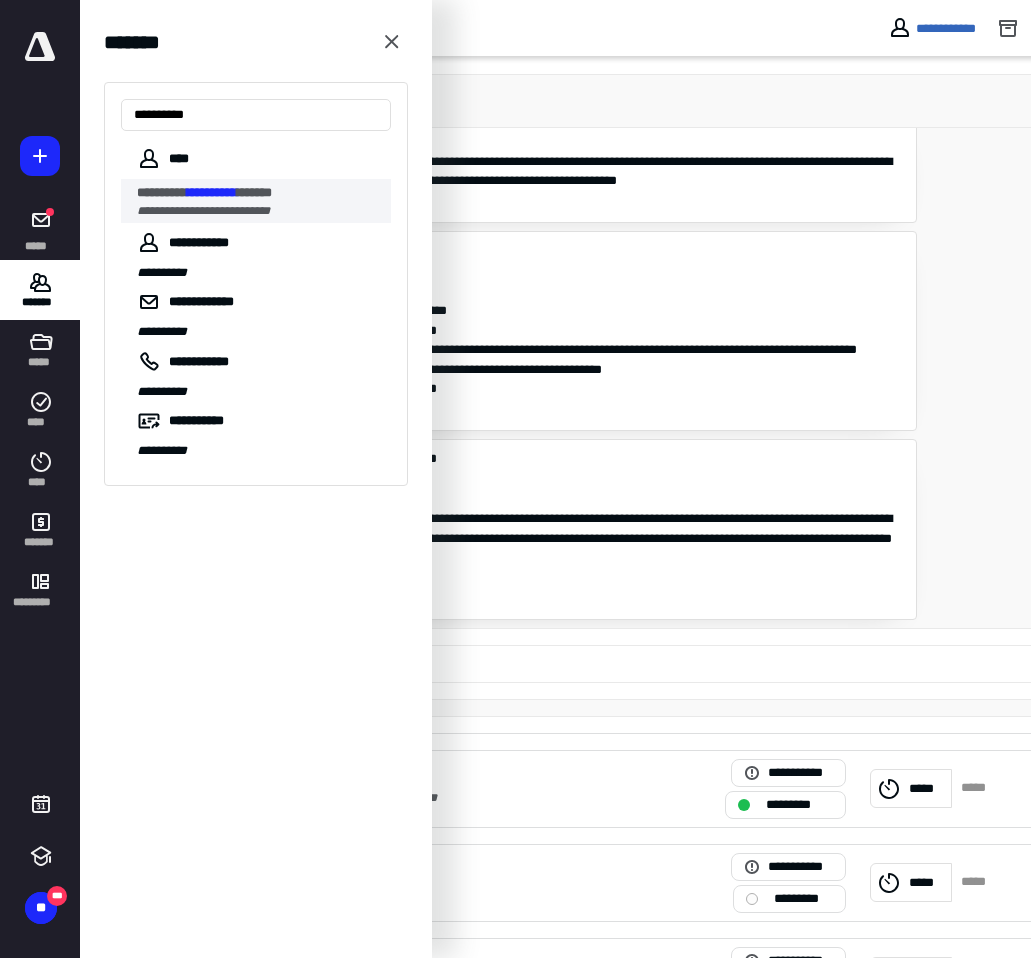 type on "**********" 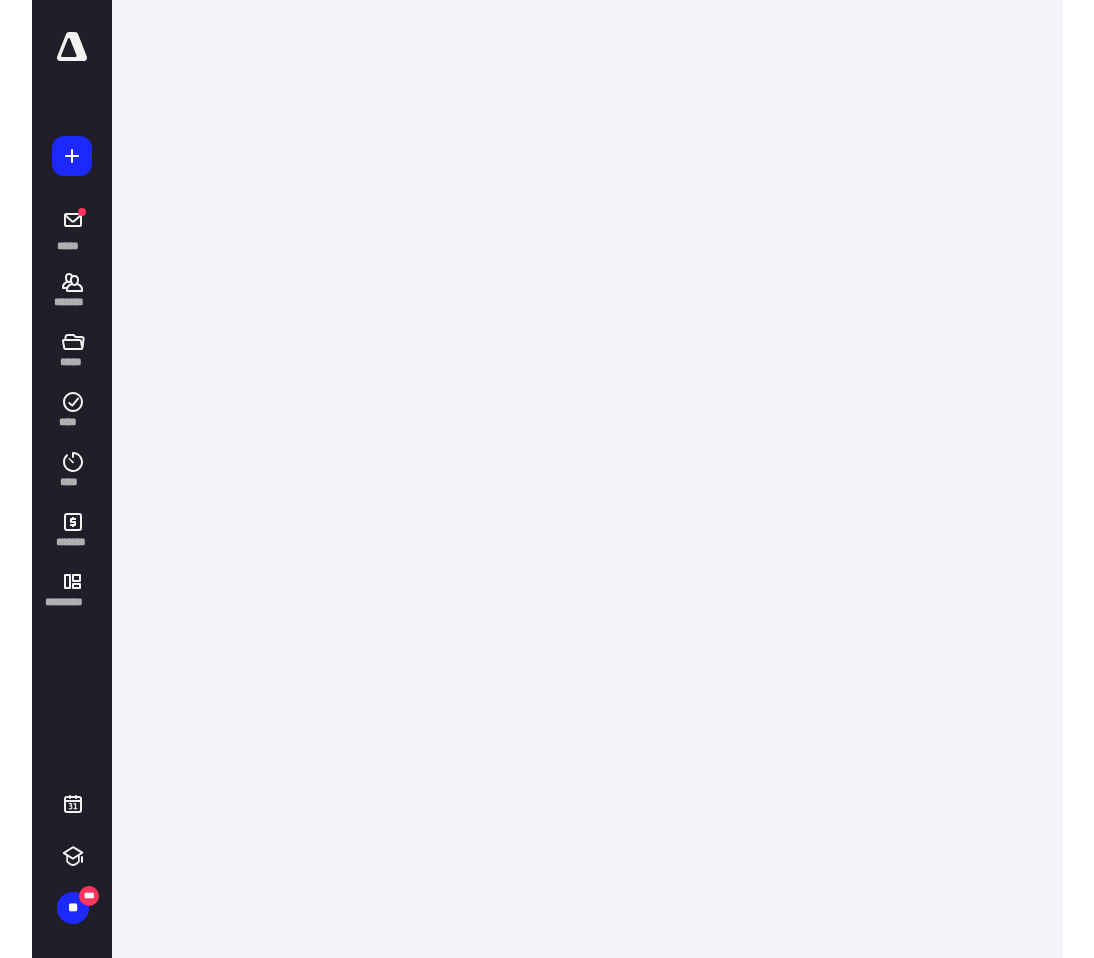 scroll, scrollTop: 0, scrollLeft: 0, axis: both 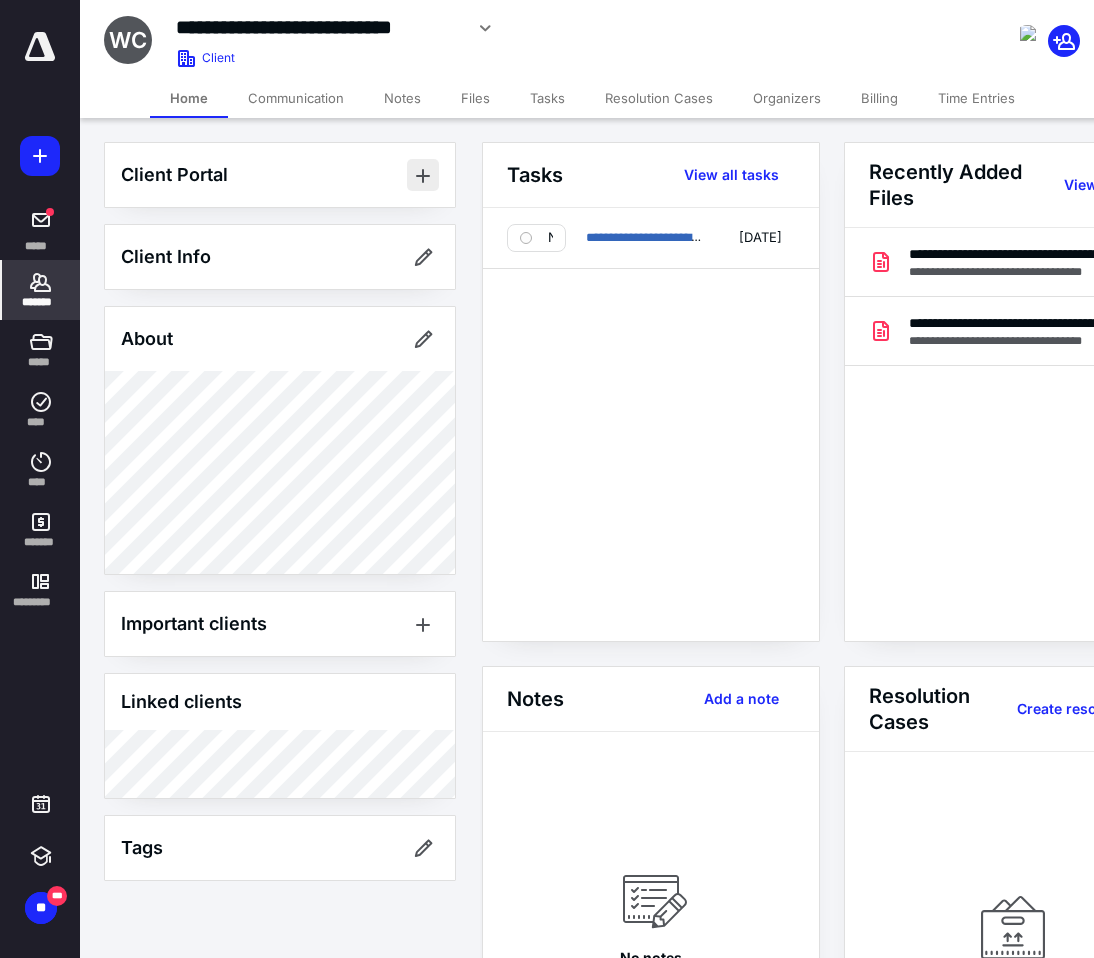 click at bounding box center (423, 175) 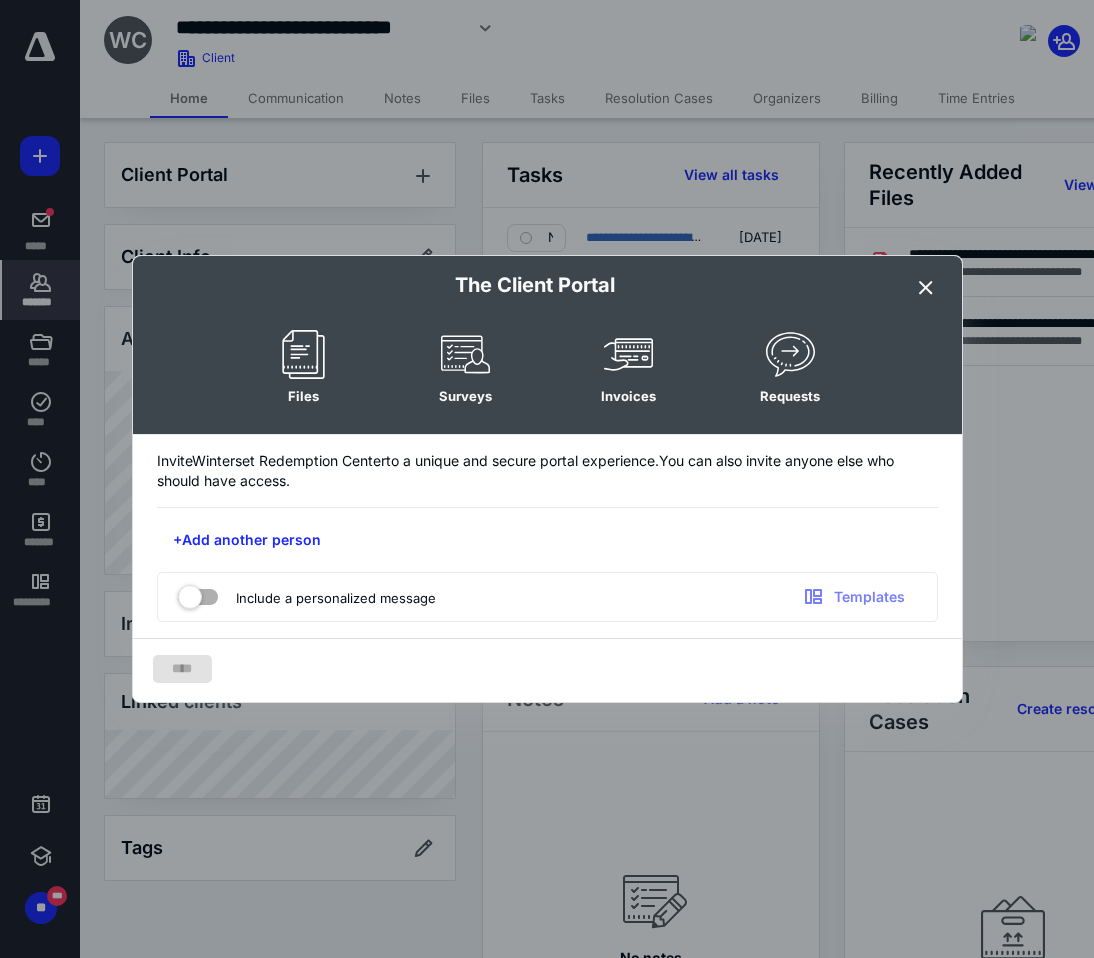 click at bounding box center [926, 288] 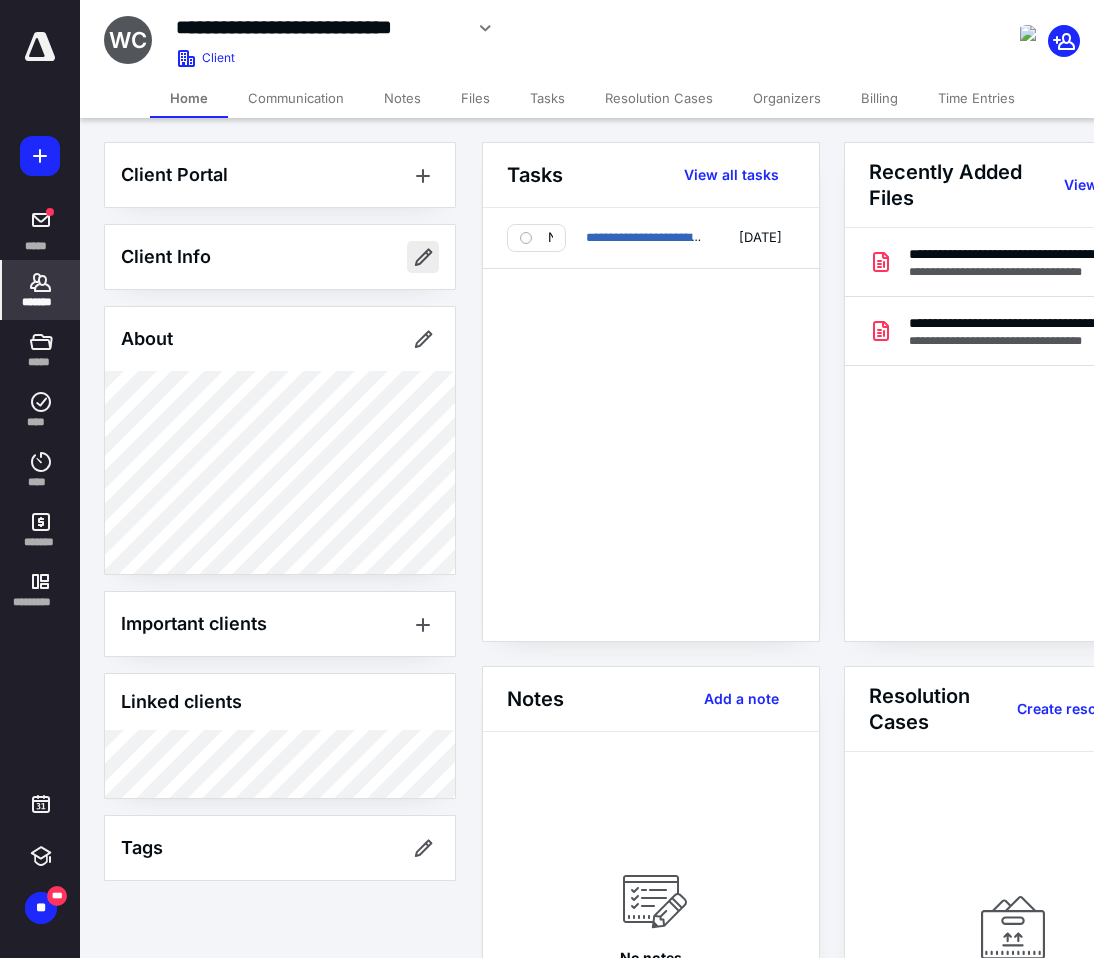 click at bounding box center [423, 257] 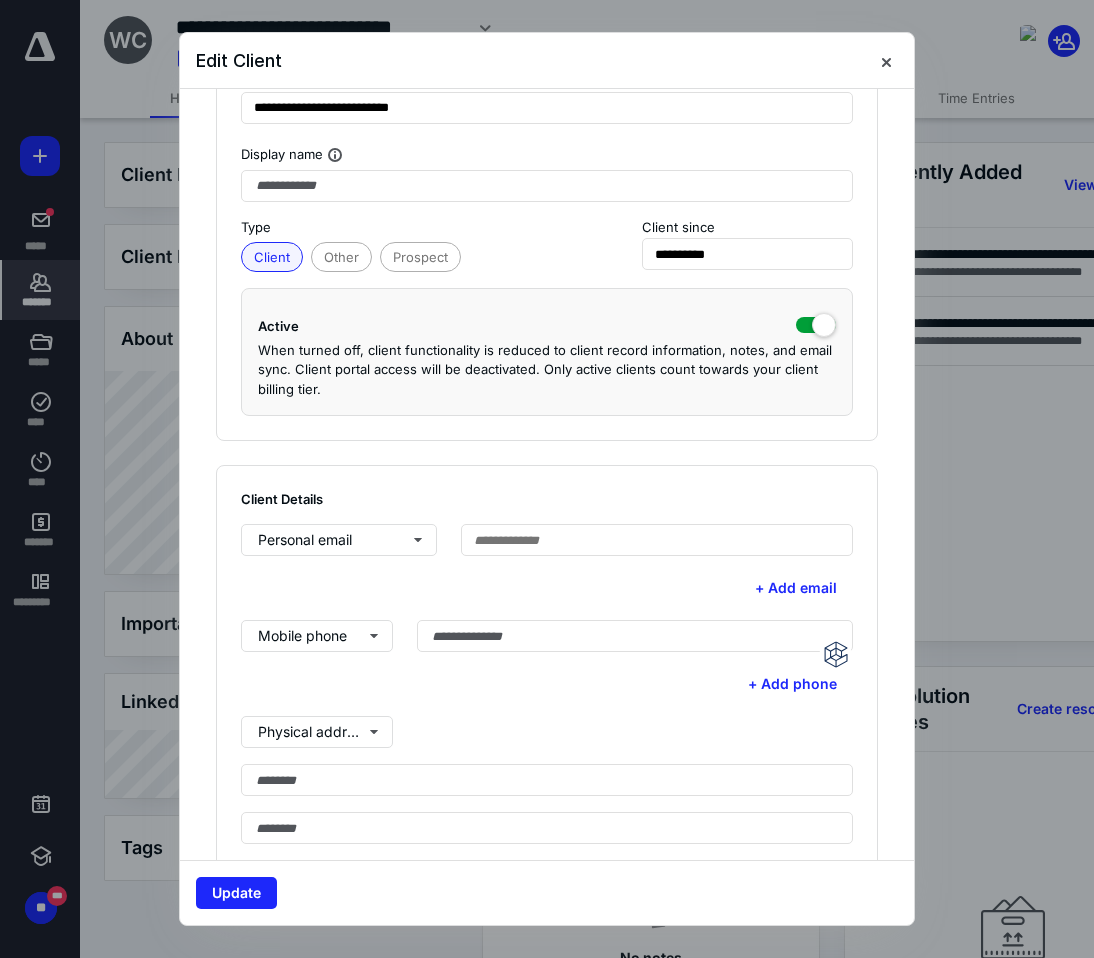 scroll, scrollTop: 138, scrollLeft: 0, axis: vertical 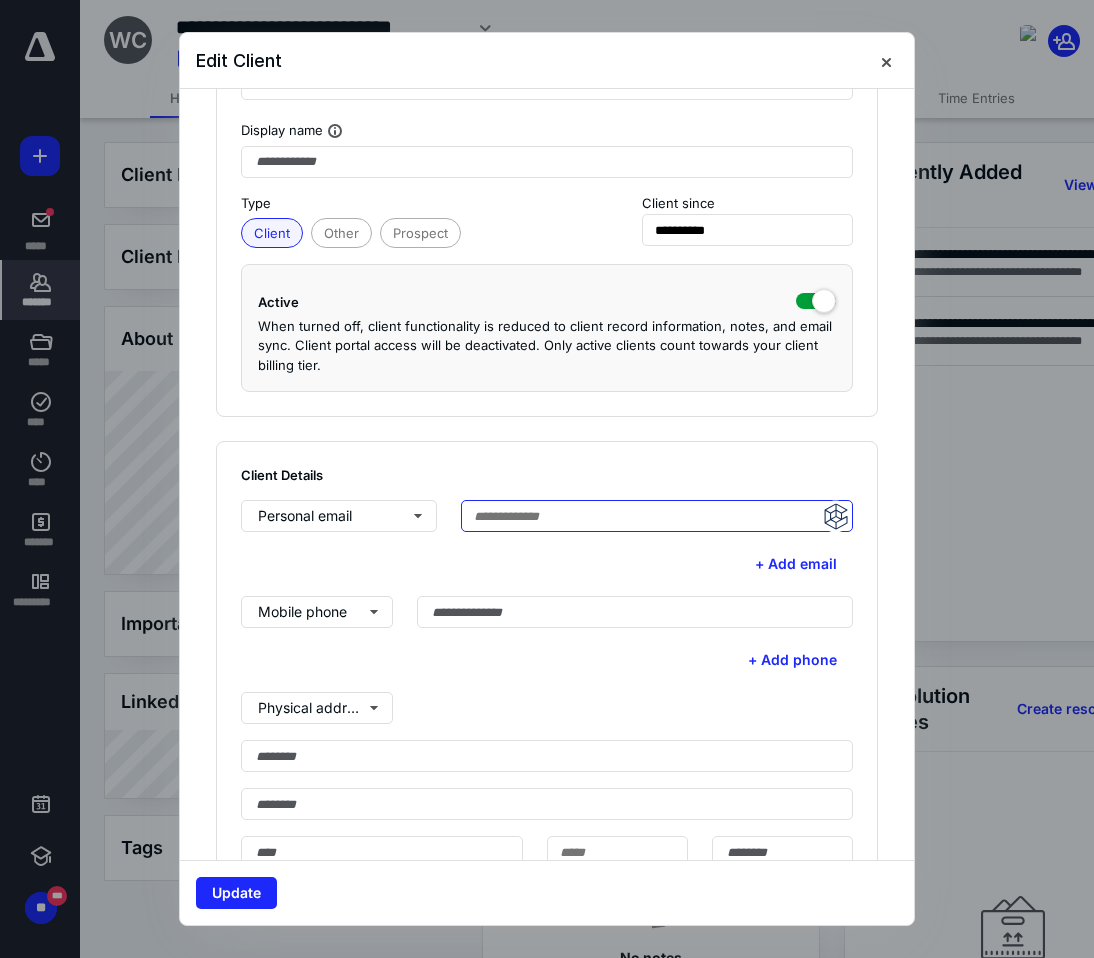 click at bounding box center (657, 516) 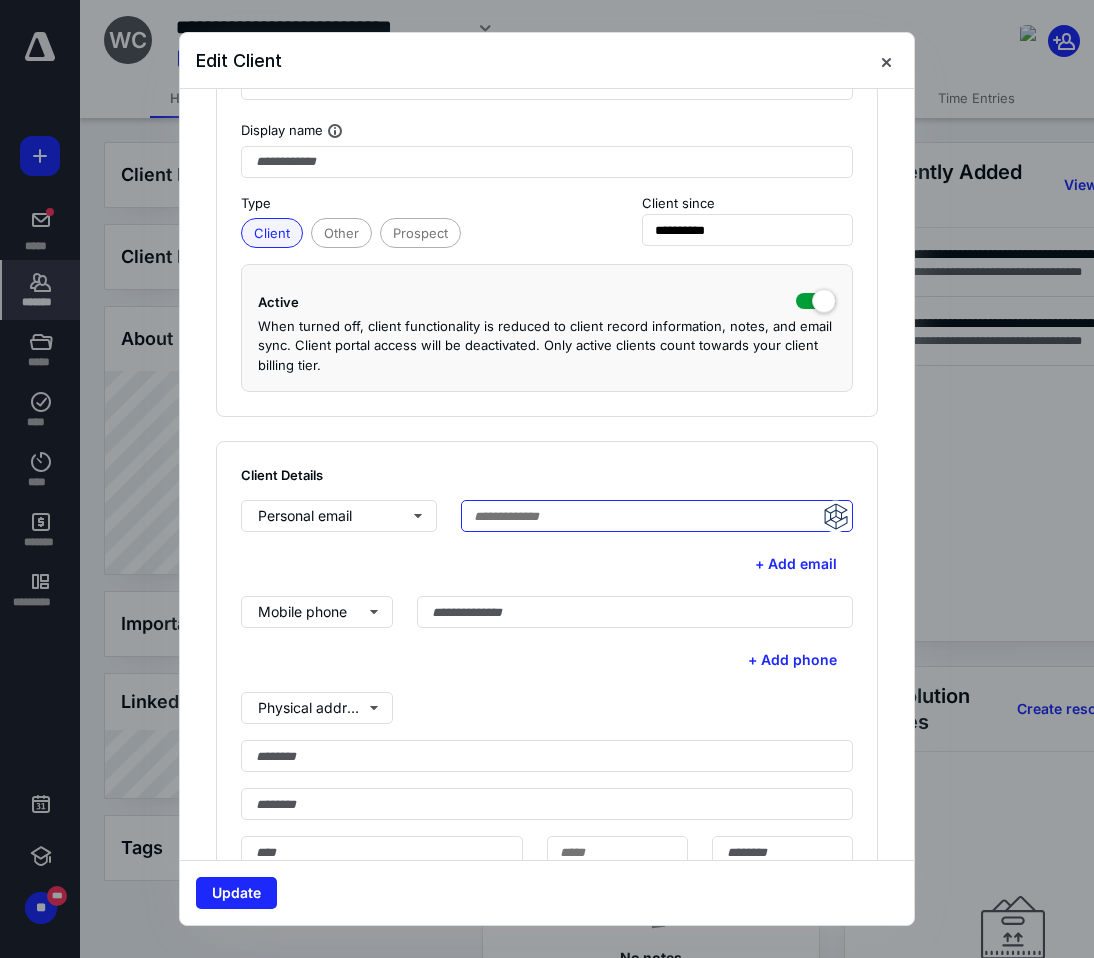 paste on "**********" 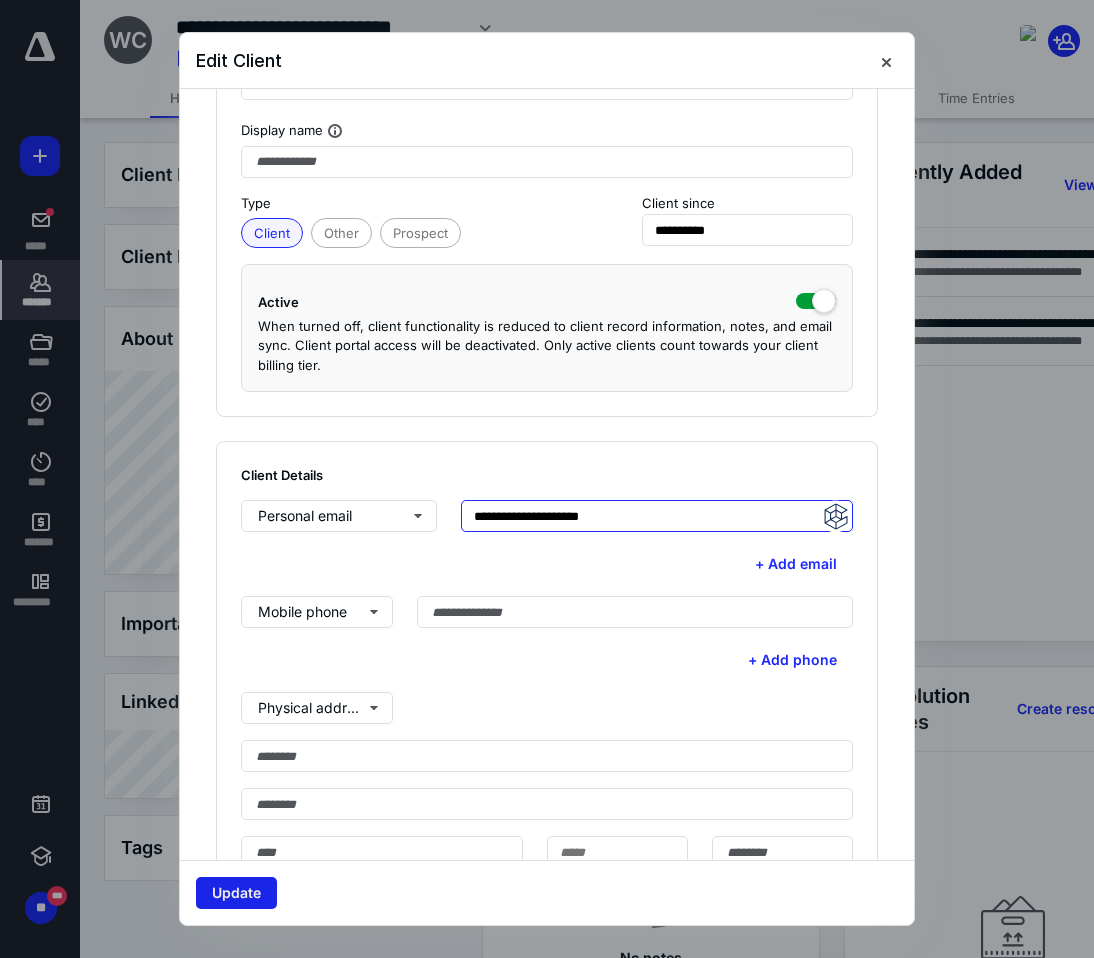 type on "**********" 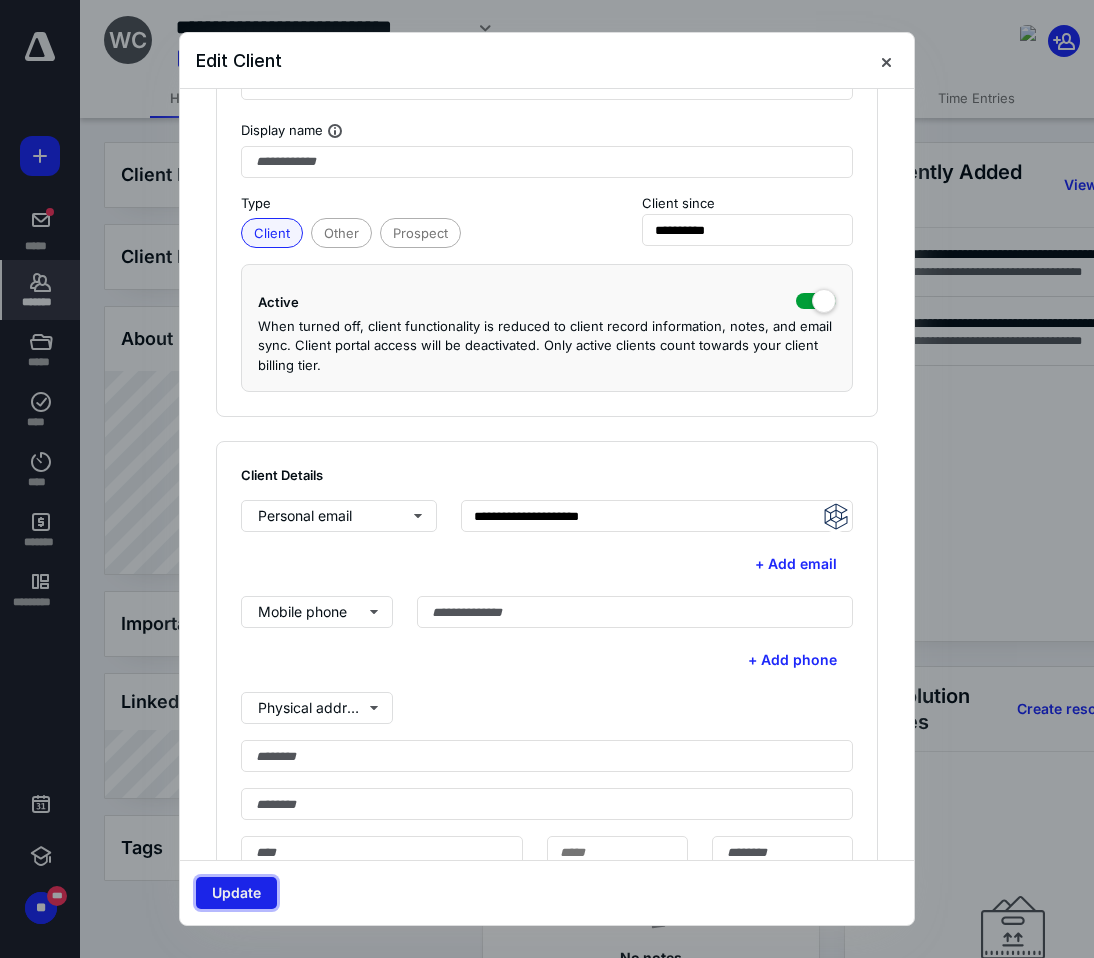 click on "Update" at bounding box center [236, 893] 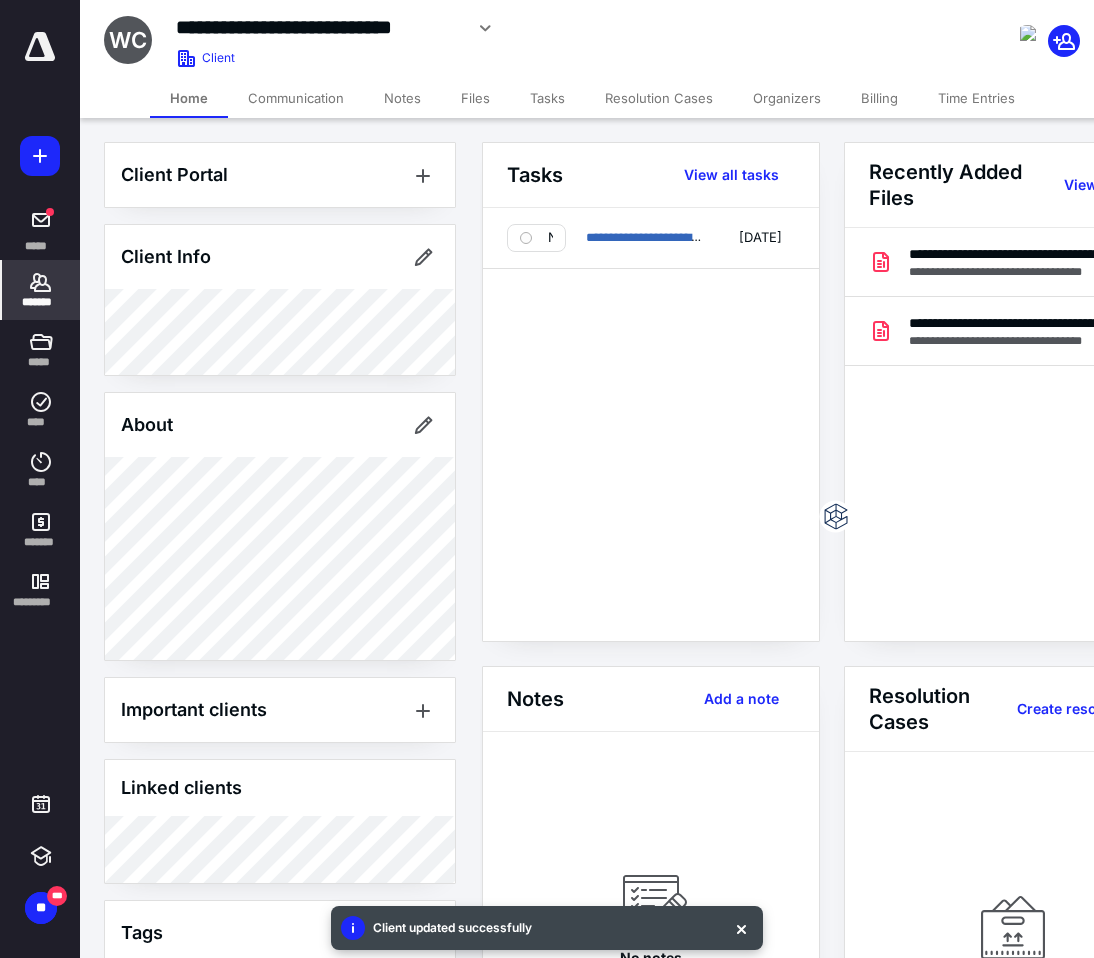 scroll, scrollTop: 10, scrollLeft: 0, axis: vertical 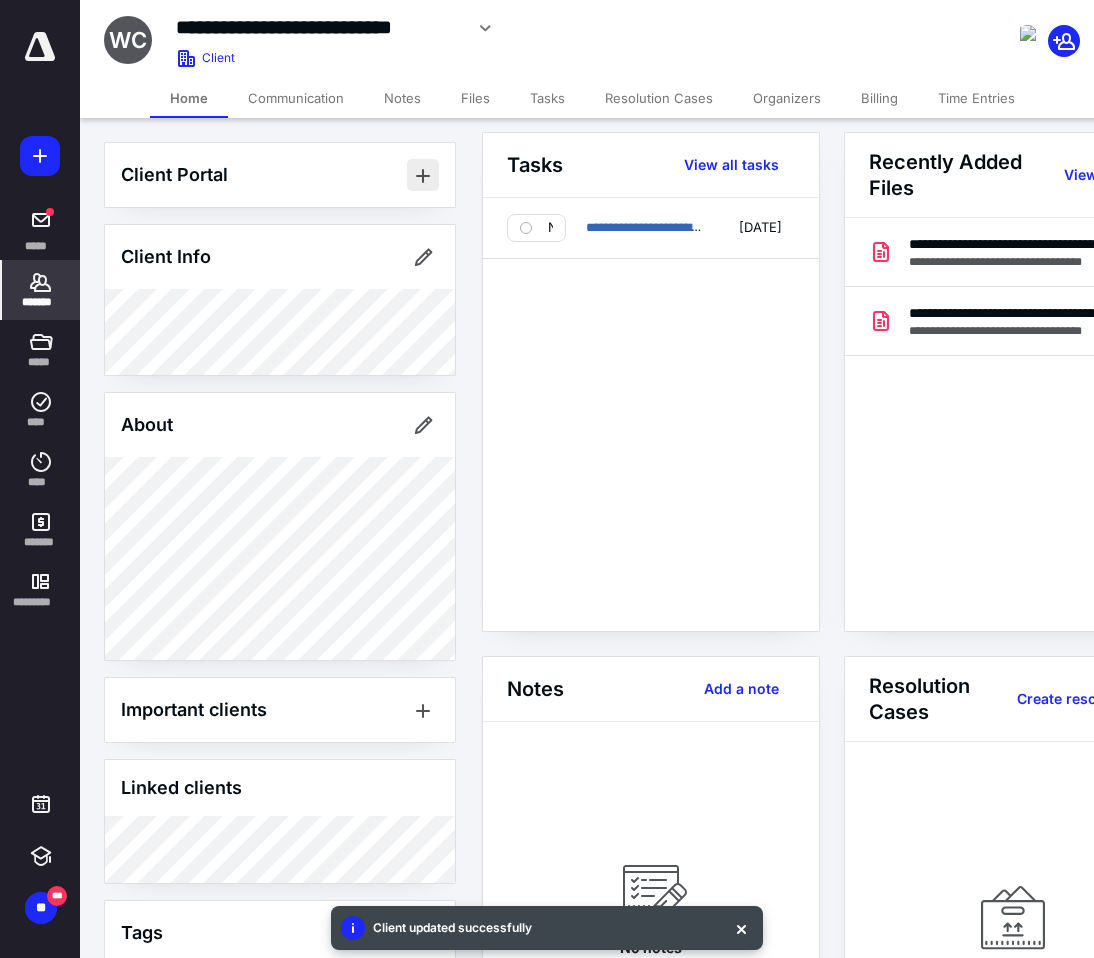 click at bounding box center (423, 175) 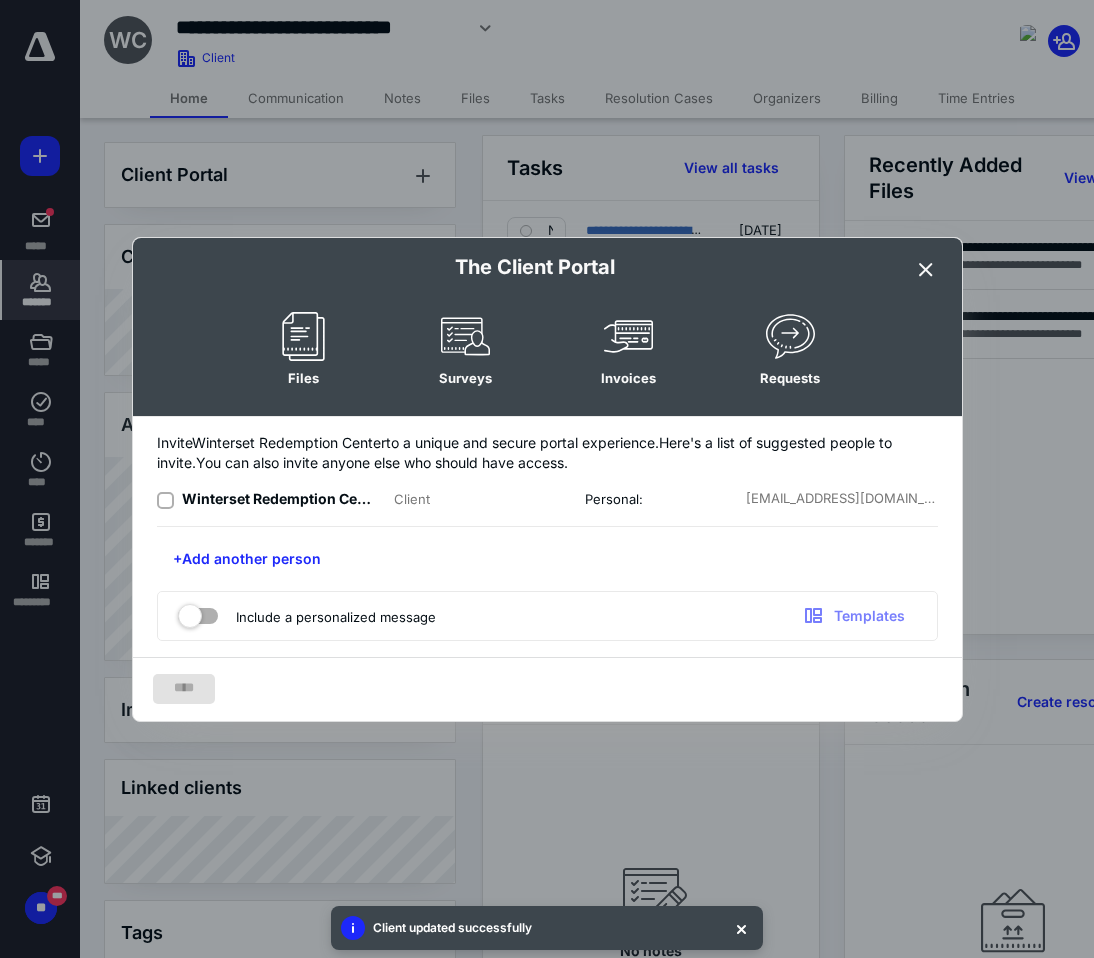 click 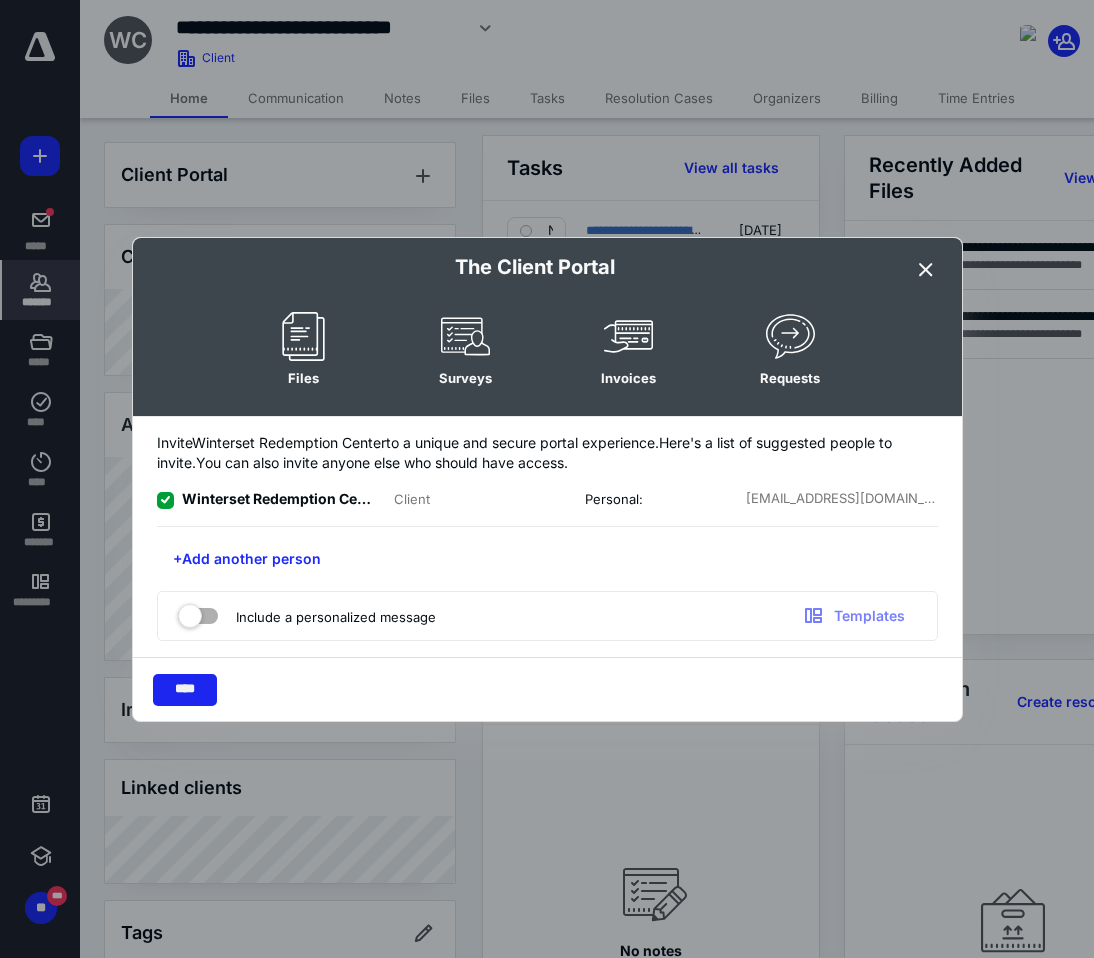 click on "****" at bounding box center [185, 690] 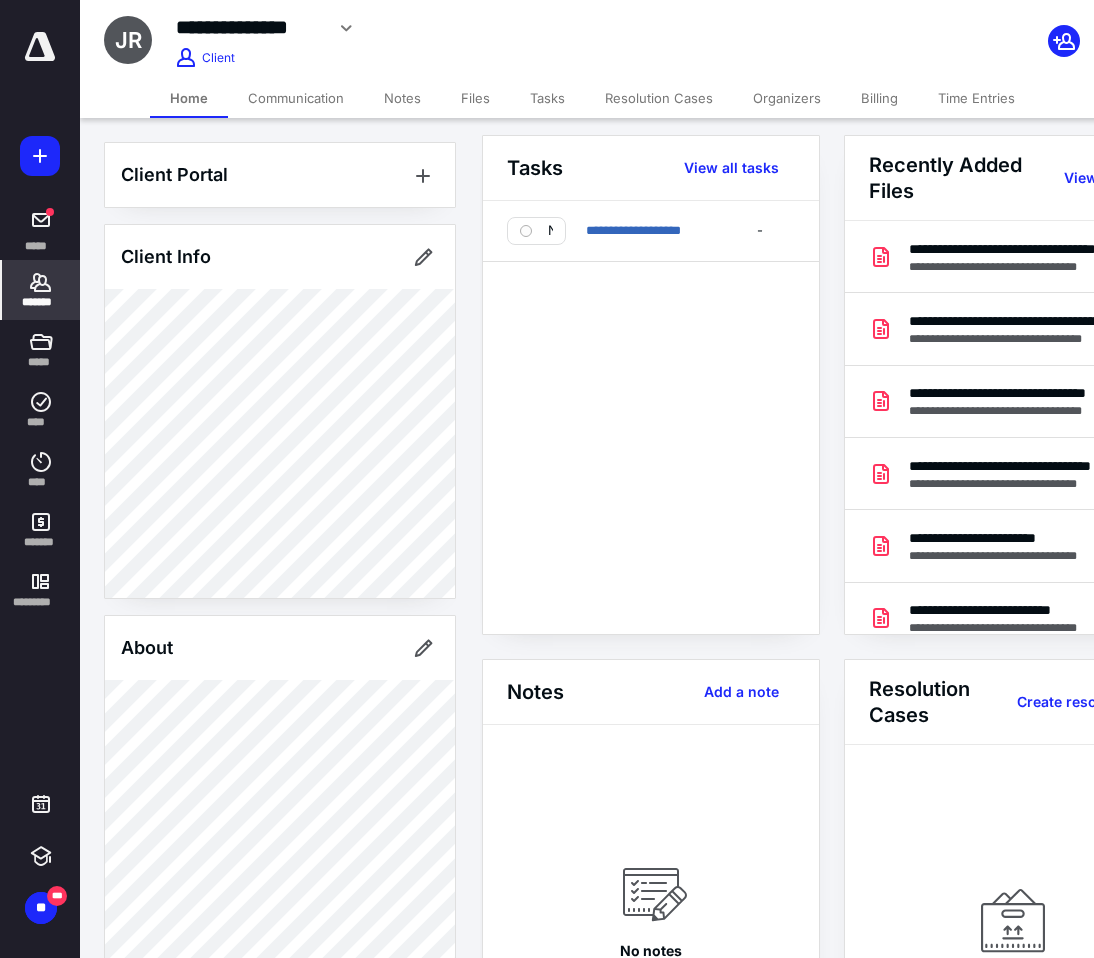 scroll, scrollTop: 0, scrollLeft: 0, axis: both 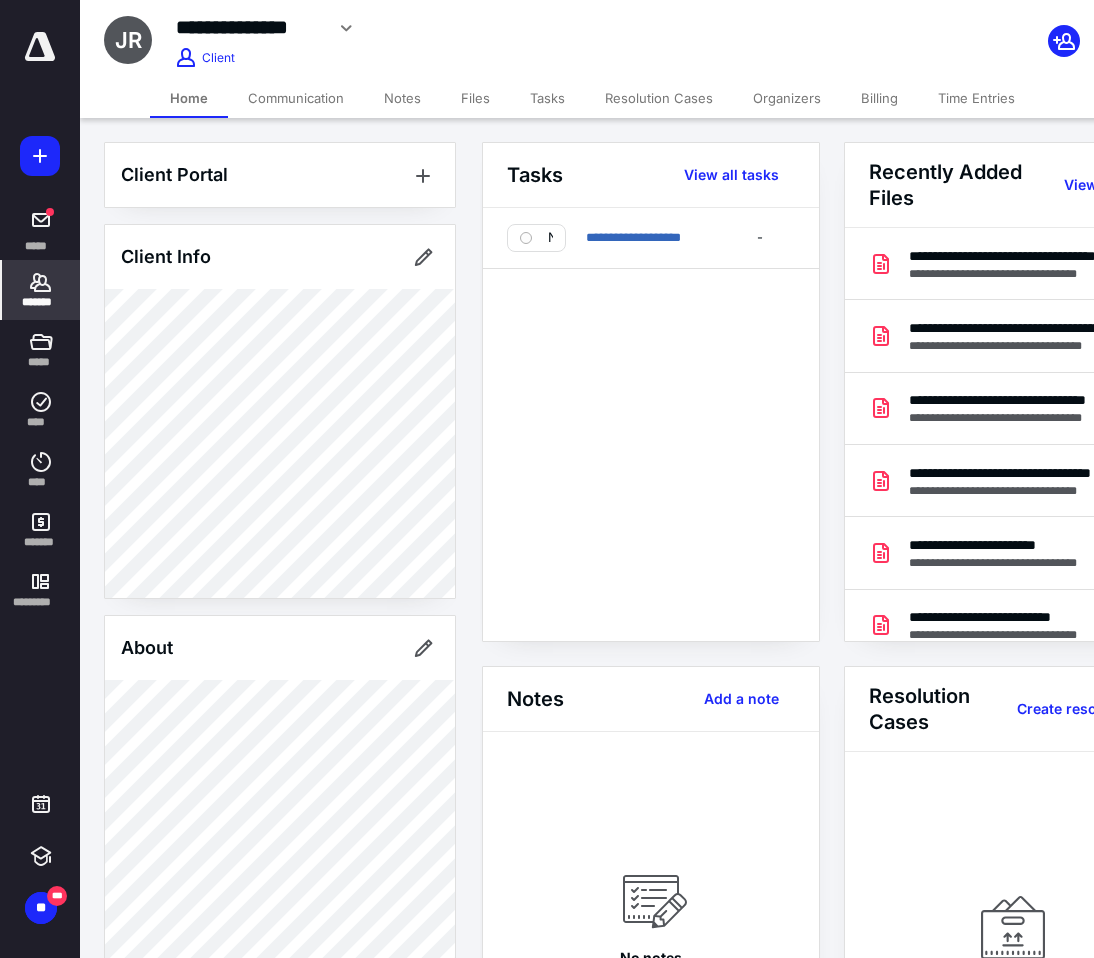 click on "Client Portal" at bounding box center (280, 175) 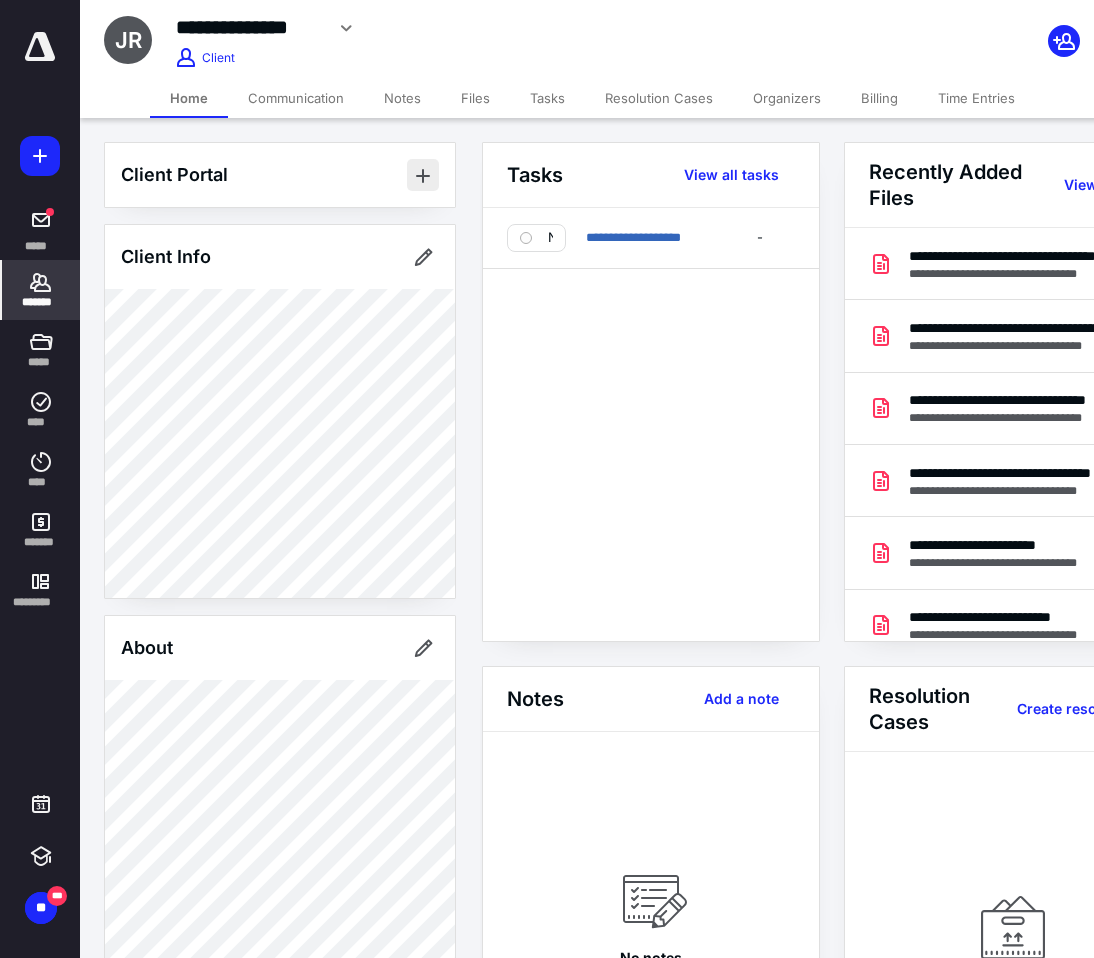 click at bounding box center [423, 175] 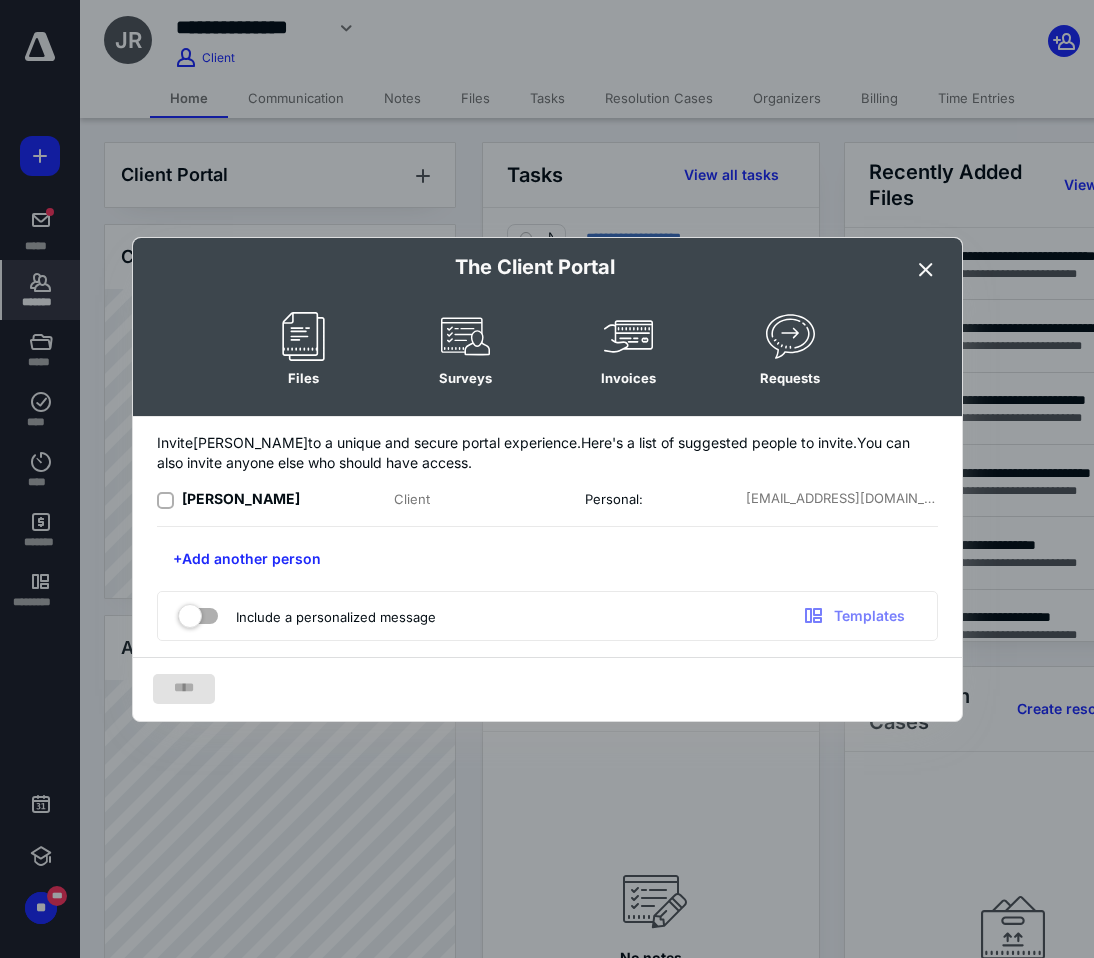 drag, startPoint x: 169, startPoint y: 501, endPoint x: 174, endPoint y: 540, distance: 39.319206 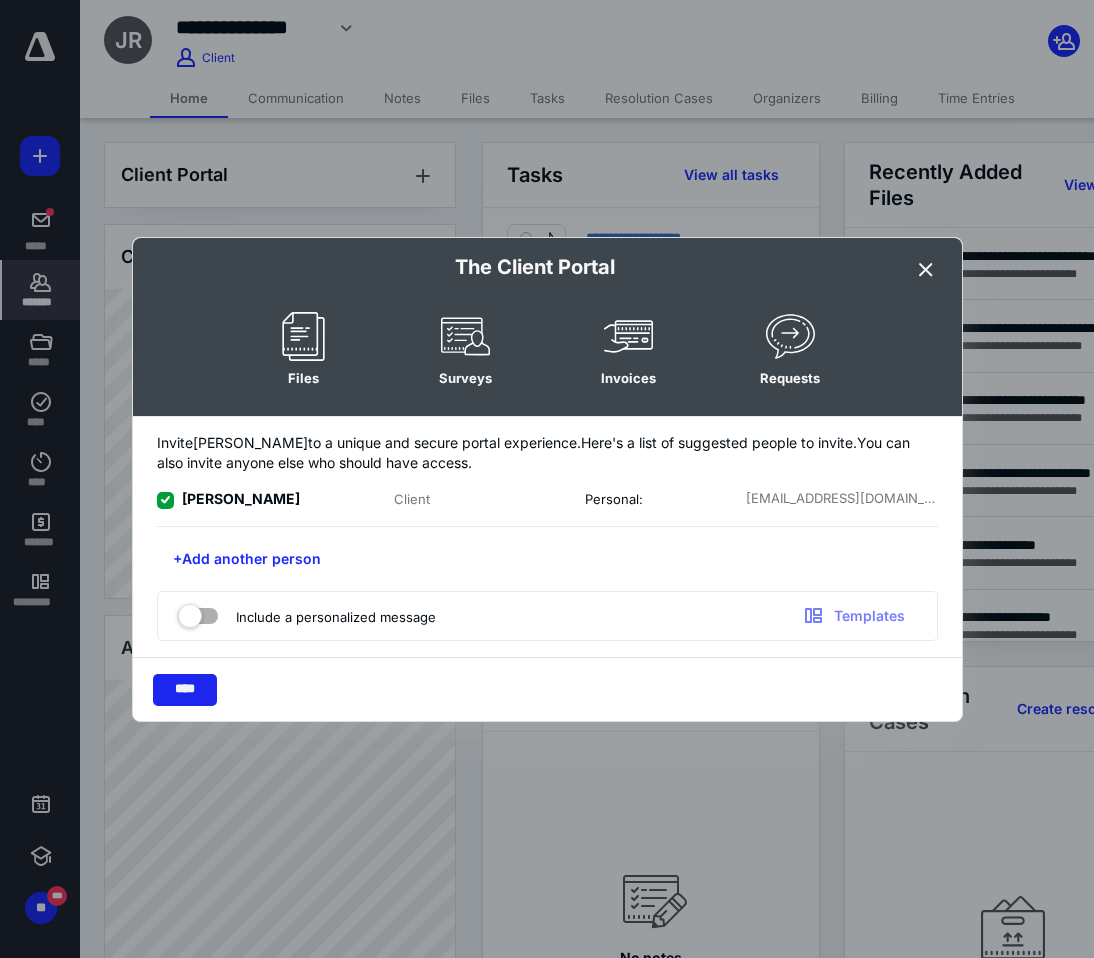 click on "****" at bounding box center (185, 690) 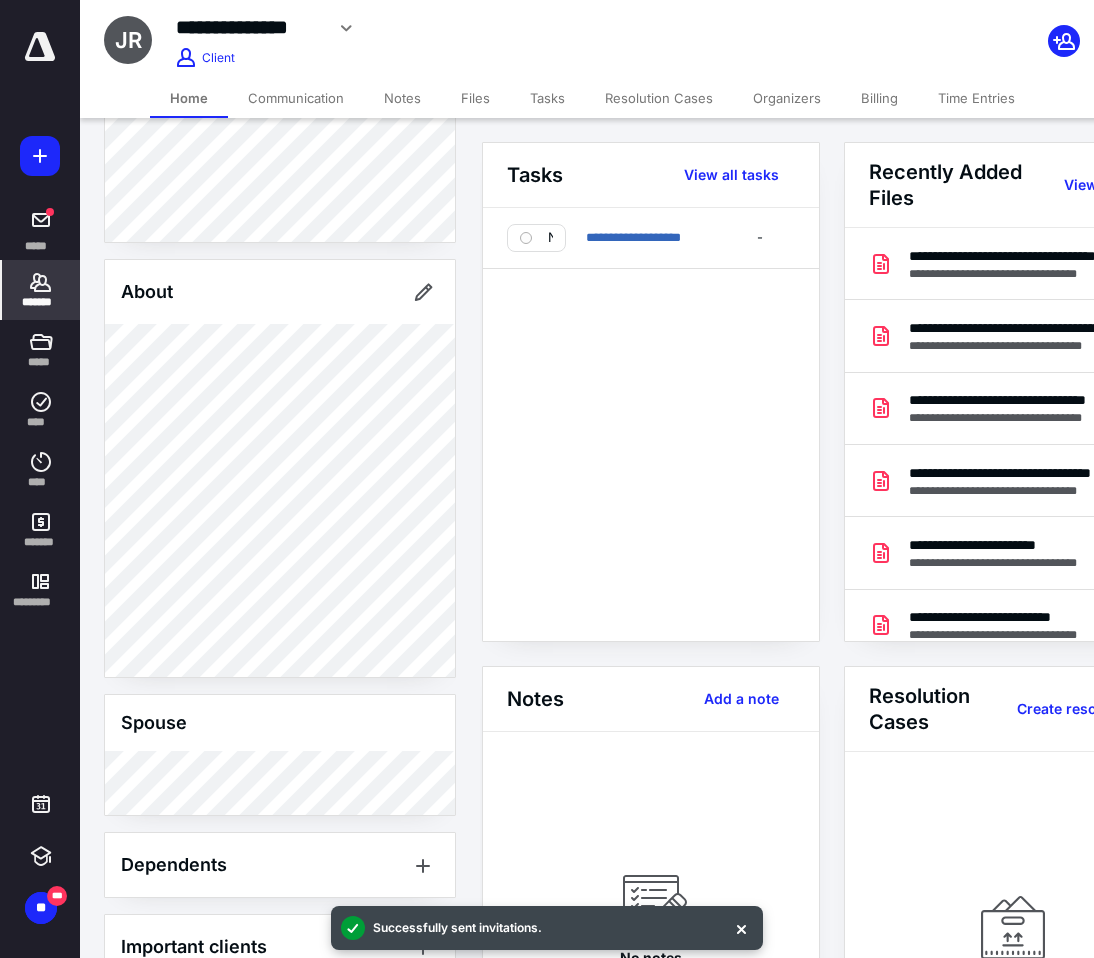 scroll, scrollTop: 455, scrollLeft: 0, axis: vertical 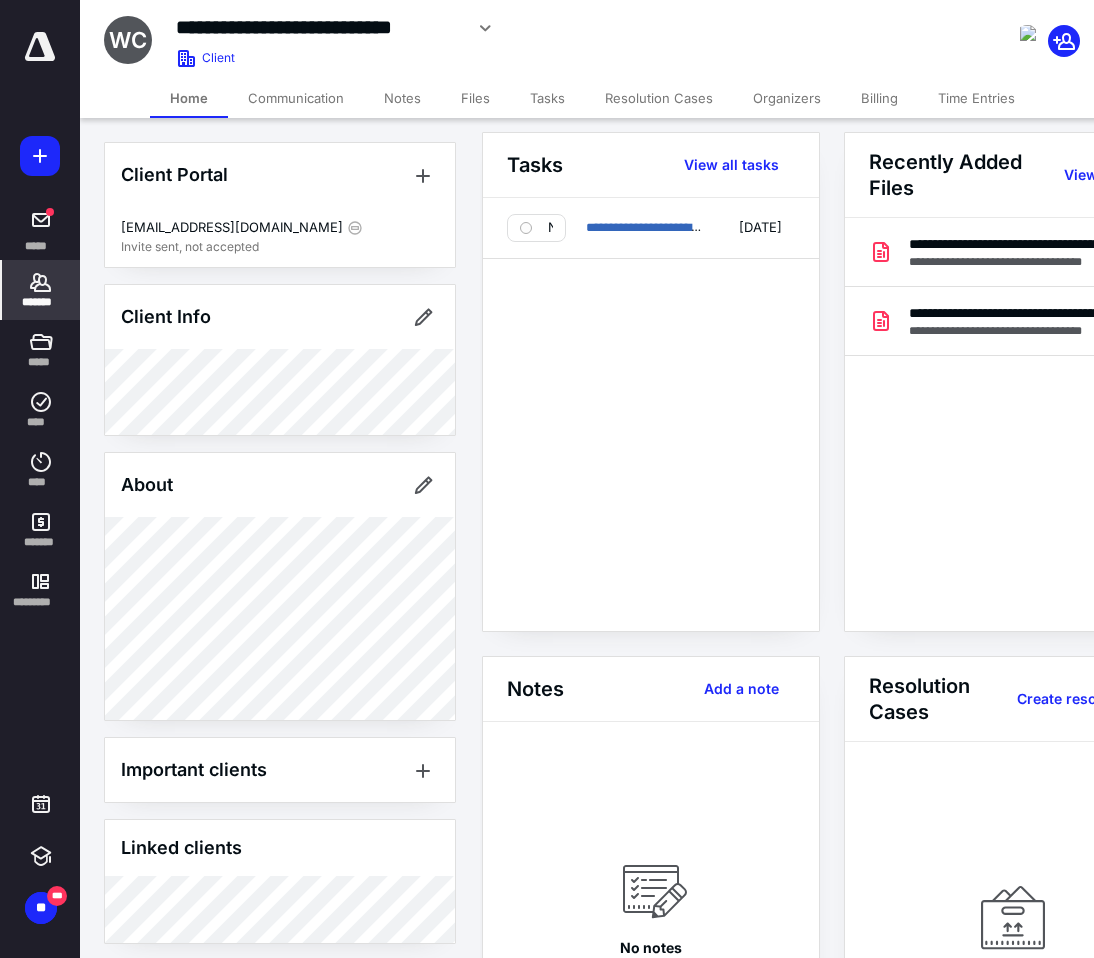 click on "Home" at bounding box center (189, 98) 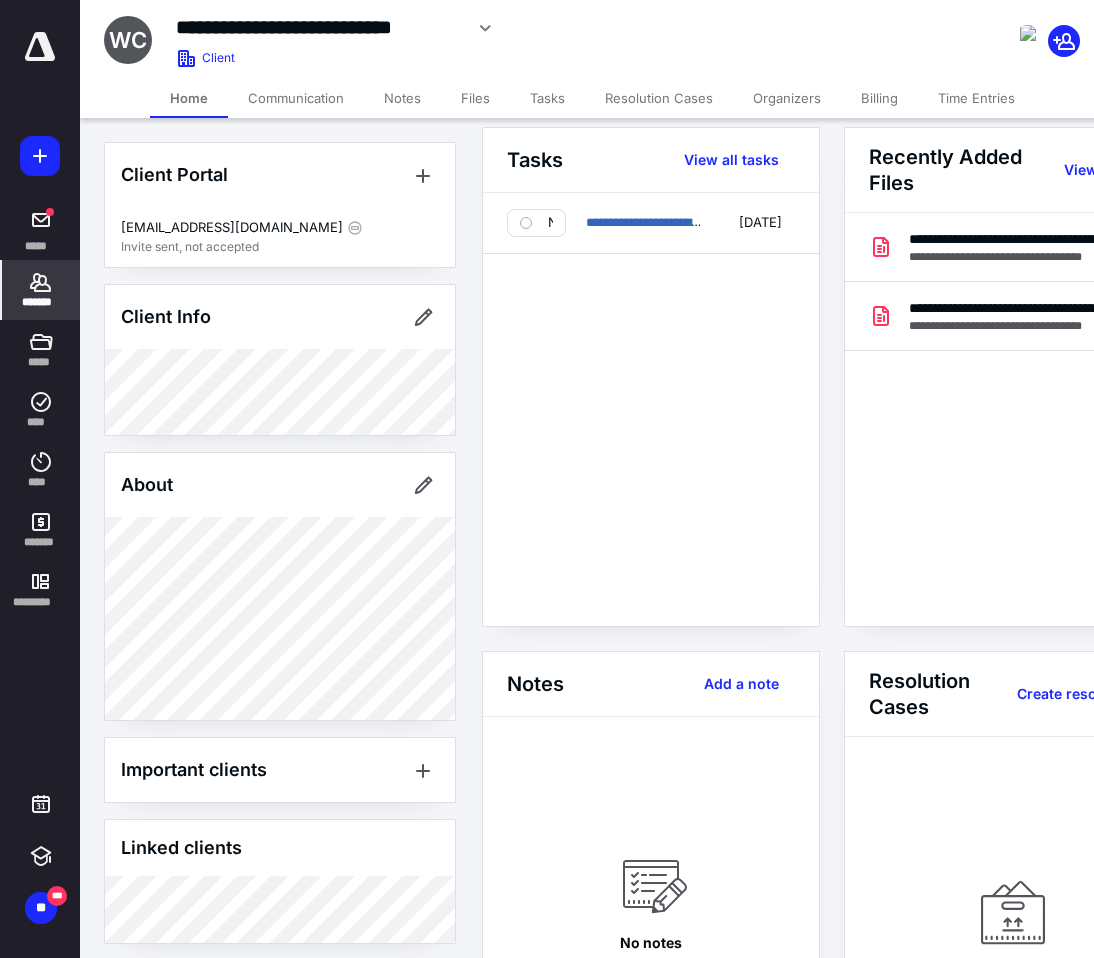 scroll, scrollTop: 17, scrollLeft: 0, axis: vertical 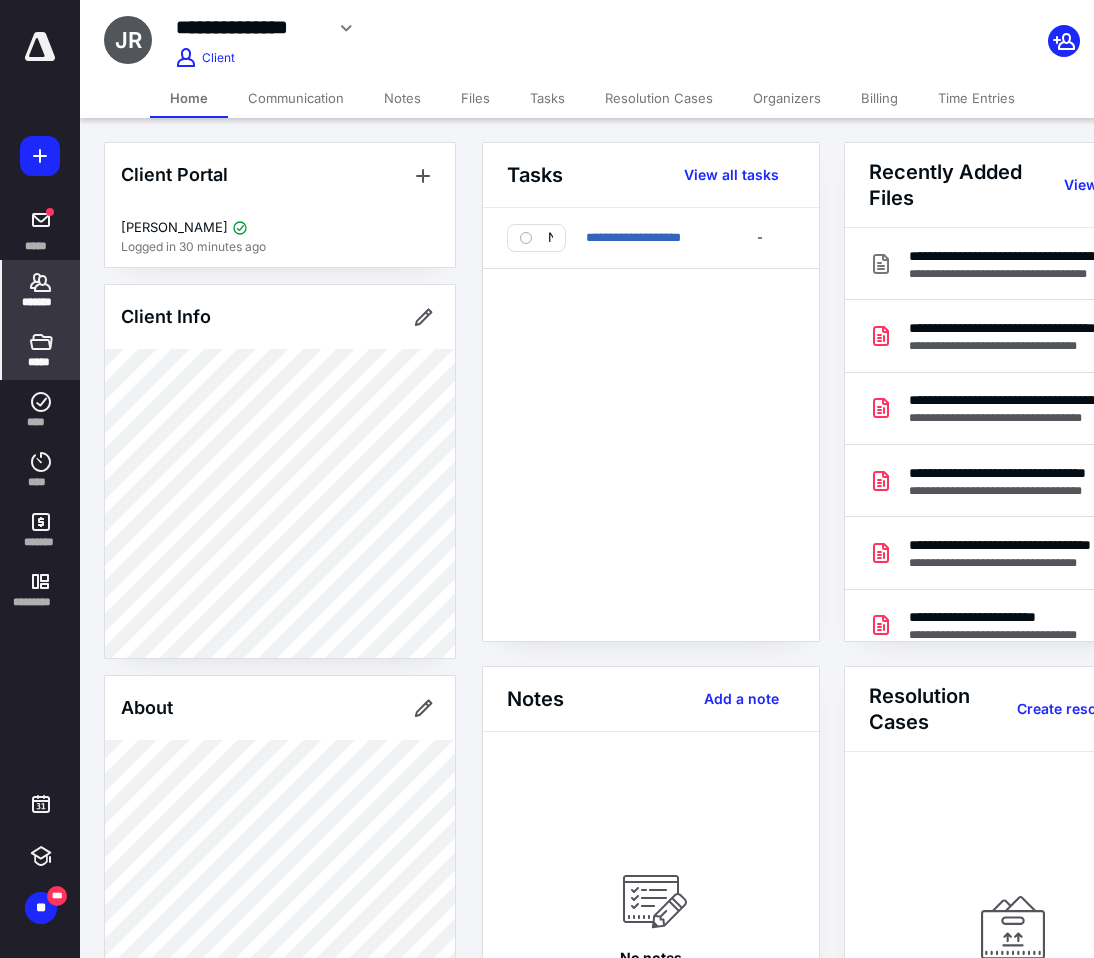 click on "*****" at bounding box center [40, 362] 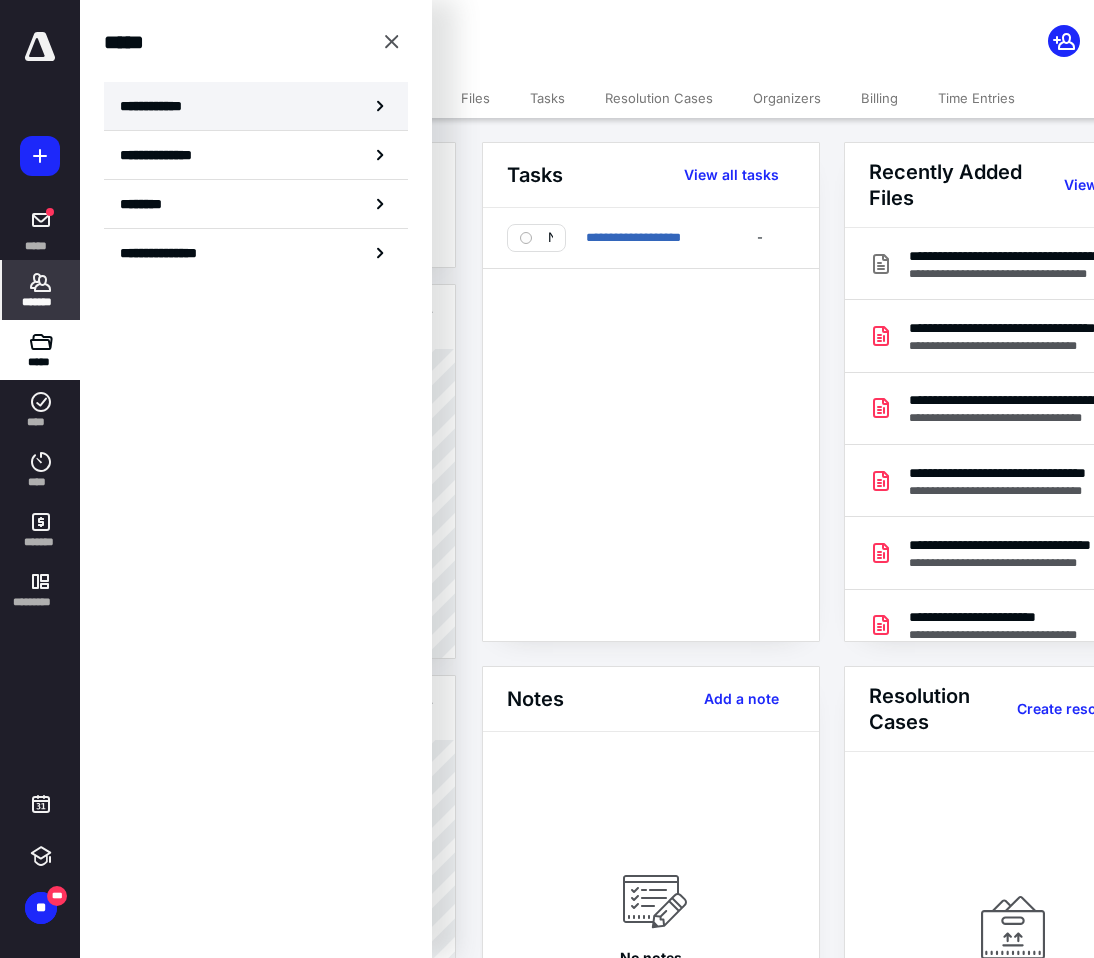 click on "**********" at bounding box center [157, 106] 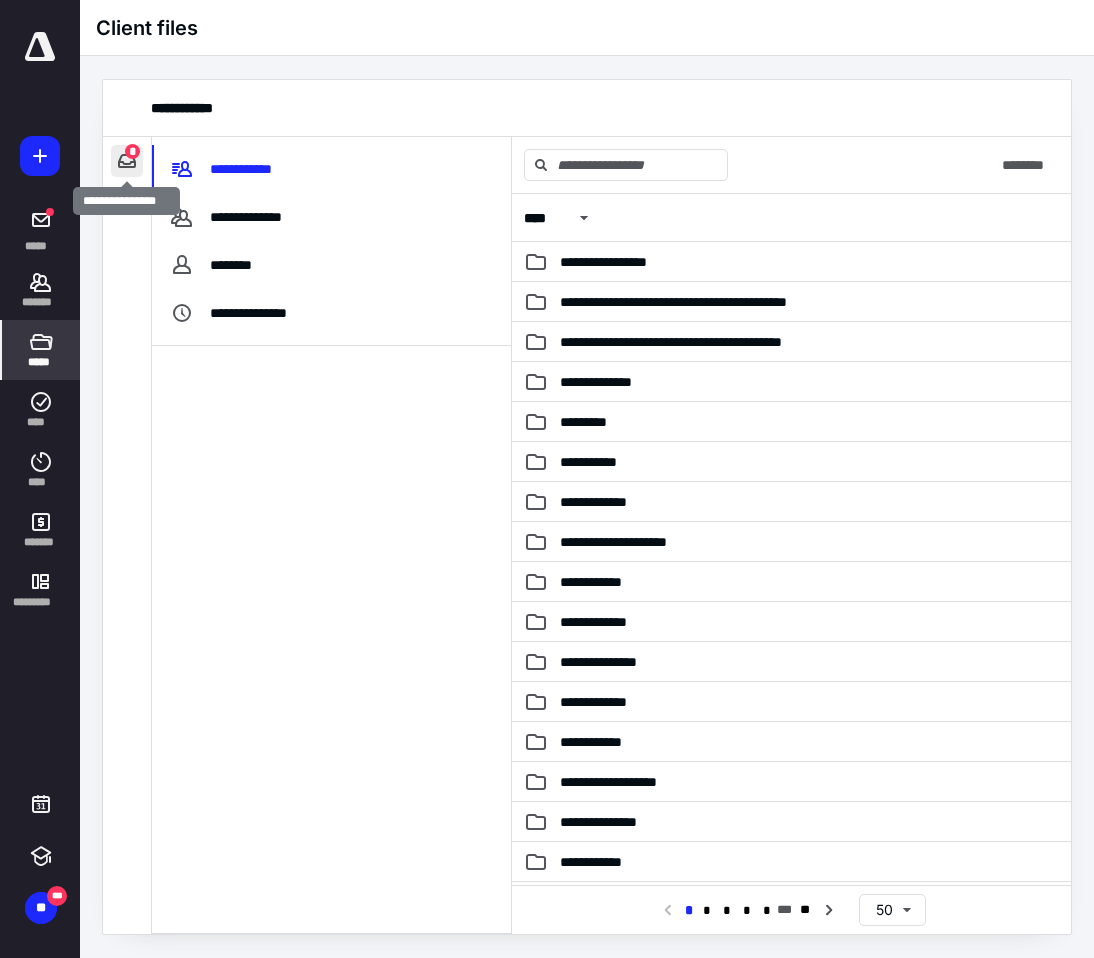 click at bounding box center [127, 161] 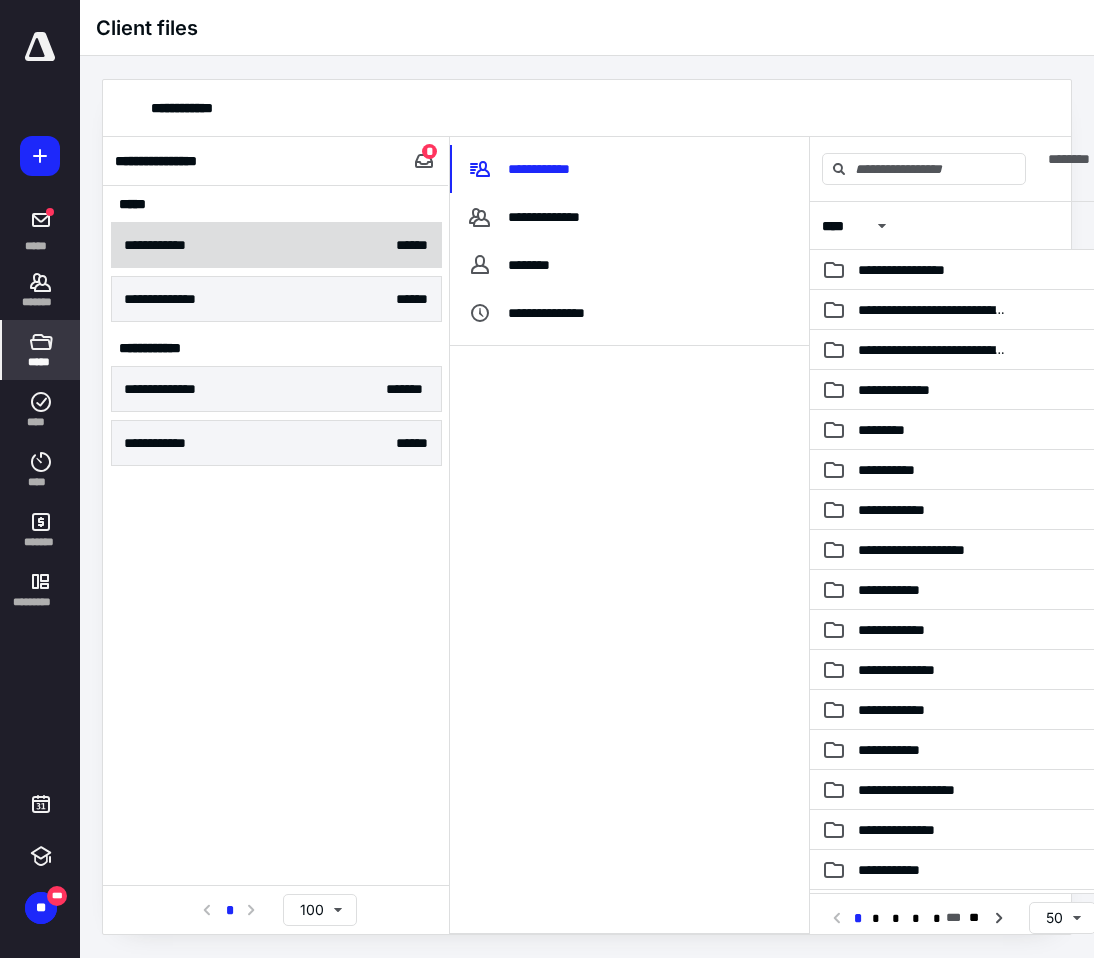 click on "**********" at bounding box center [276, 245] 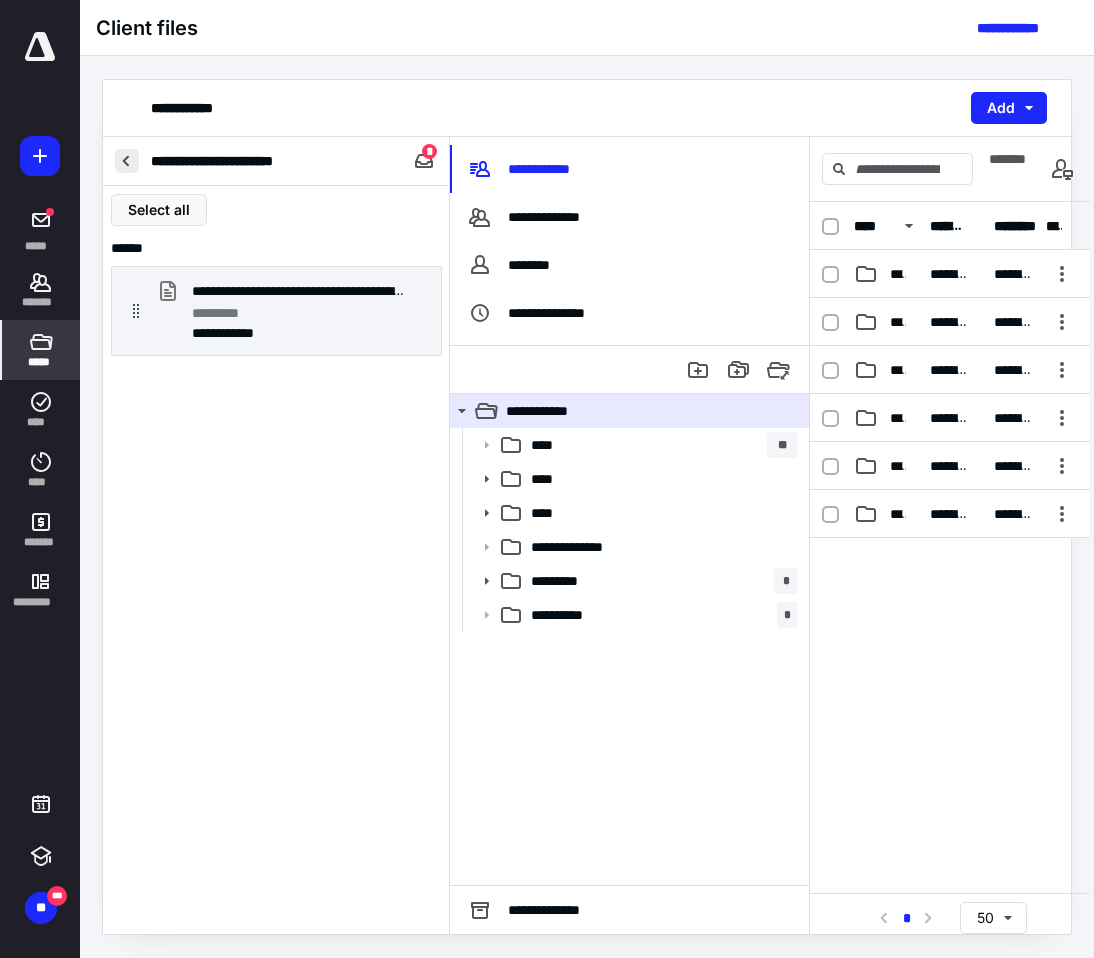 click at bounding box center (127, 161) 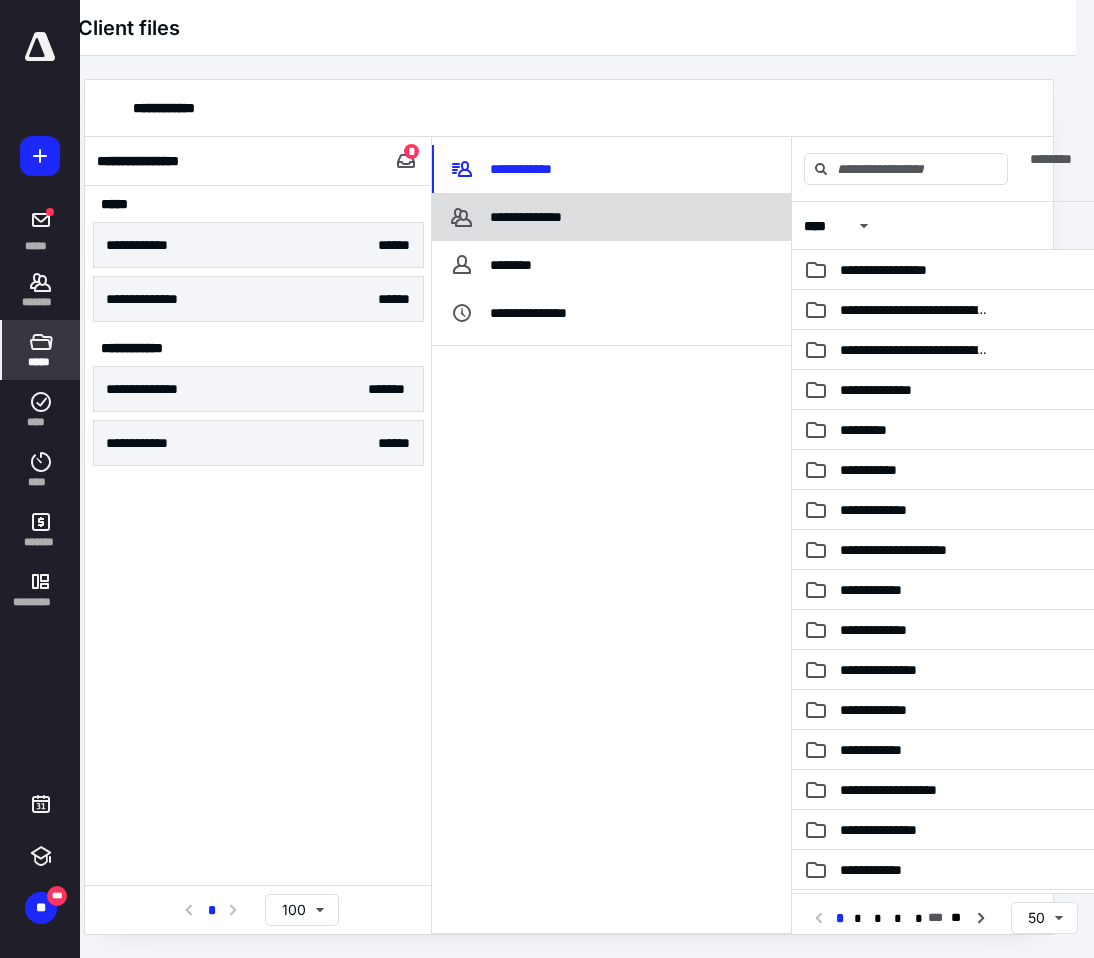 scroll, scrollTop: 0, scrollLeft: 0, axis: both 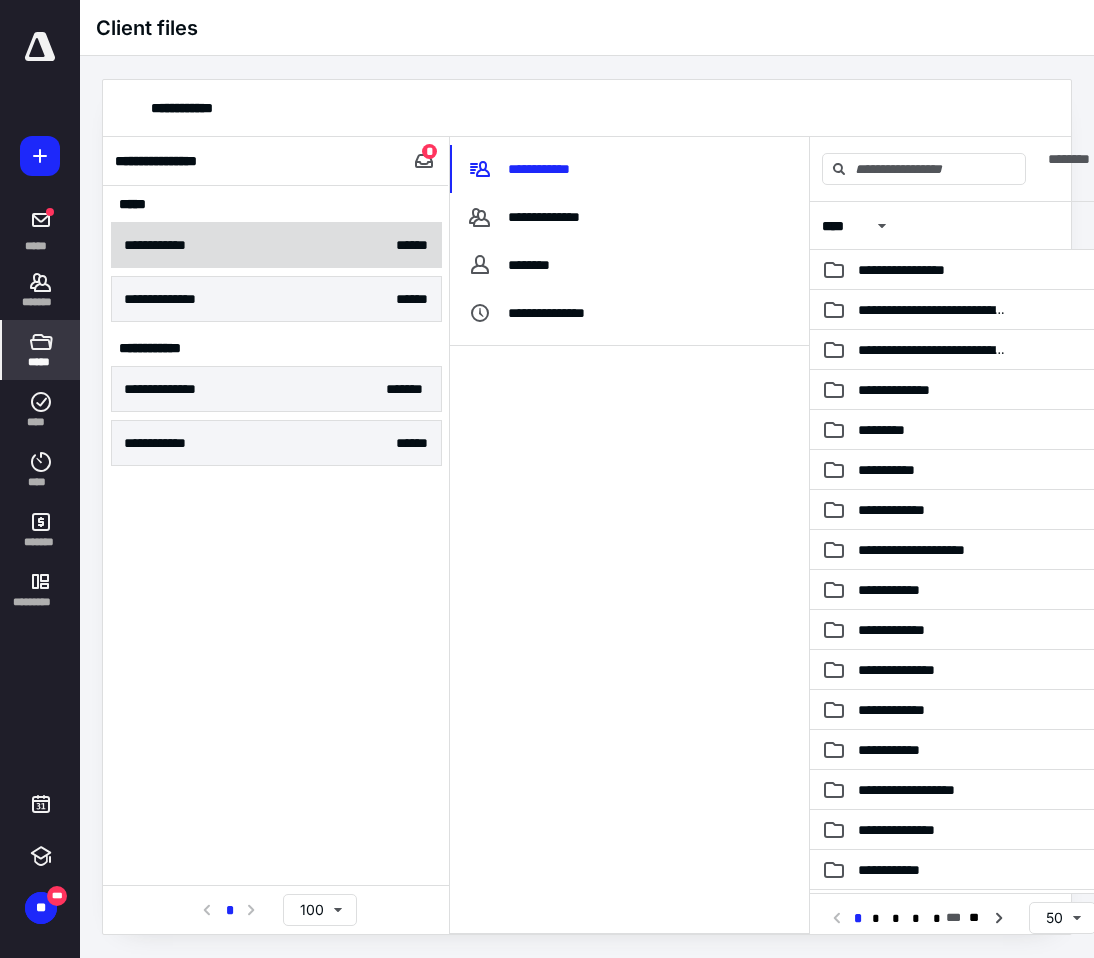 click on "**********" at bounding box center (276, 245) 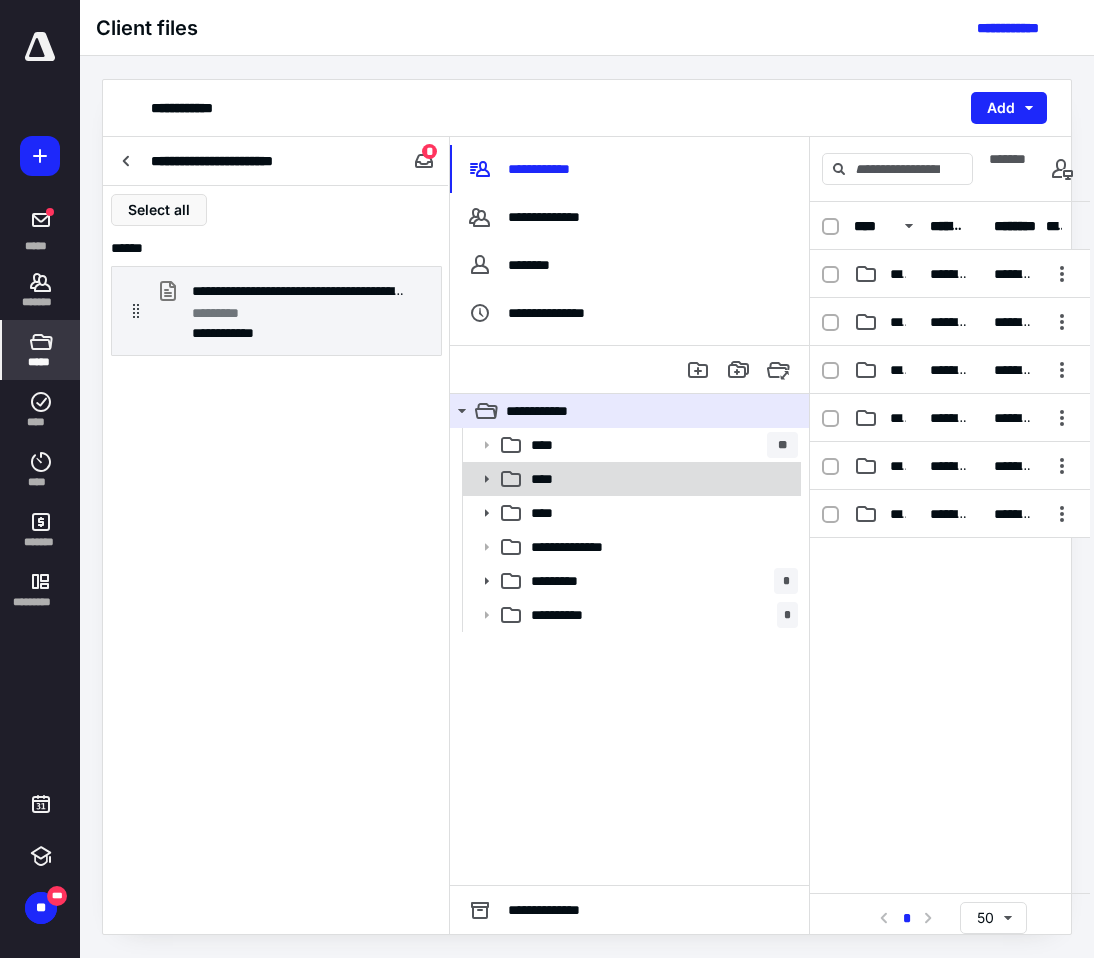 click on "****" at bounding box center [660, 479] 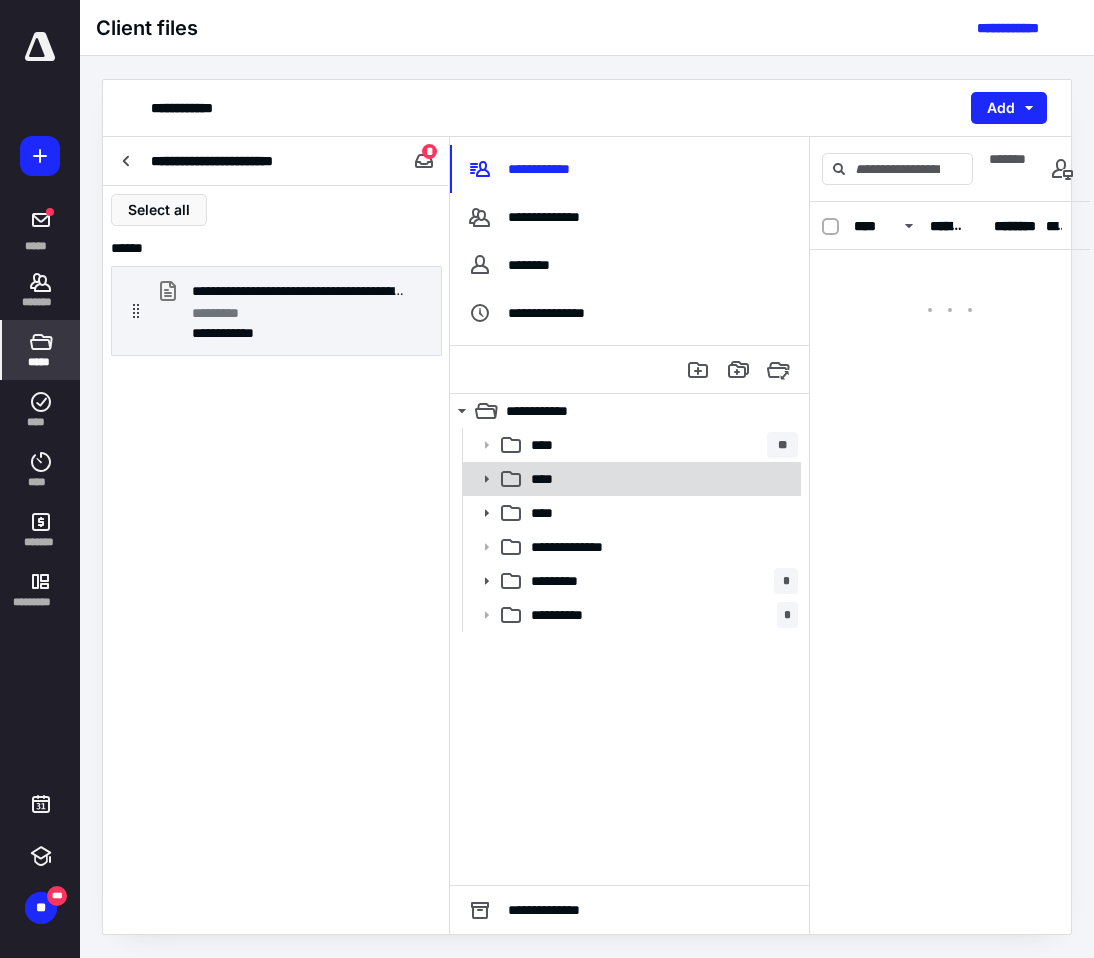 click on "****" at bounding box center [660, 479] 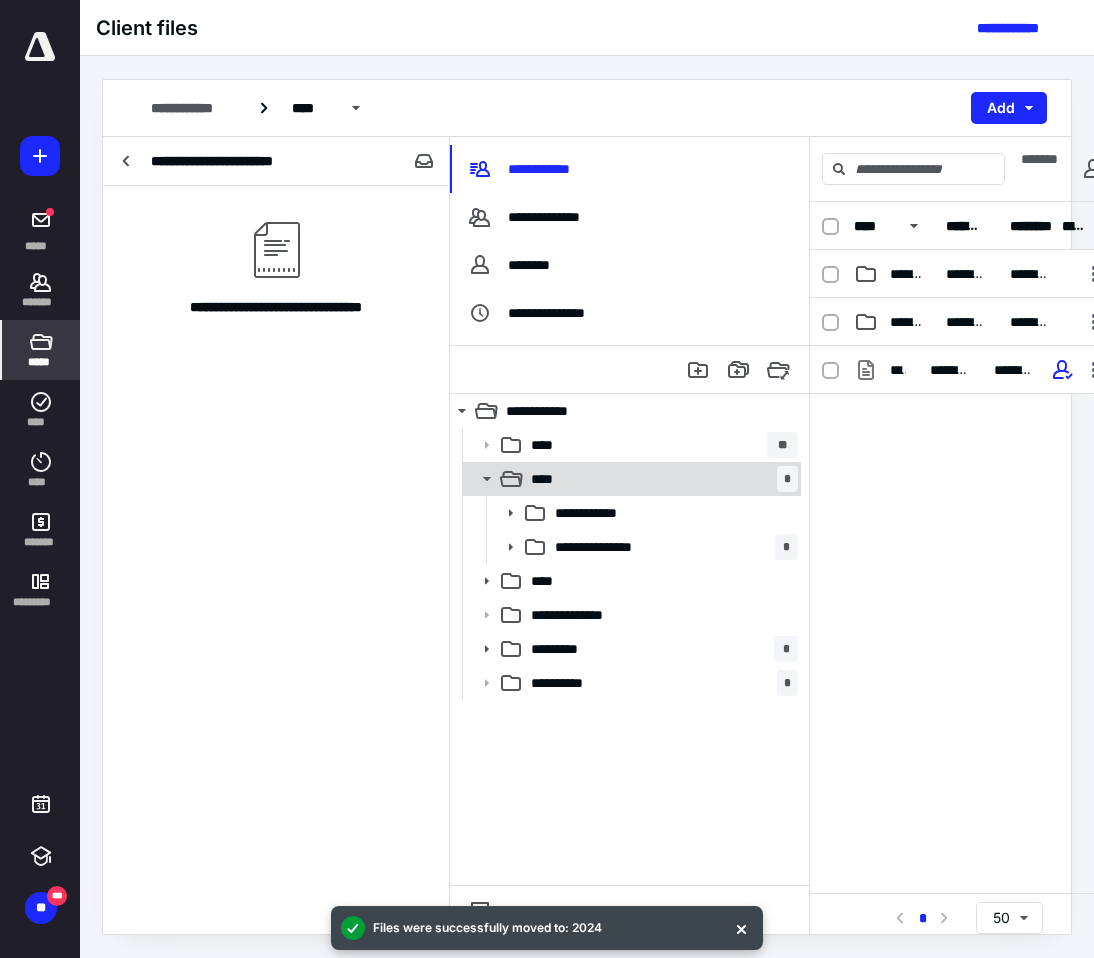 click on "**** *" at bounding box center (660, 479) 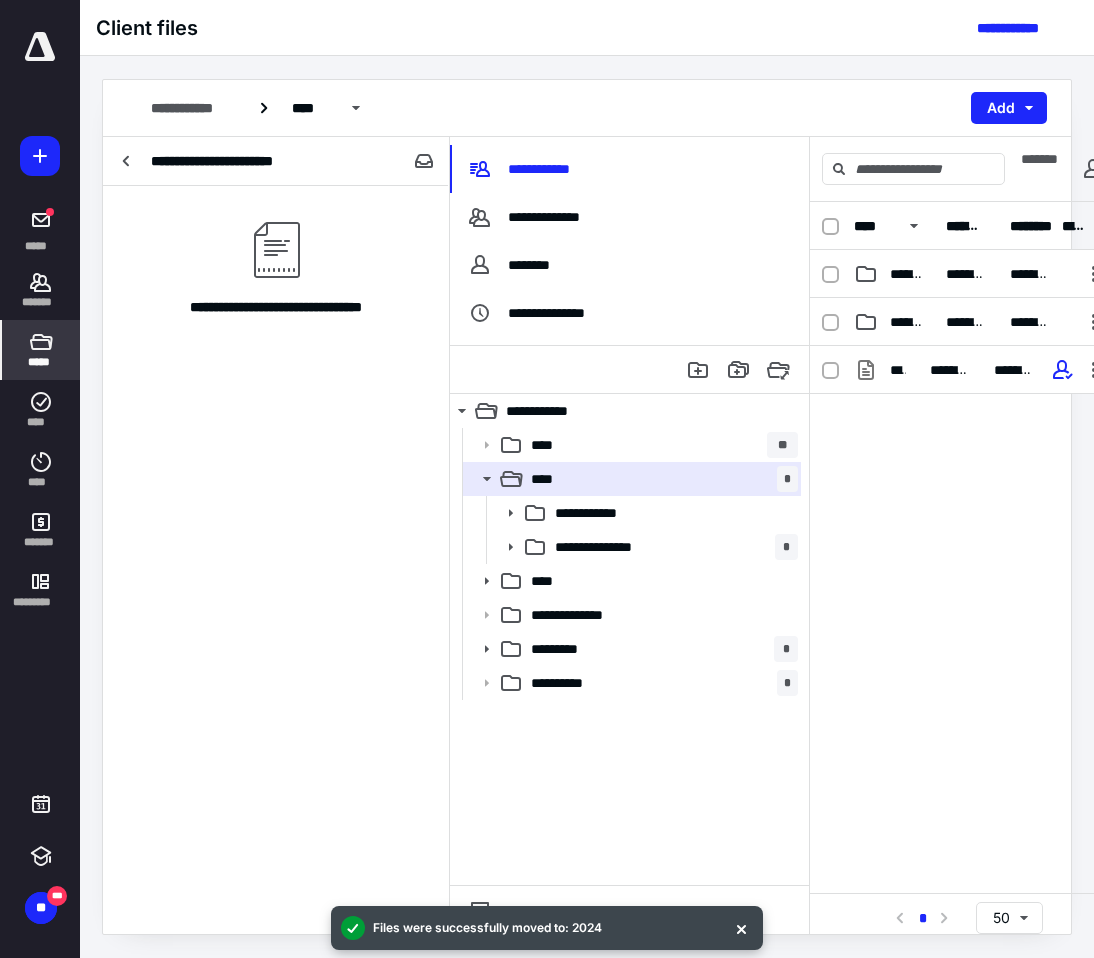 click on "**********" at bounding box center [966, 496] 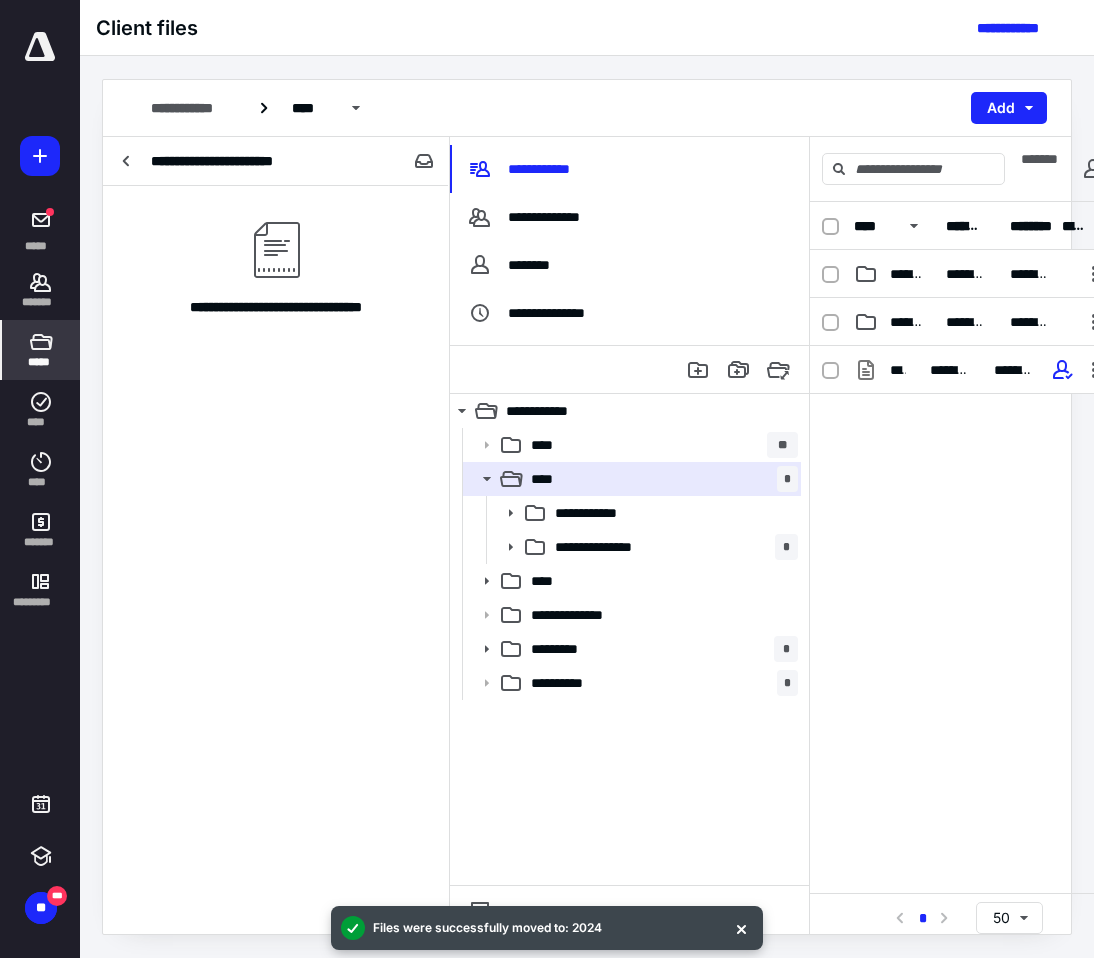 scroll, scrollTop: 0, scrollLeft: 28, axis: horizontal 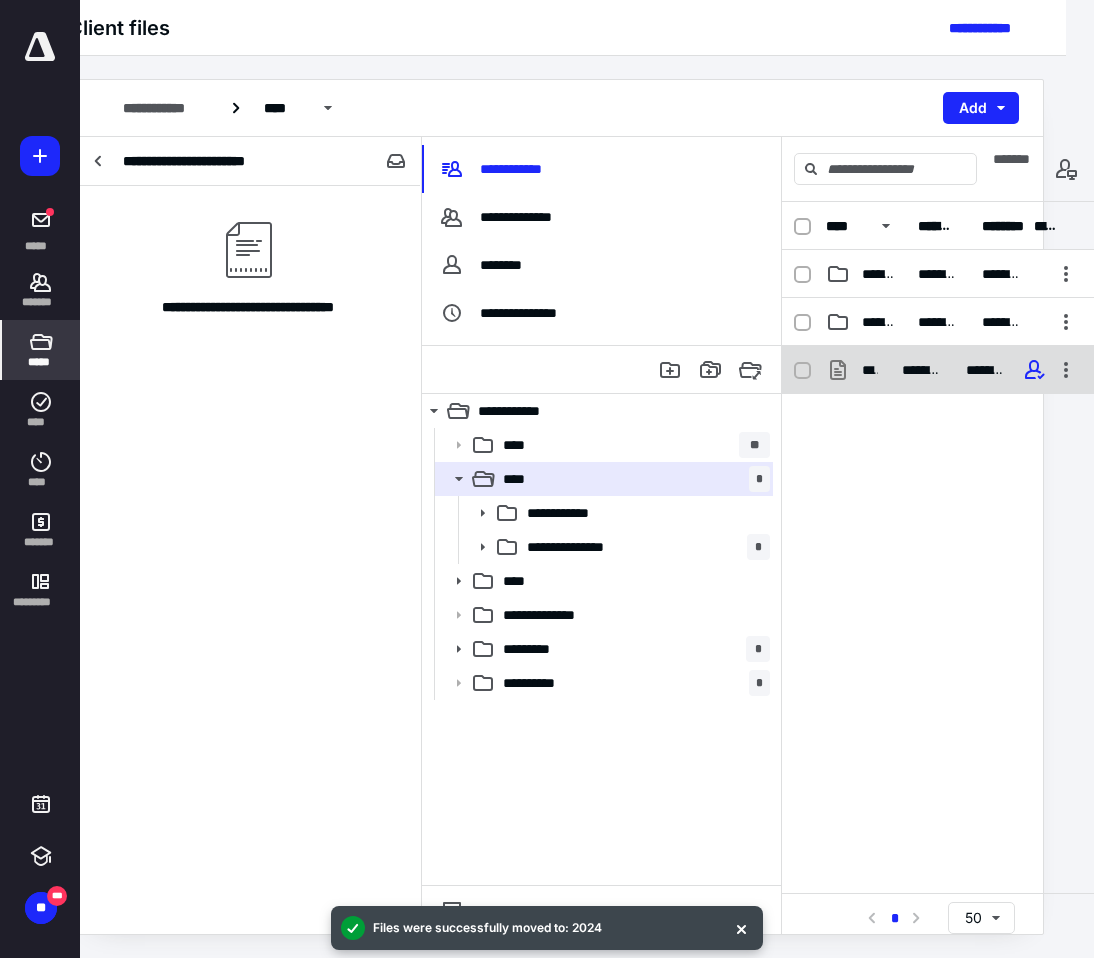 click on "*********" at bounding box center (922, 370) 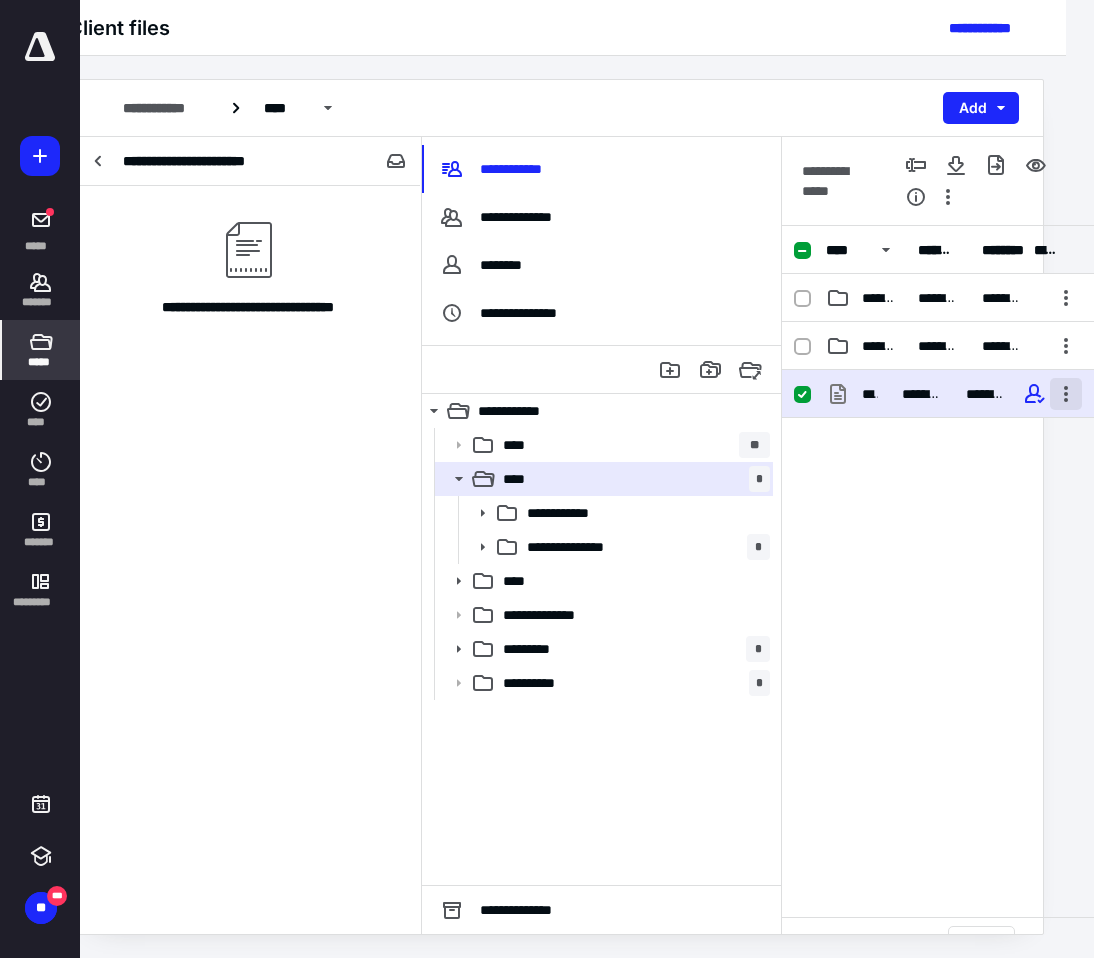 click at bounding box center (1066, 394) 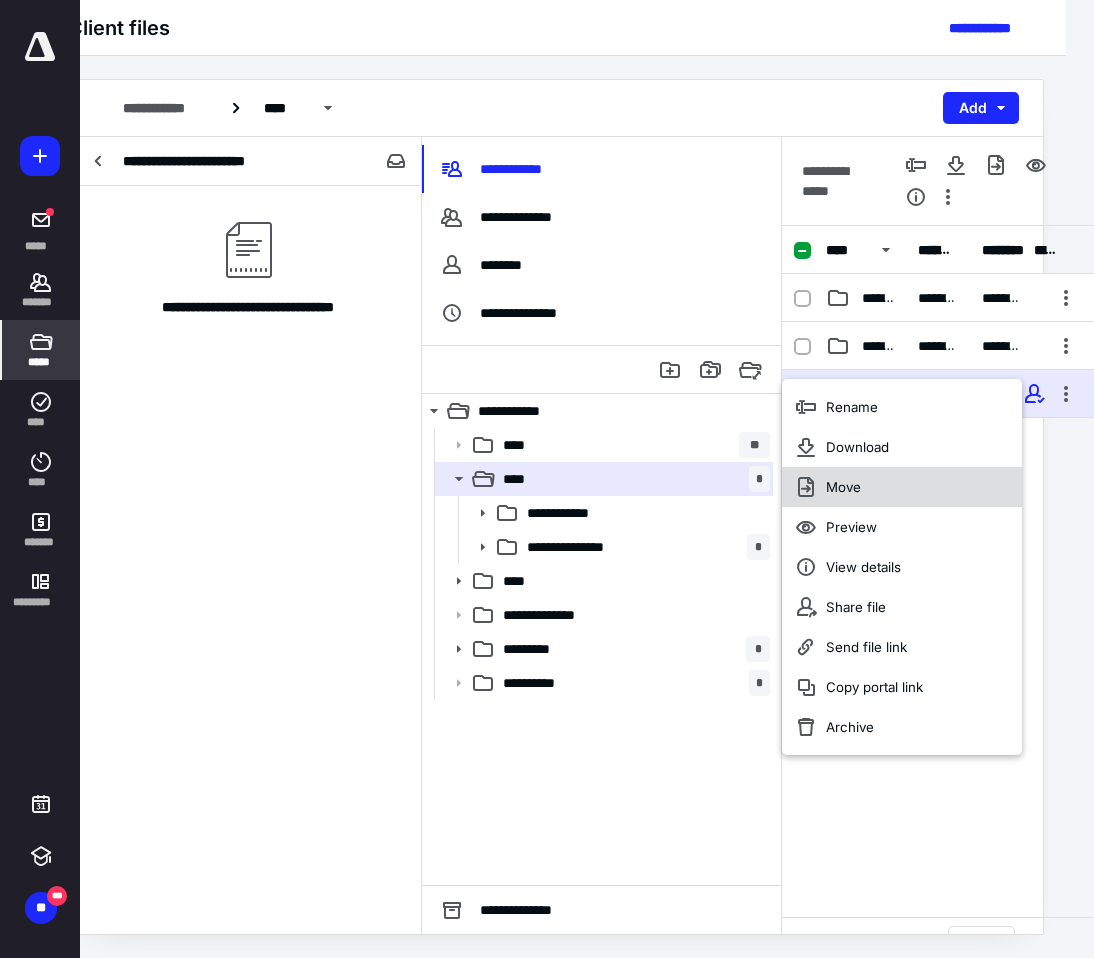 click on "Move" at bounding box center [902, 487] 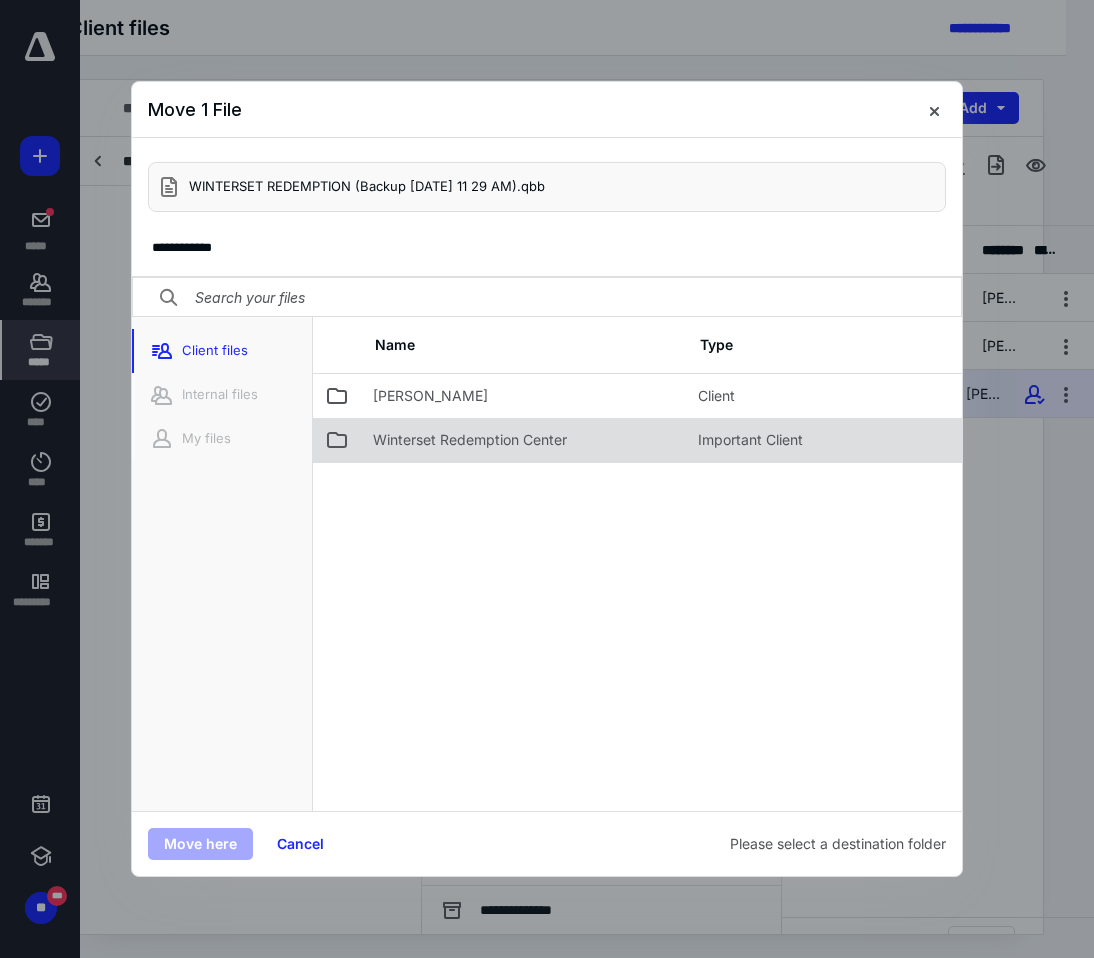 click on "Winterset Redemption Center" at bounding box center [470, 440] 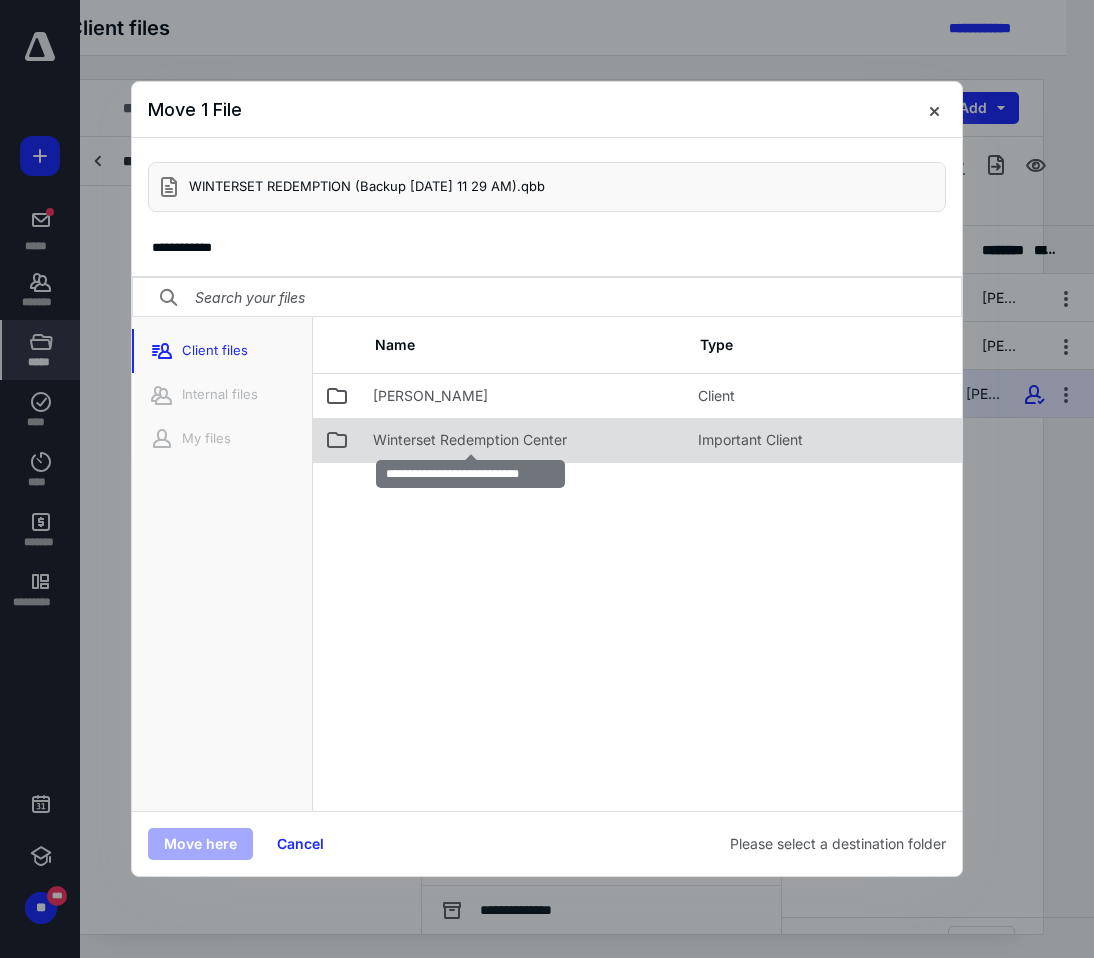 click on "Winterset Redemption Center" at bounding box center (470, 440) 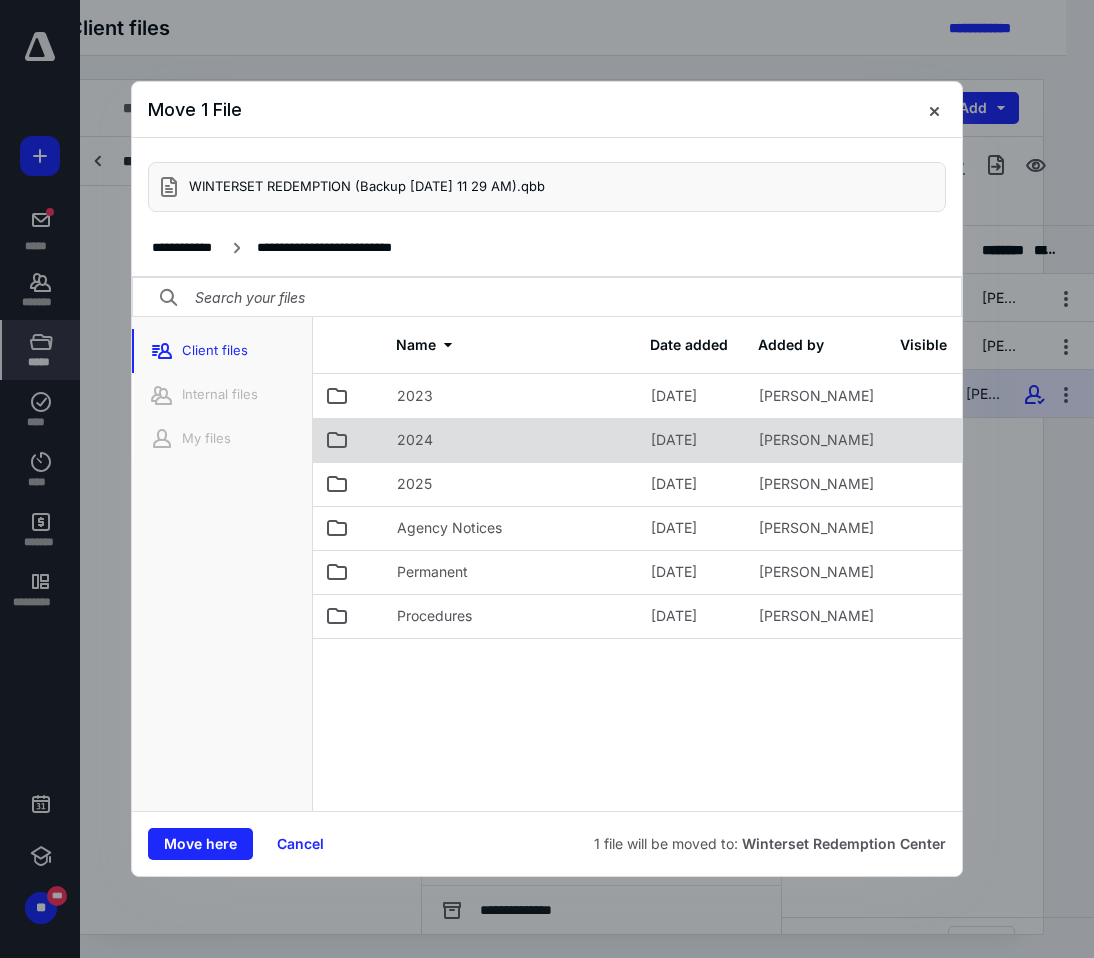 click on "2024" at bounding box center [512, 440] 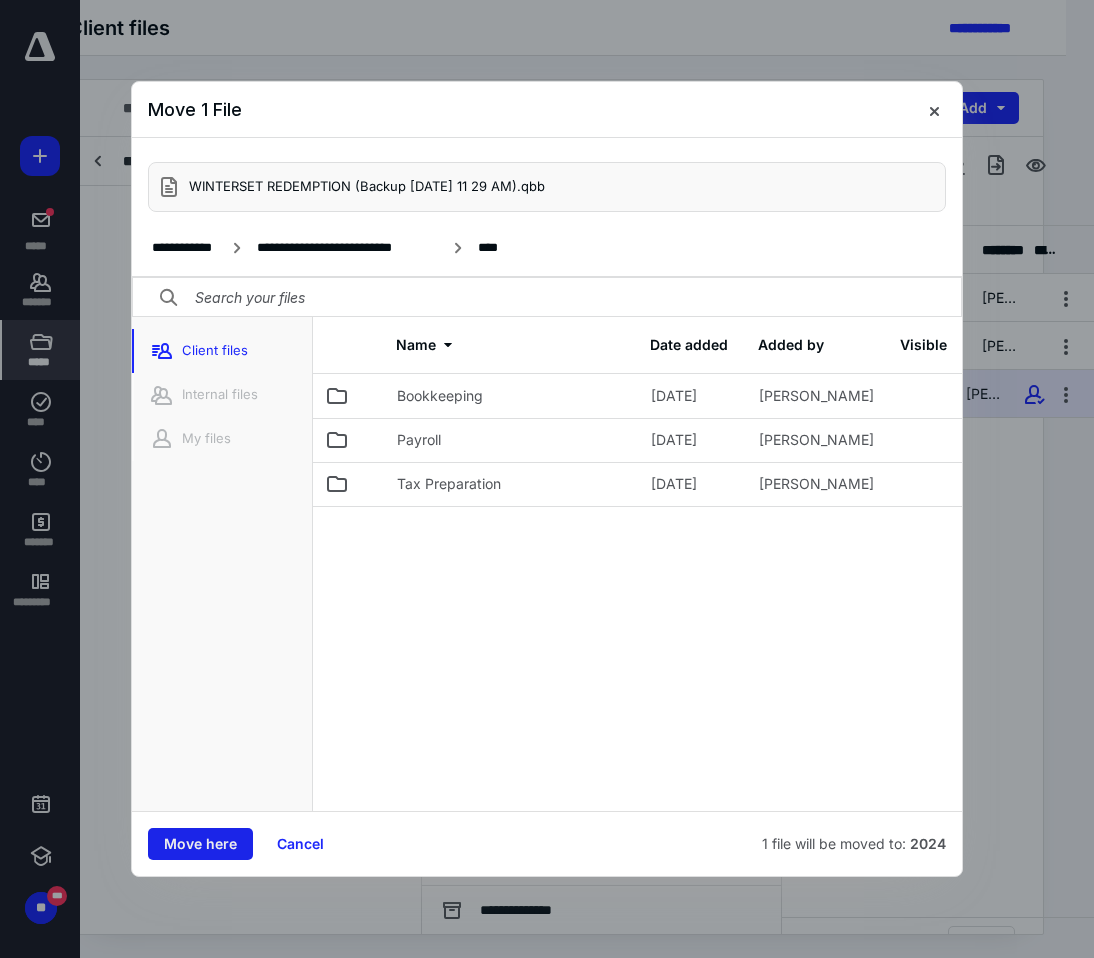 click on "Move here" at bounding box center [200, 844] 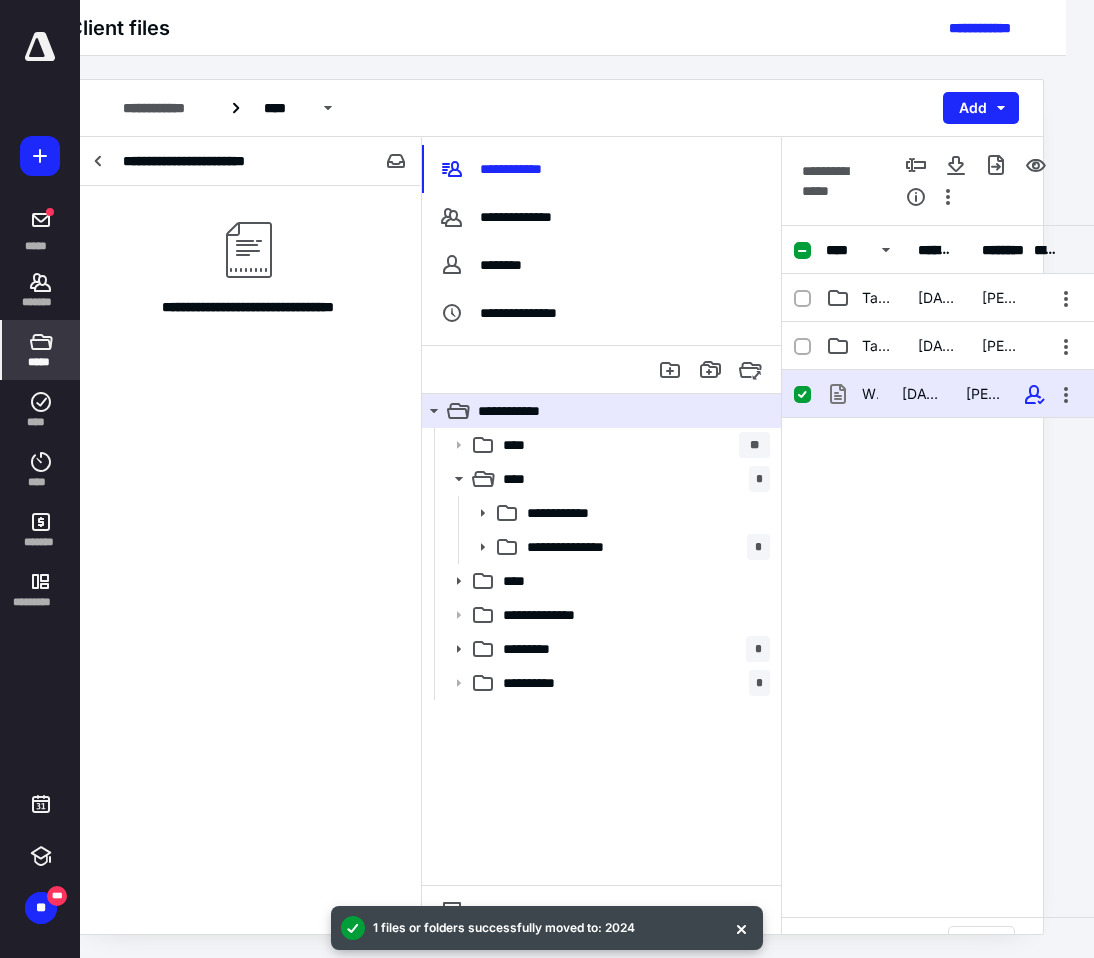 scroll, scrollTop: 0, scrollLeft: 0, axis: both 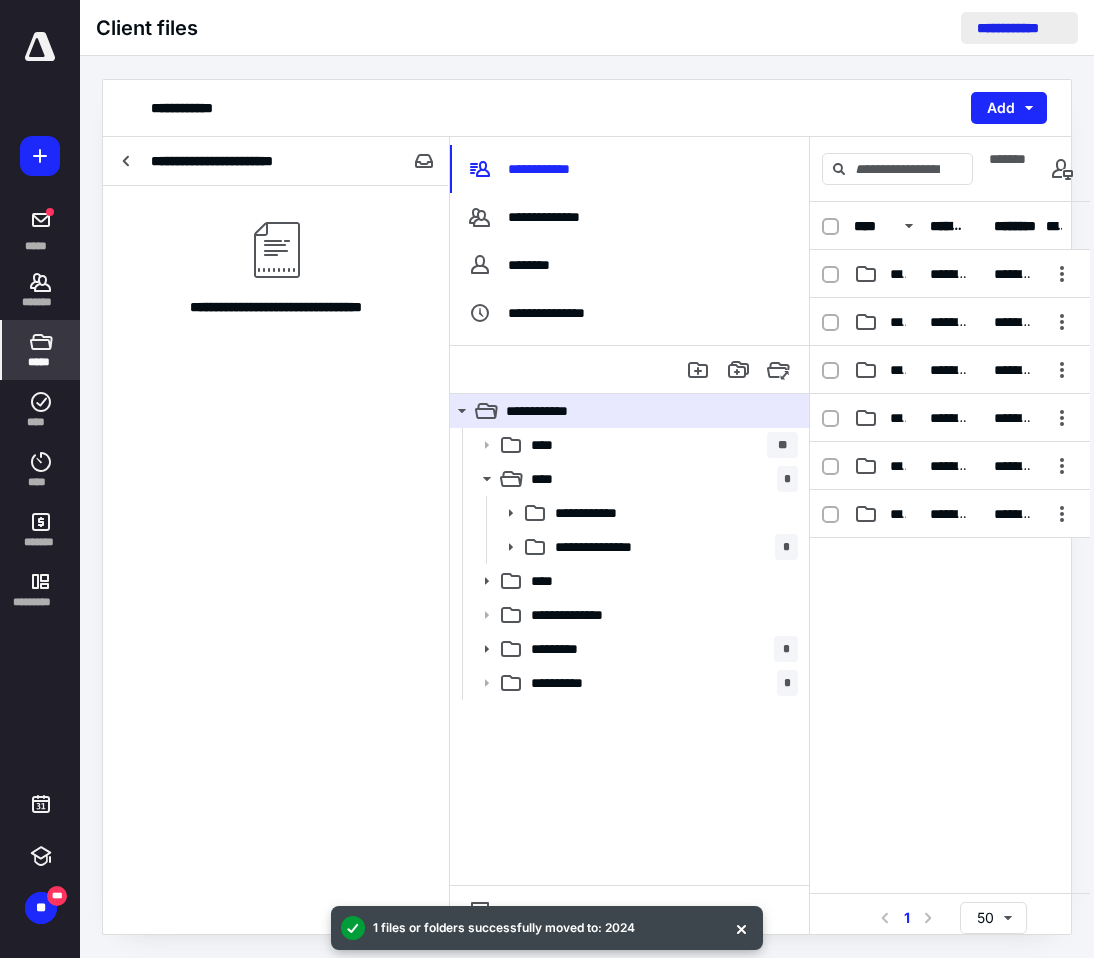 click on "**********" at bounding box center (1019, 28) 